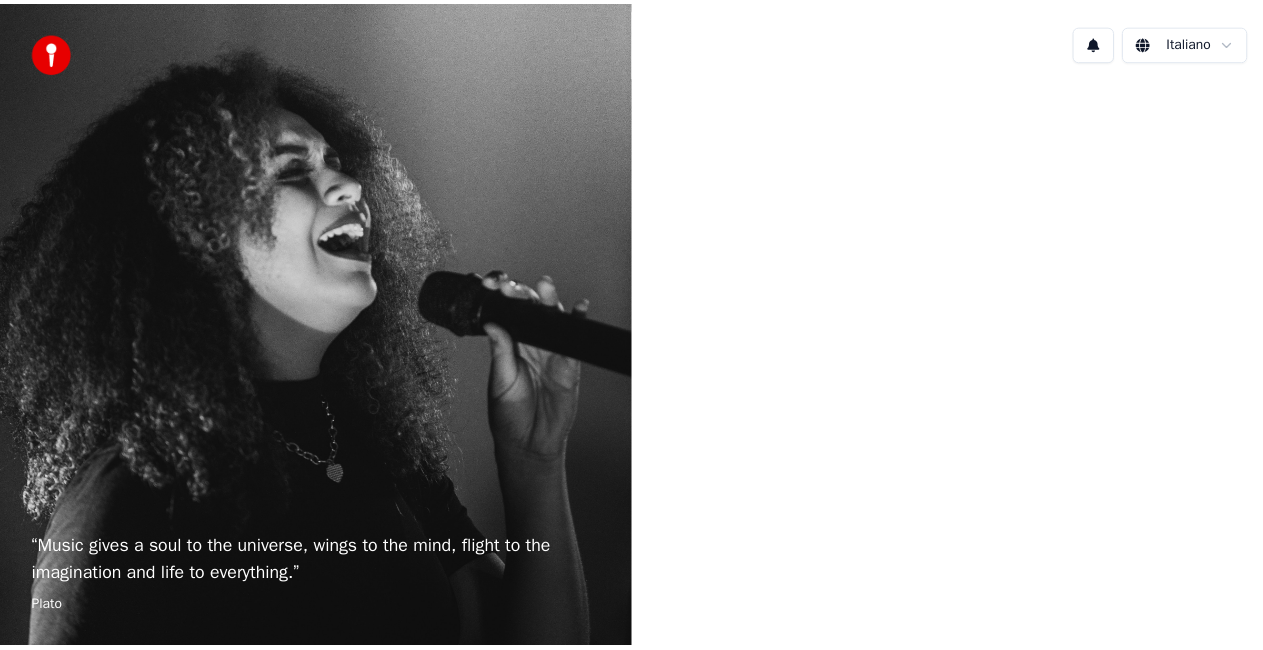 scroll, scrollTop: 0, scrollLeft: 0, axis: both 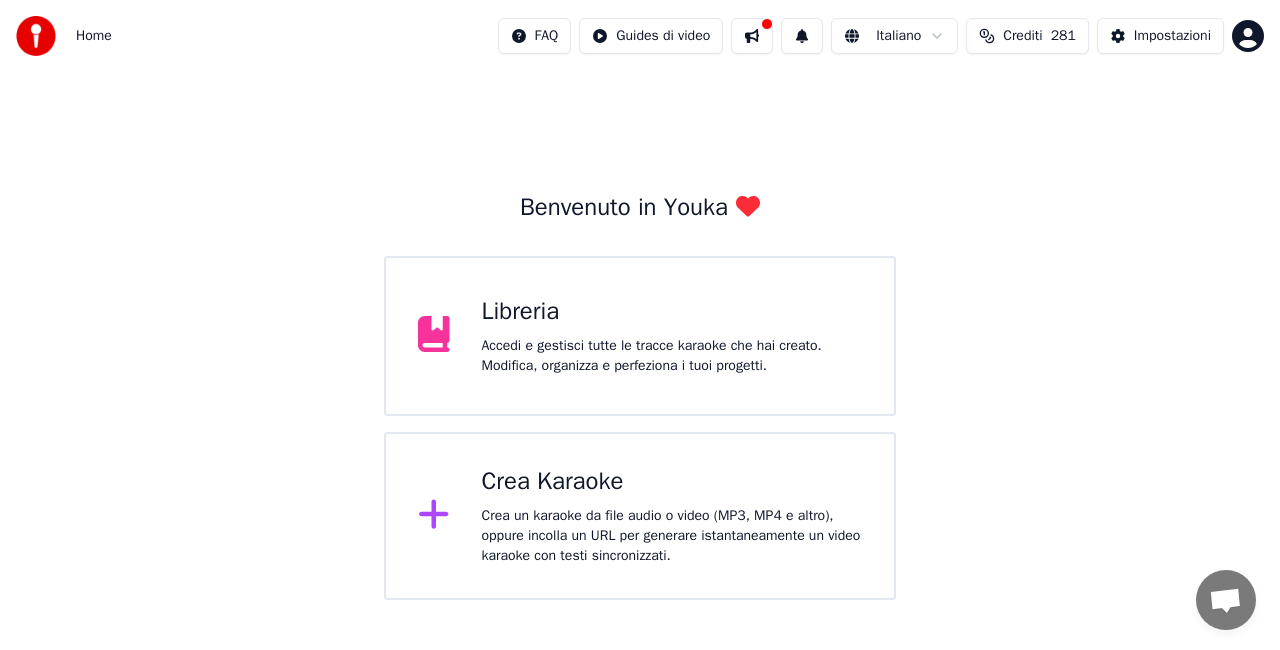 click on "Libreria" at bounding box center (672, 312) 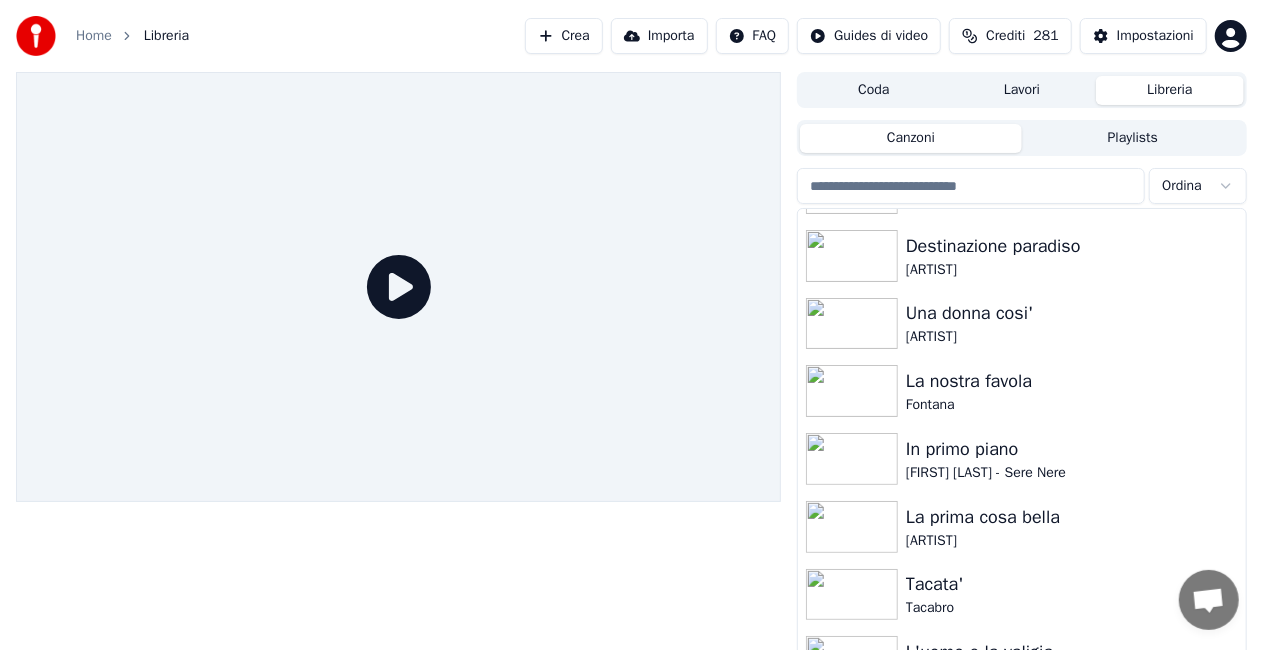 scroll, scrollTop: 27324, scrollLeft: 0, axis: vertical 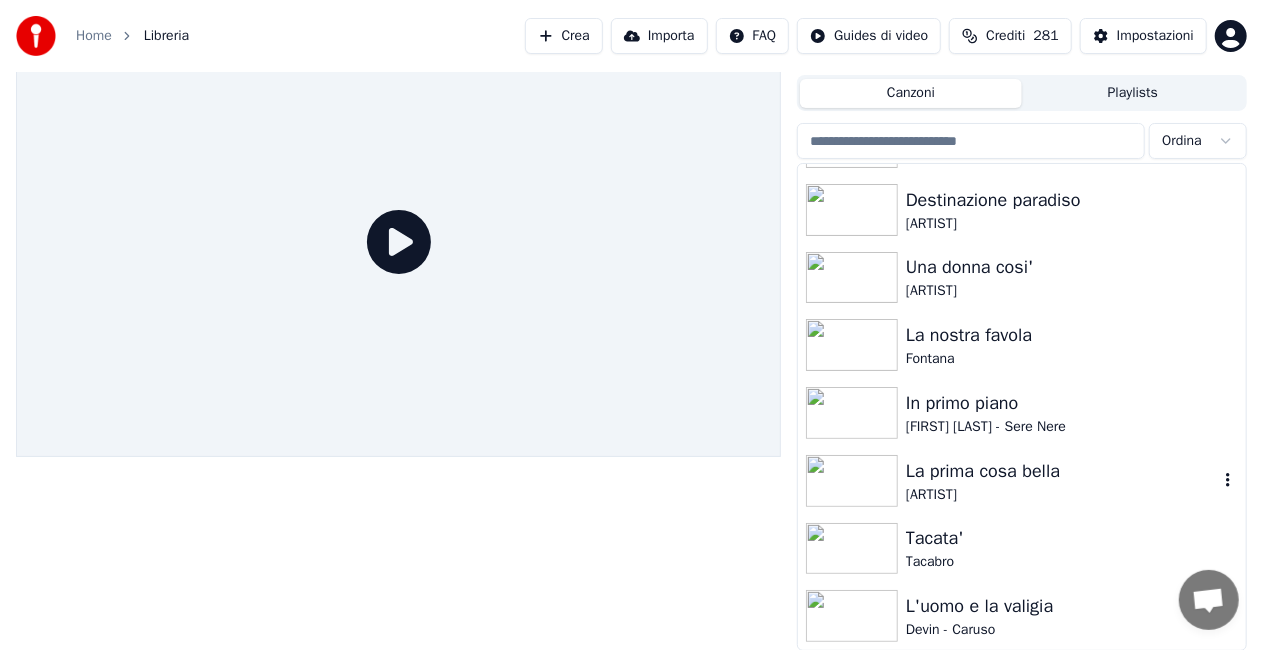 click on "La prima cosa bella" at bounding box center (1062, 471) 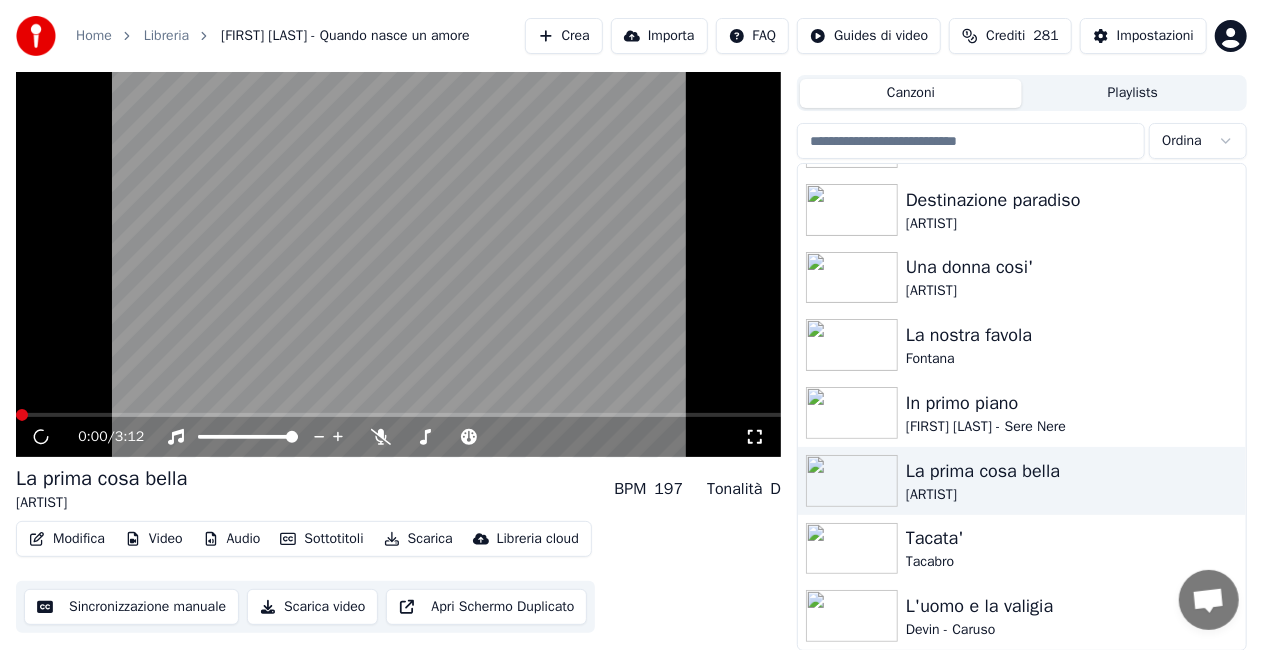 click 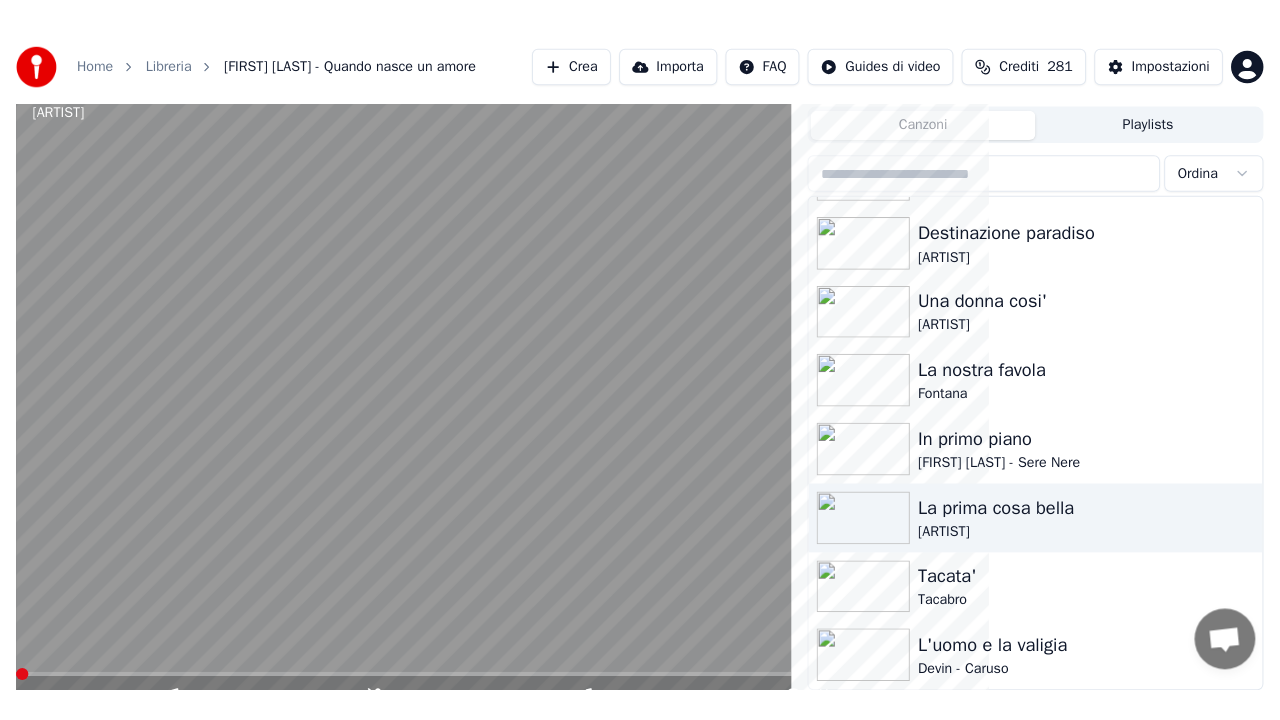 scroll, scrollTop: 28, scrollLeft: 0, axis: vertical 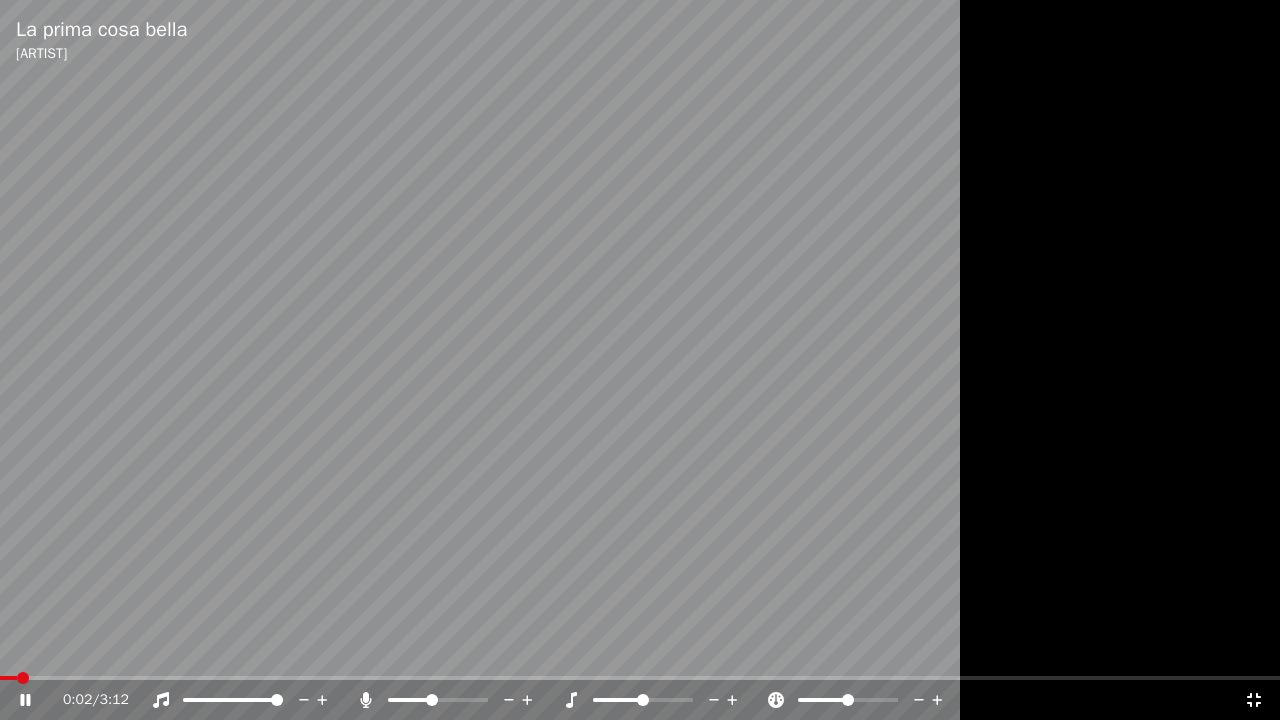 click at bounding box center (432, 700) 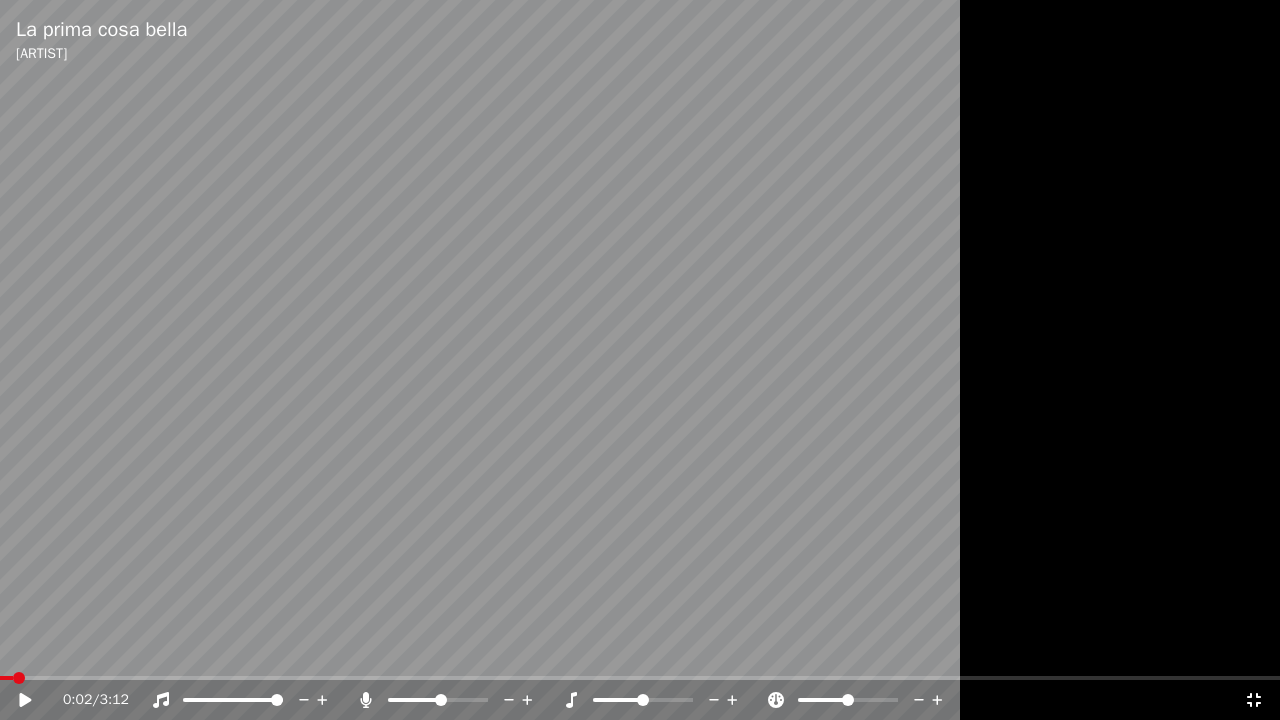 click at bounding box center (6, 678) 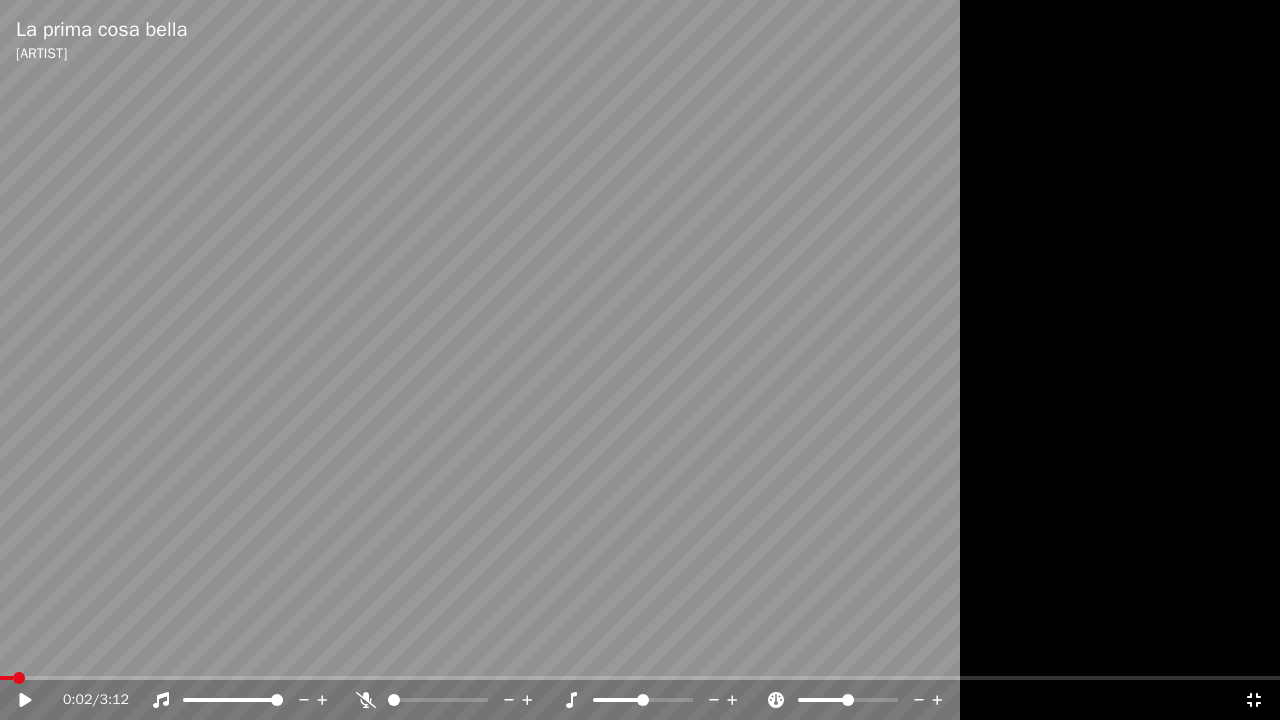 click 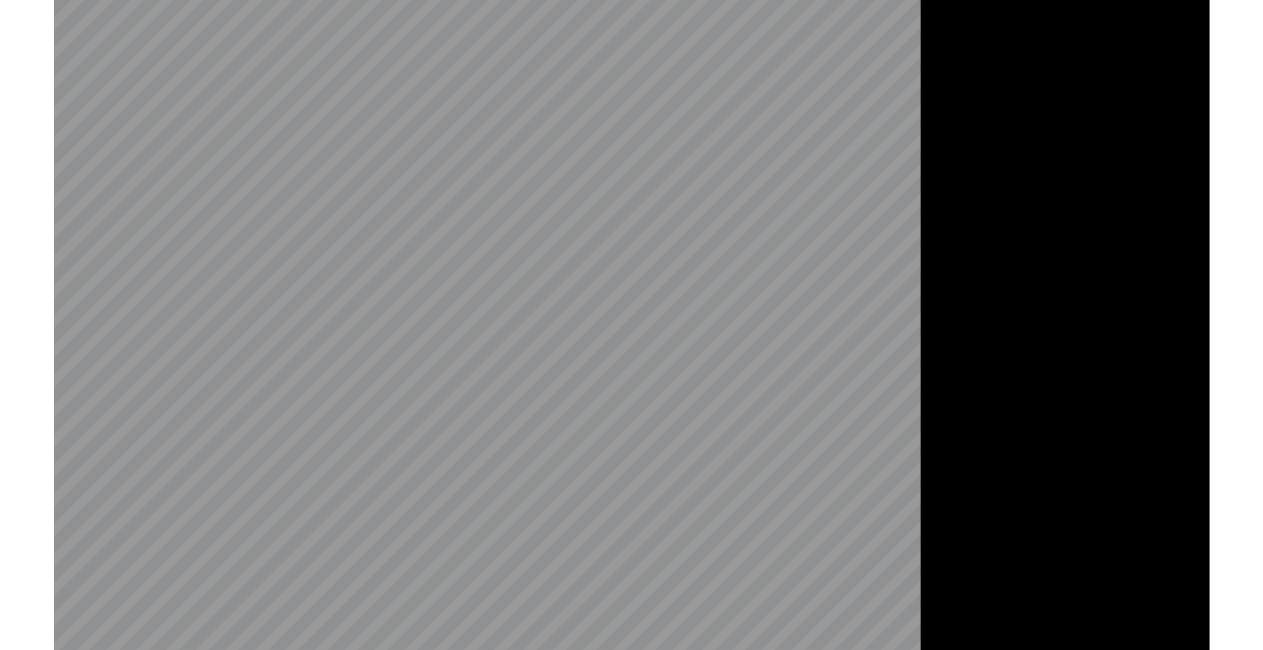 scroll, scrollTop: 28, scrollLeft: 0, axis: vertical 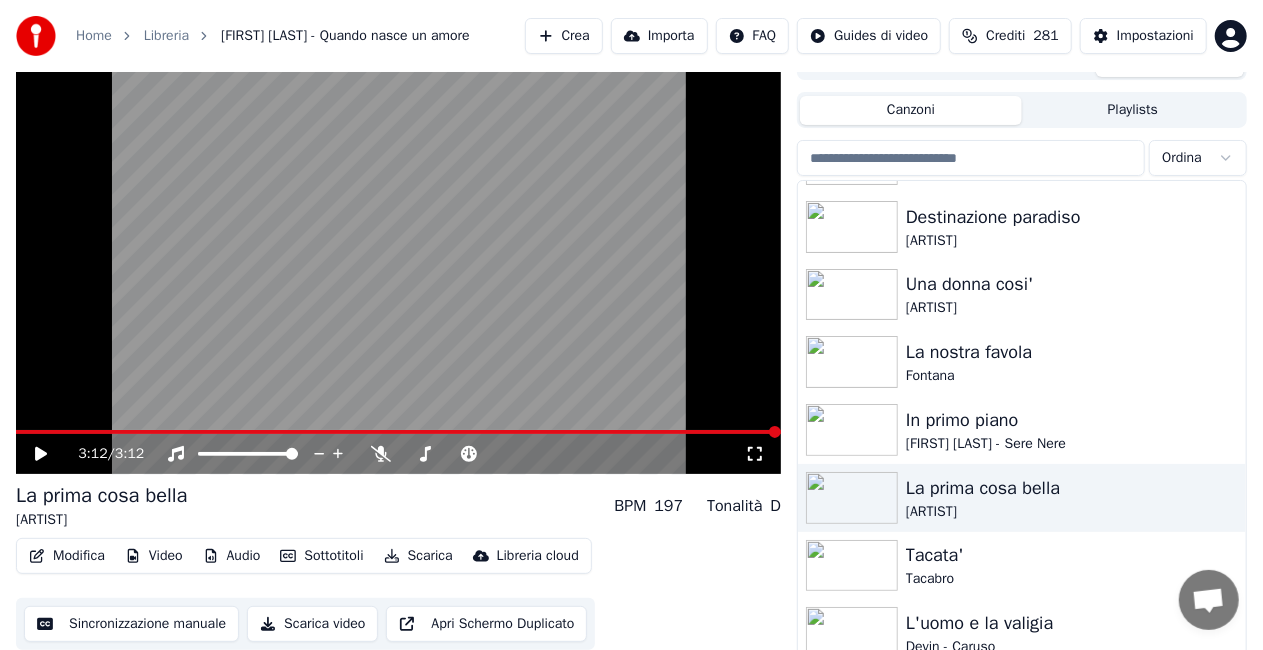 click at bounding box center (398, 259) 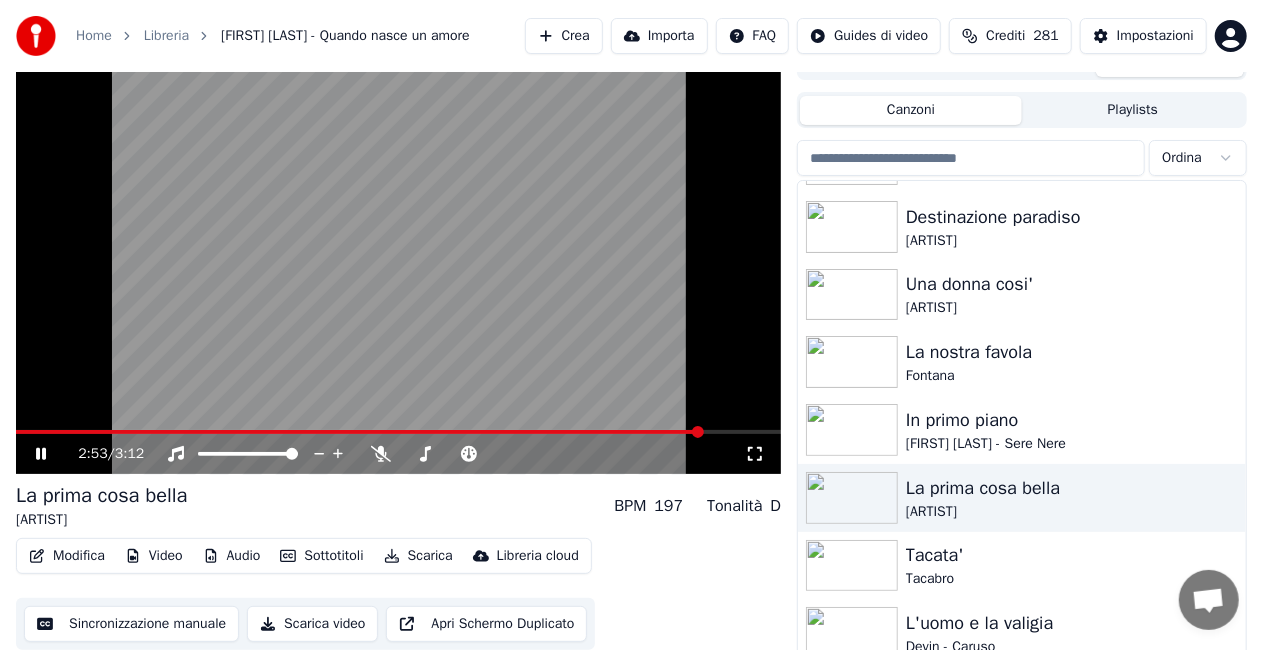 click at bounding box center [398, 432] 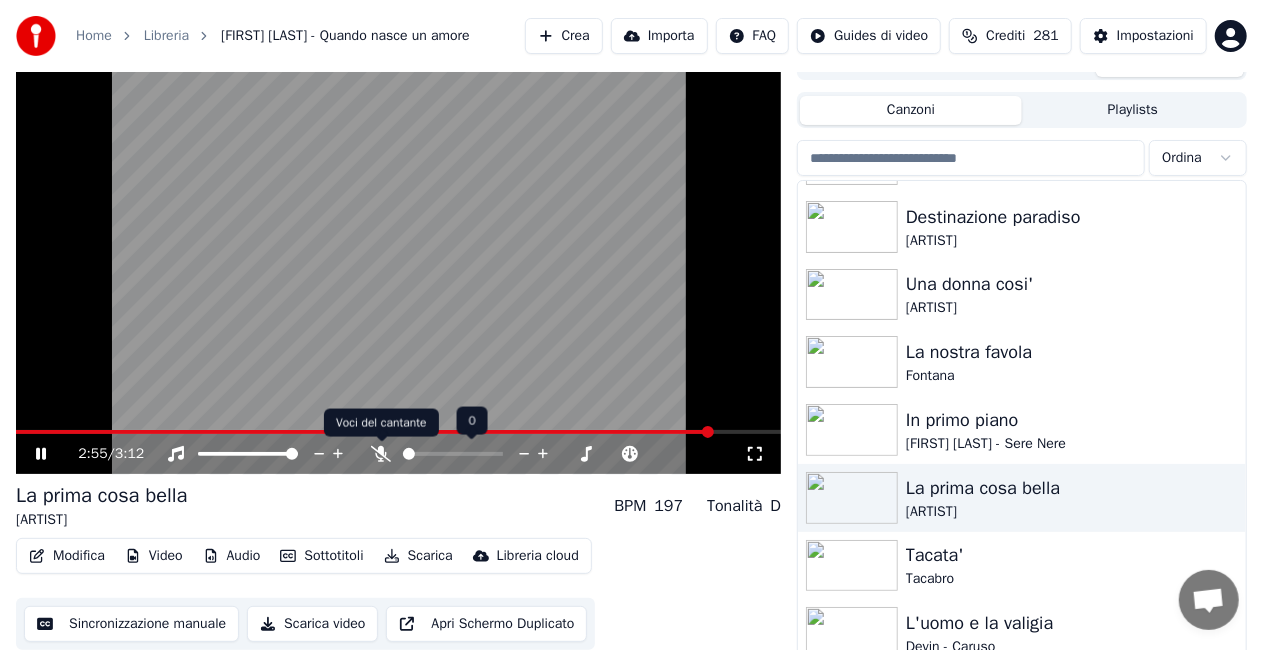 click 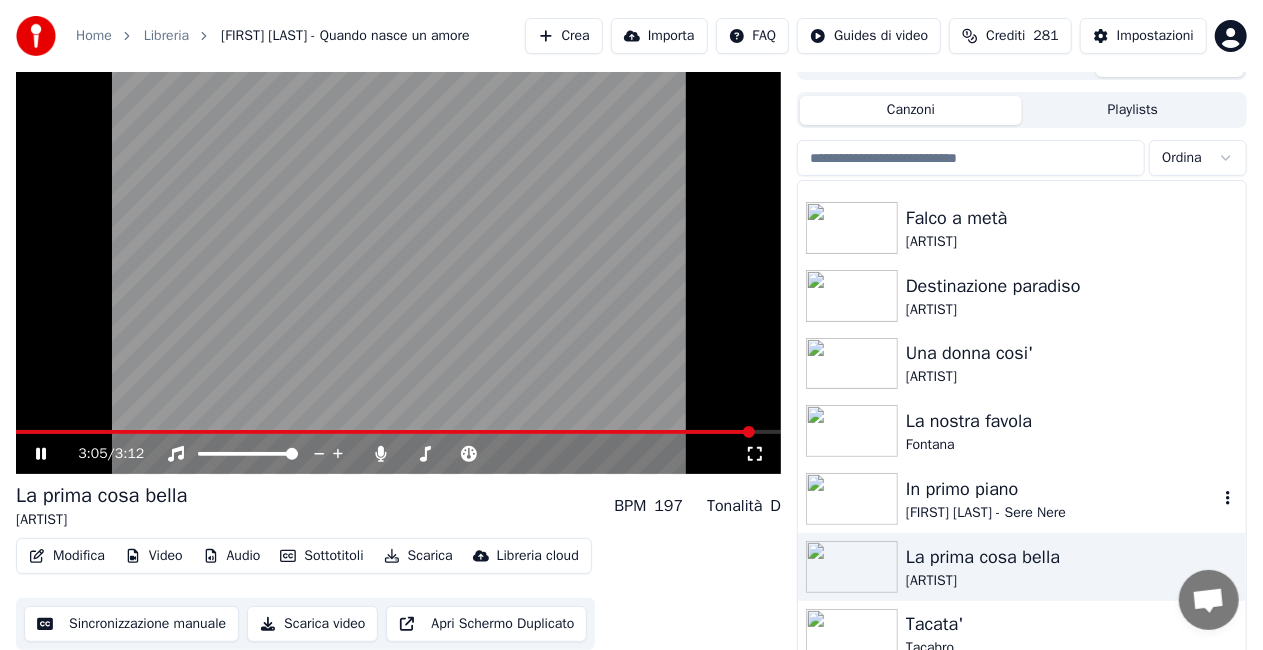 scroll, scrollTop: 27224, scrollLeft: 0, axis: vertical 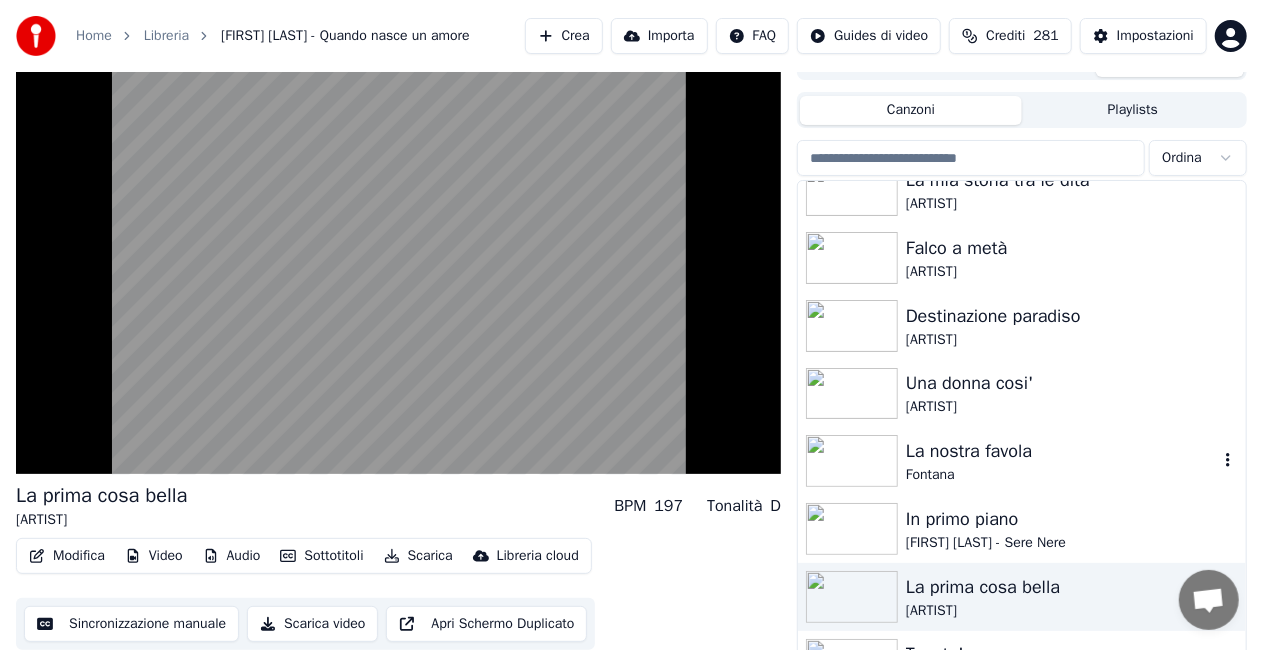 click on "La nostra favola" at bounding box center (1062, 451) 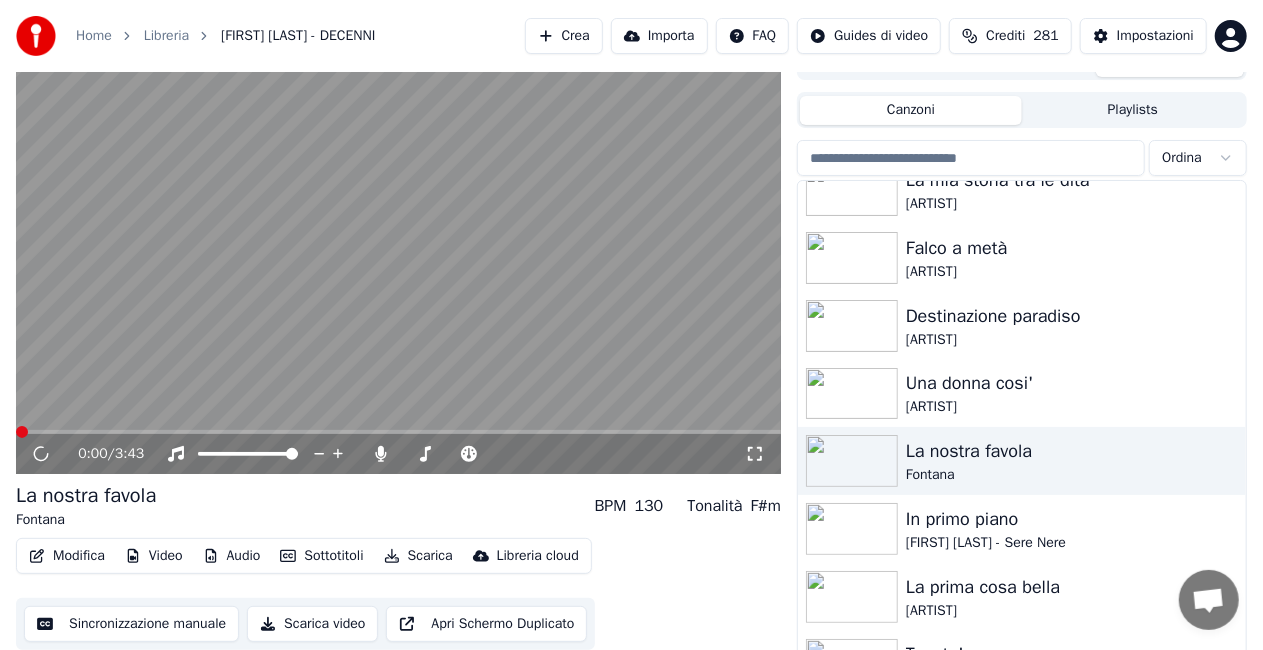 click 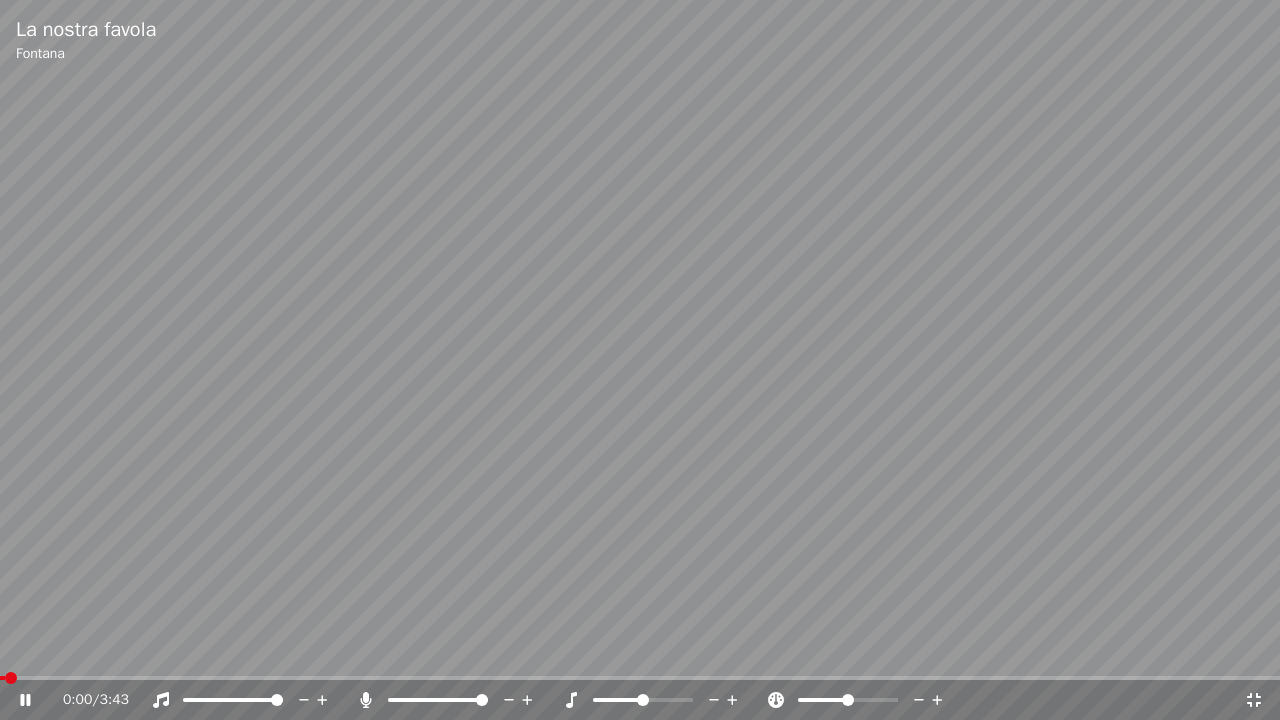 click 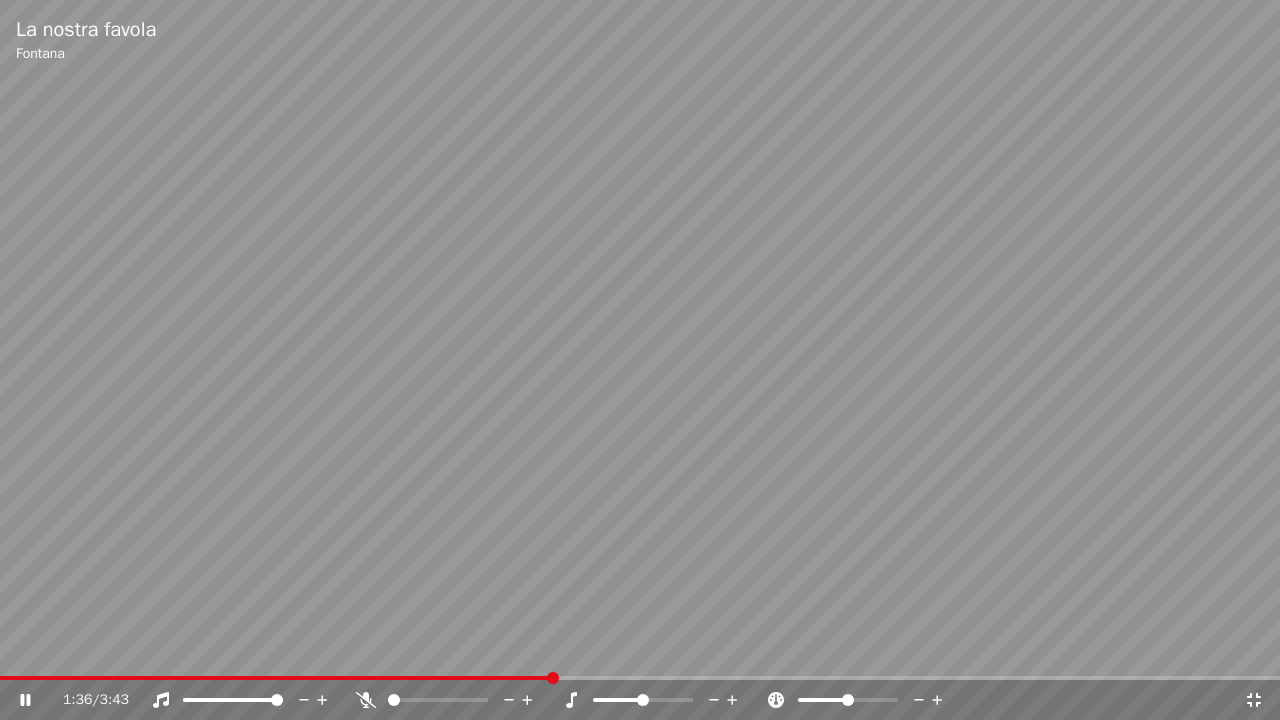 click on "1:36  /  3:43" at bounding box center (640, 700) 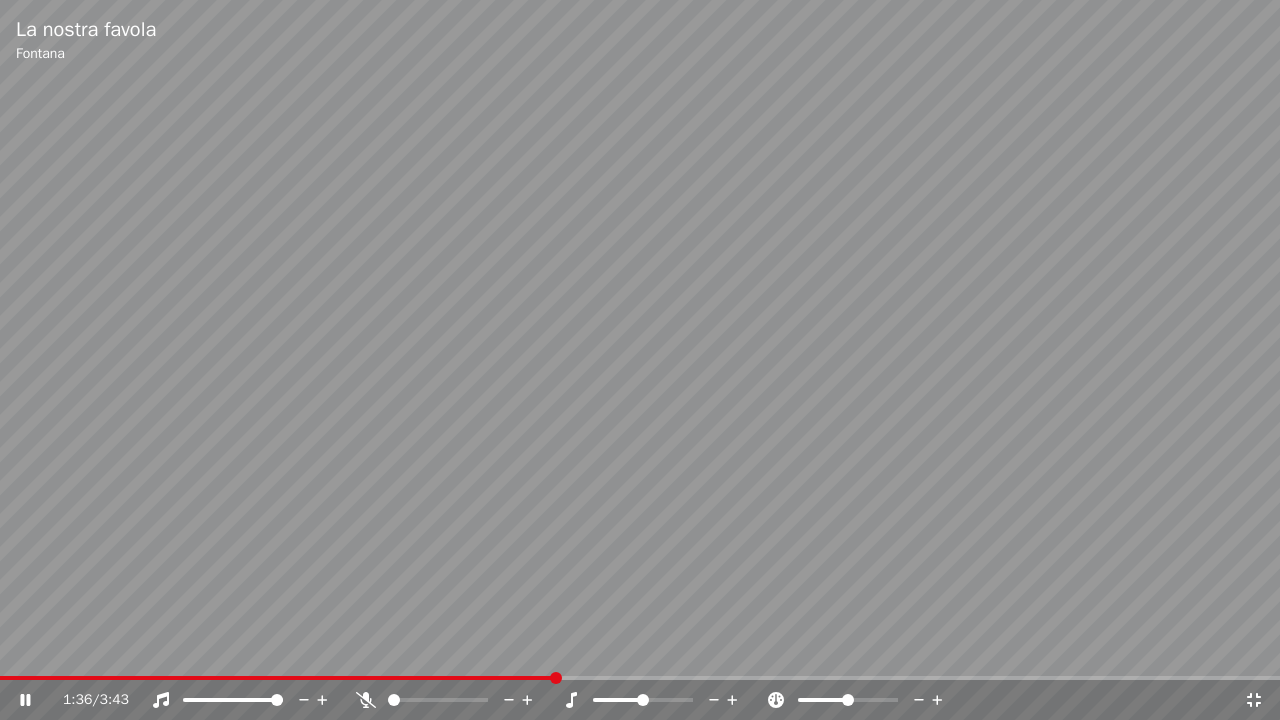 click on "1:36  /  3:43" at bounding box center (640, 700) 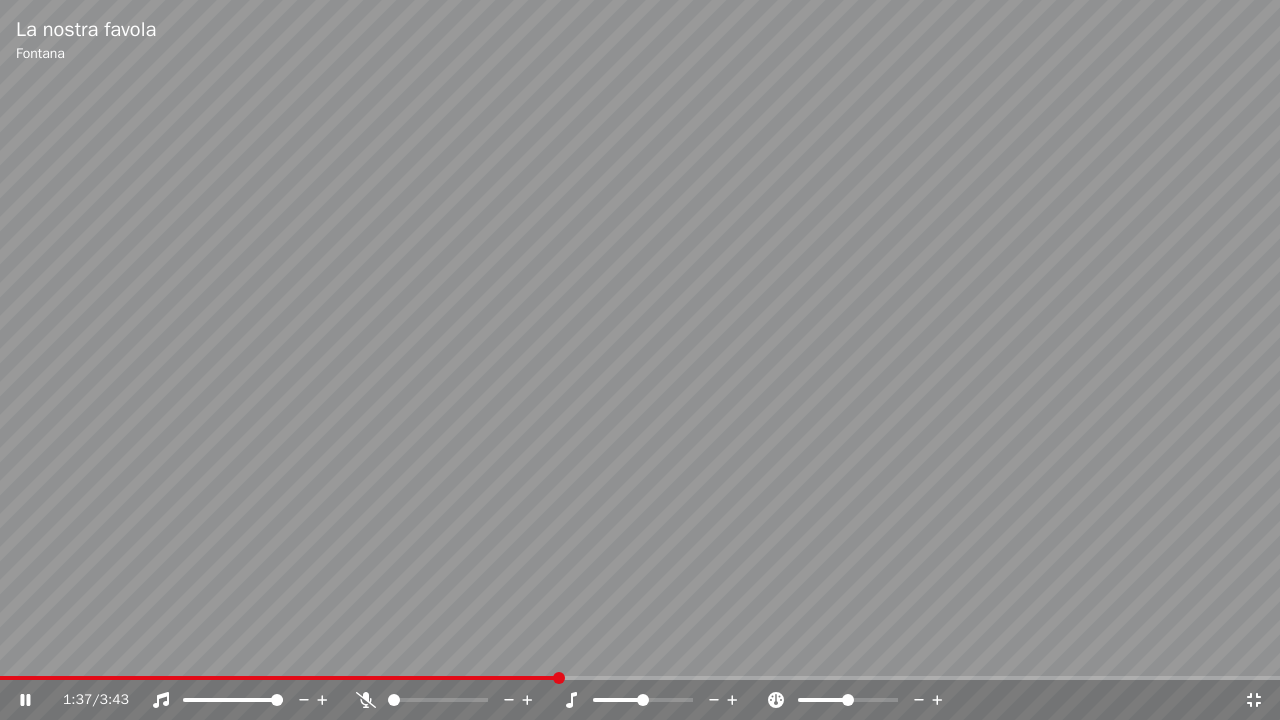 click on "1:37  /  3:43" at bounding box center (640, 700) 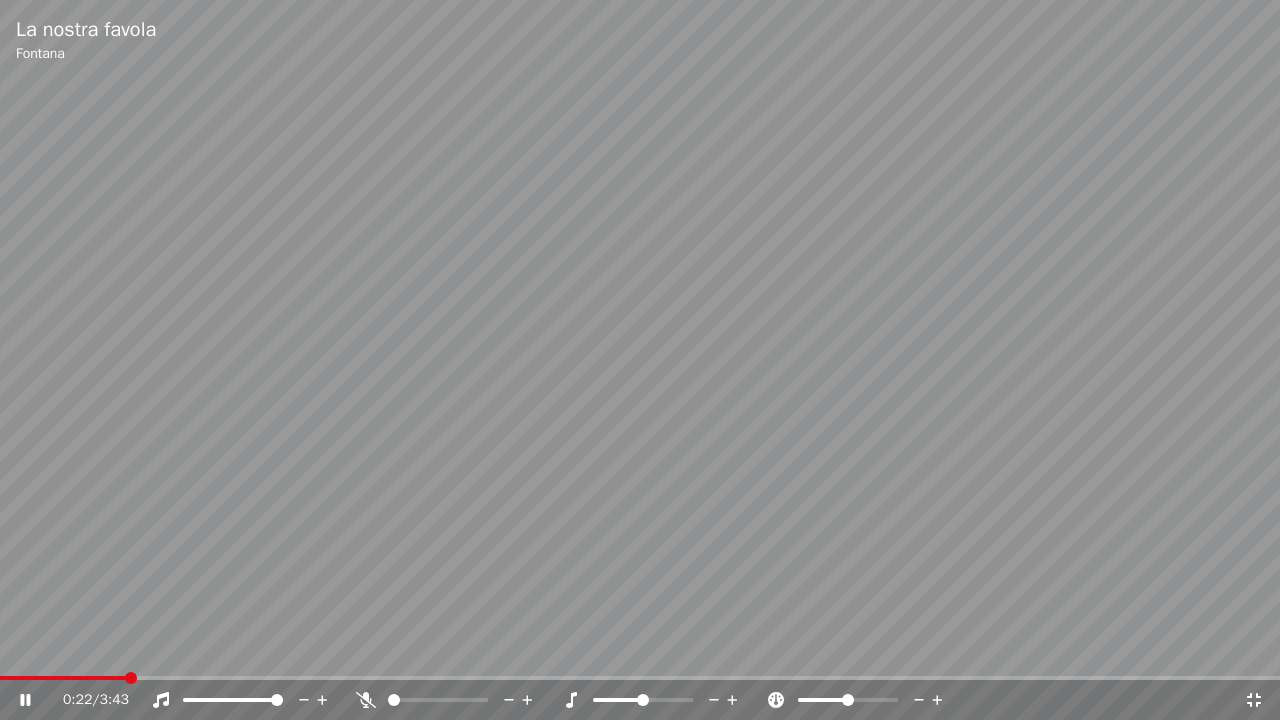 click at bounding box center [63, 678] 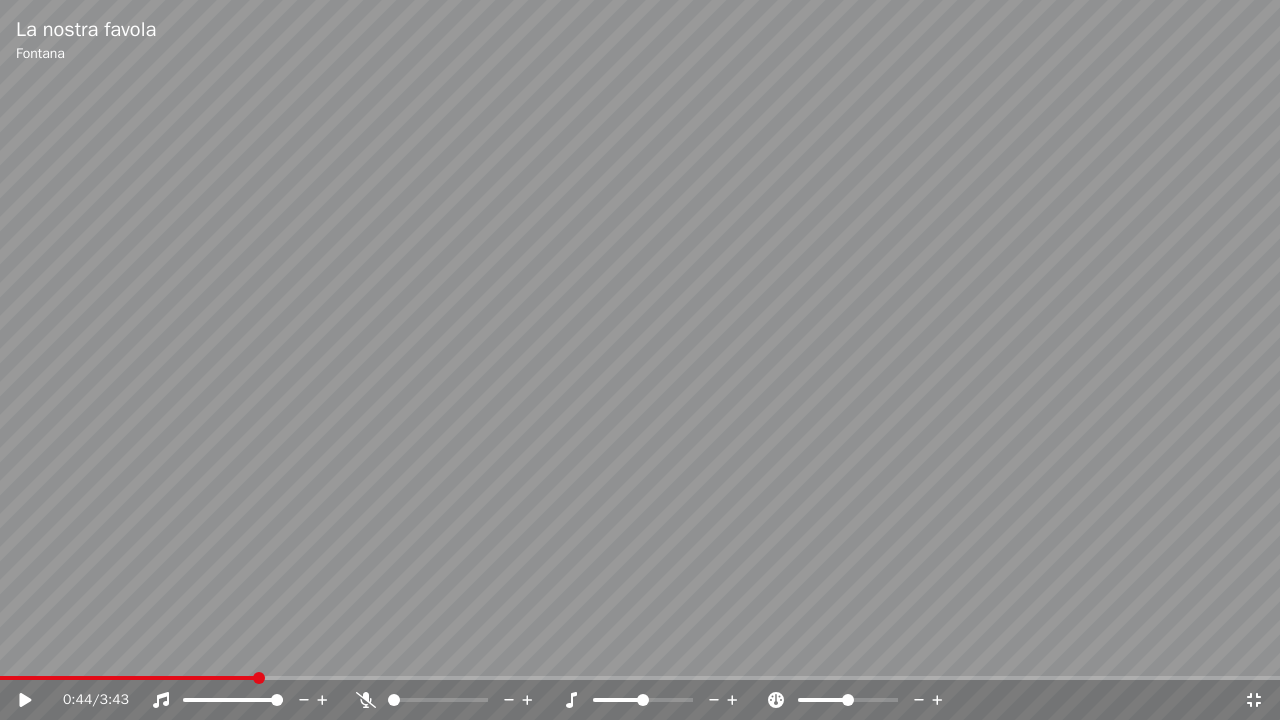 click 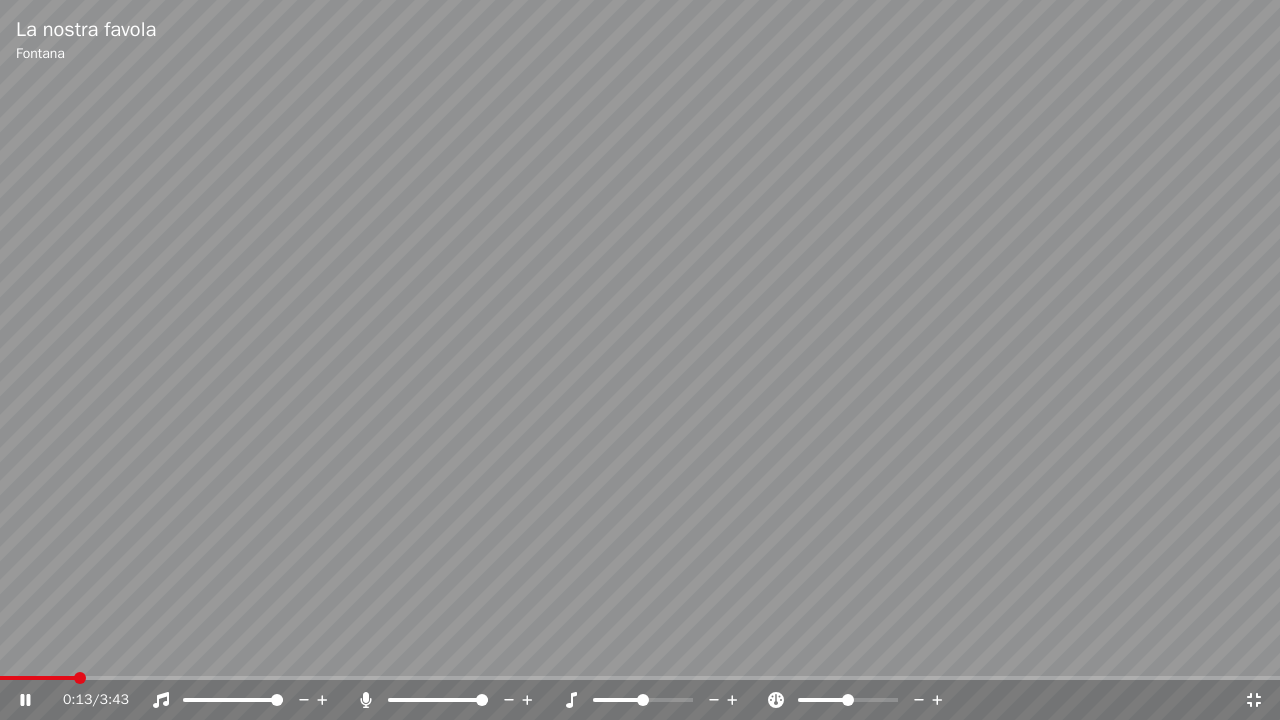 click at bounding box center (37, 678) 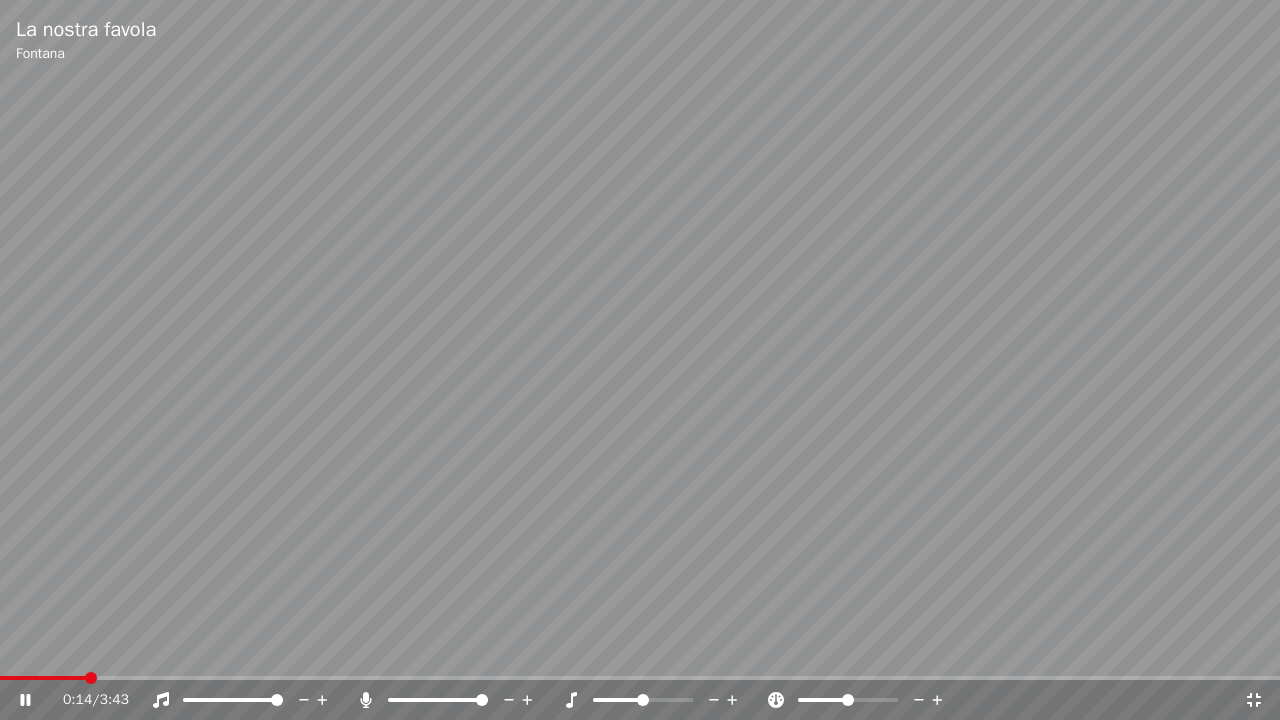 click 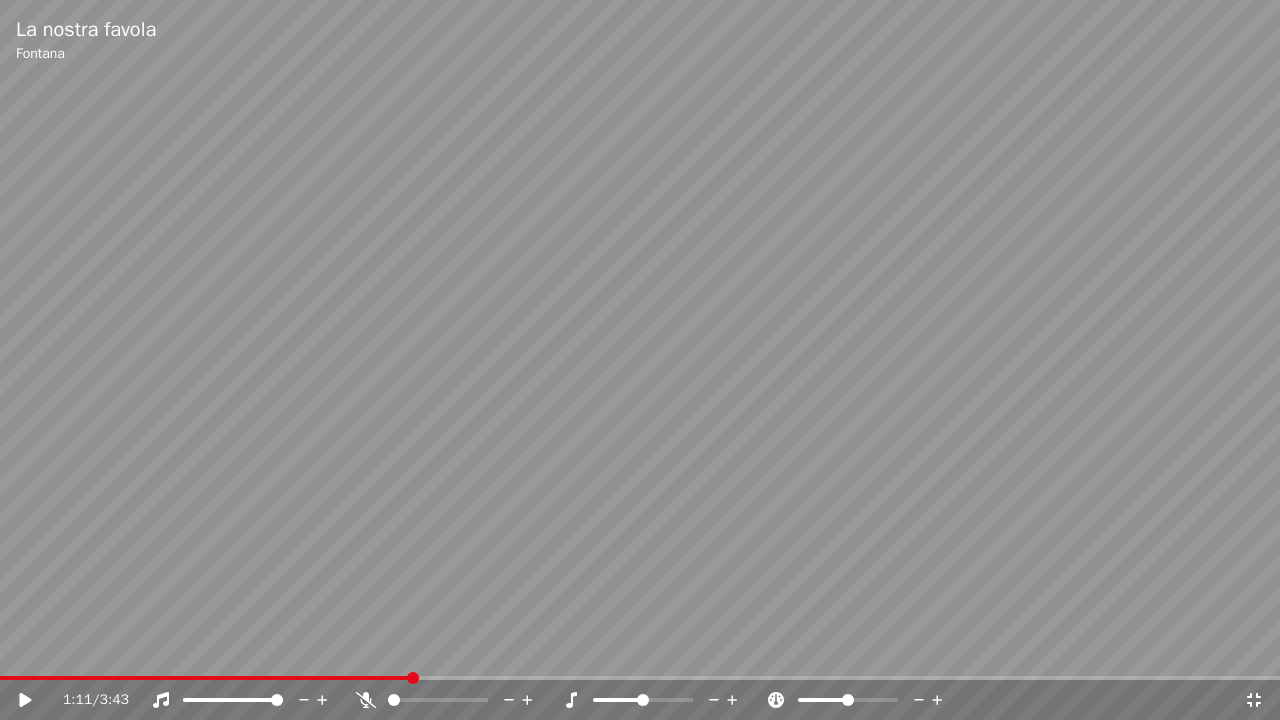 click 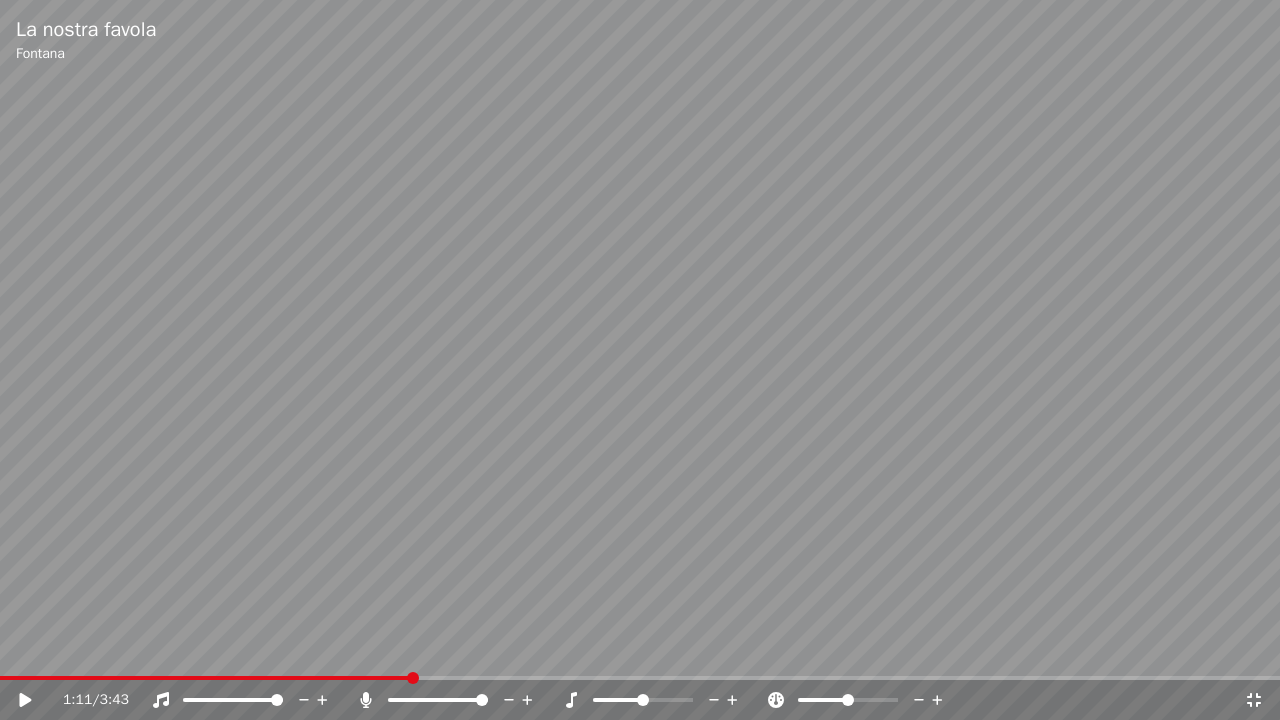 click at bounding box center [640, 360] 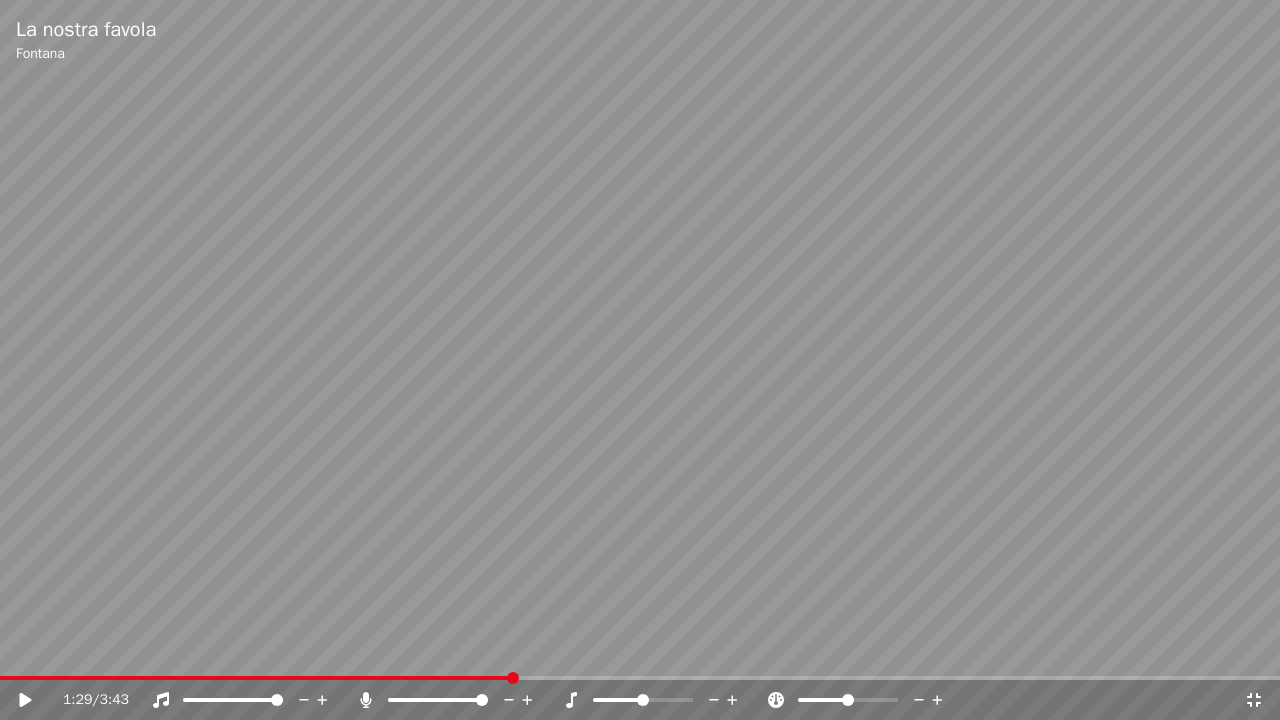 click at bounding box center (256, 678) 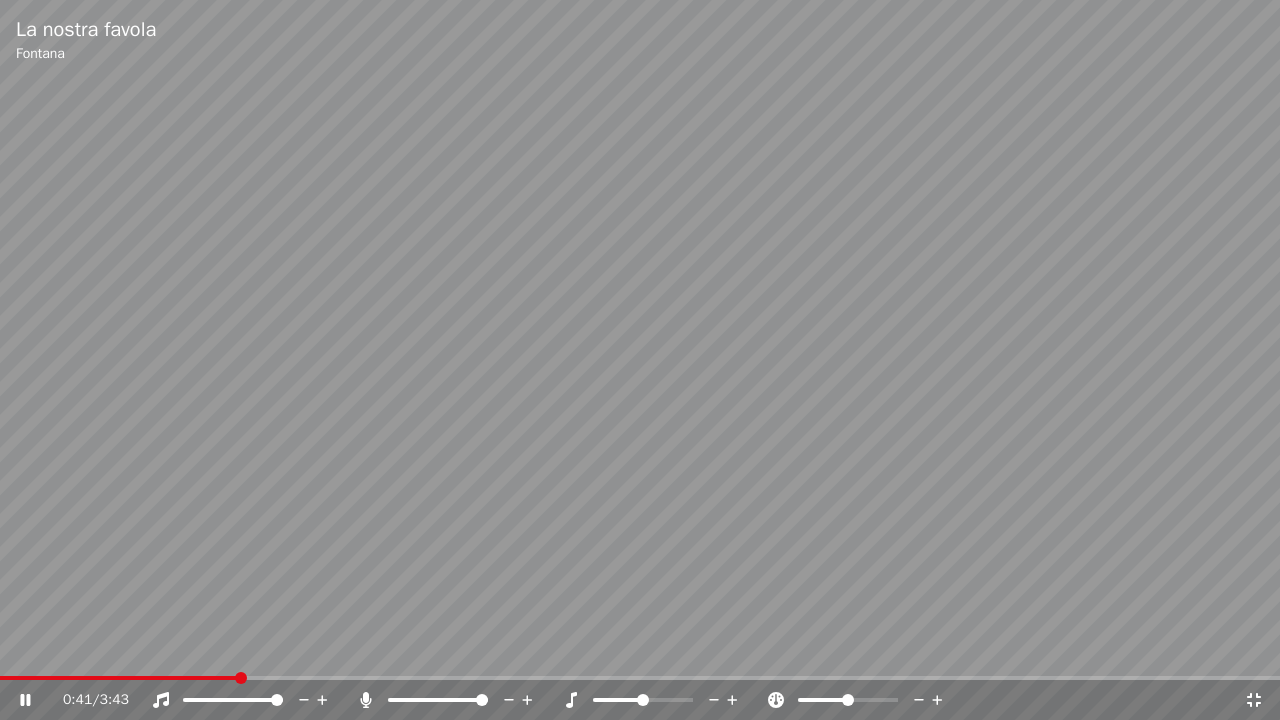 click 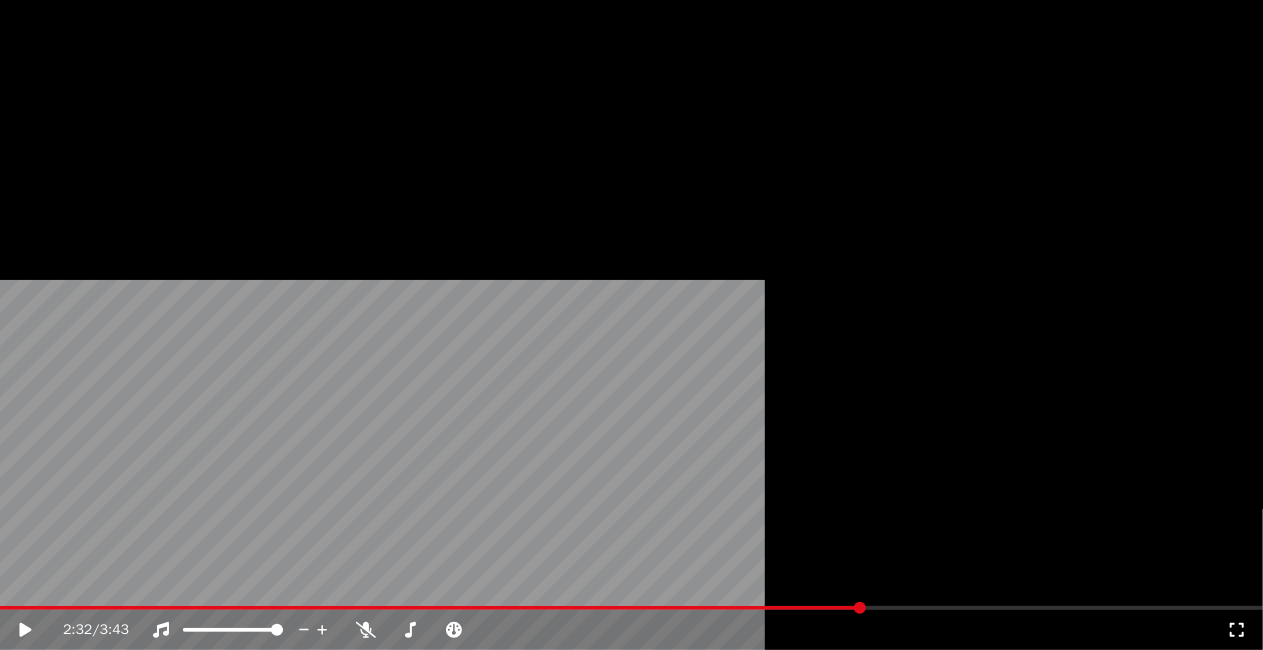 scroll, scrollTop: 0, scrollLeft: 0, axis: both 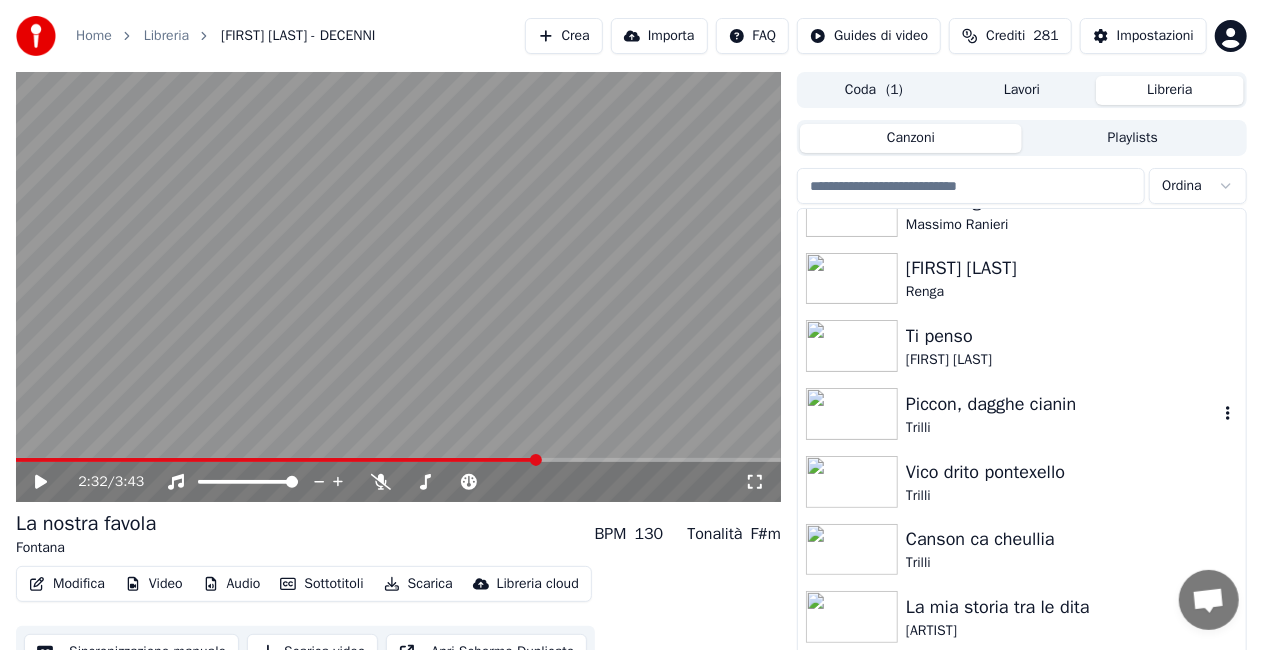 click on "Piccon, dagghe cianin" at bounding box center (1062, 404) 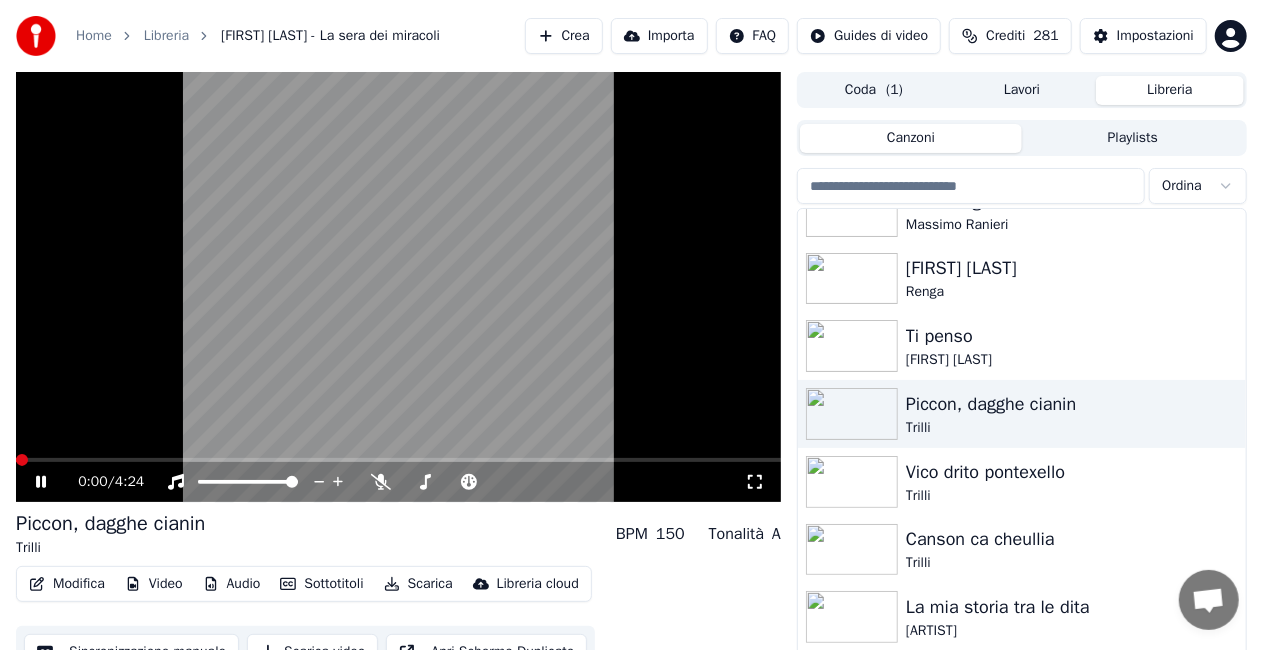 click 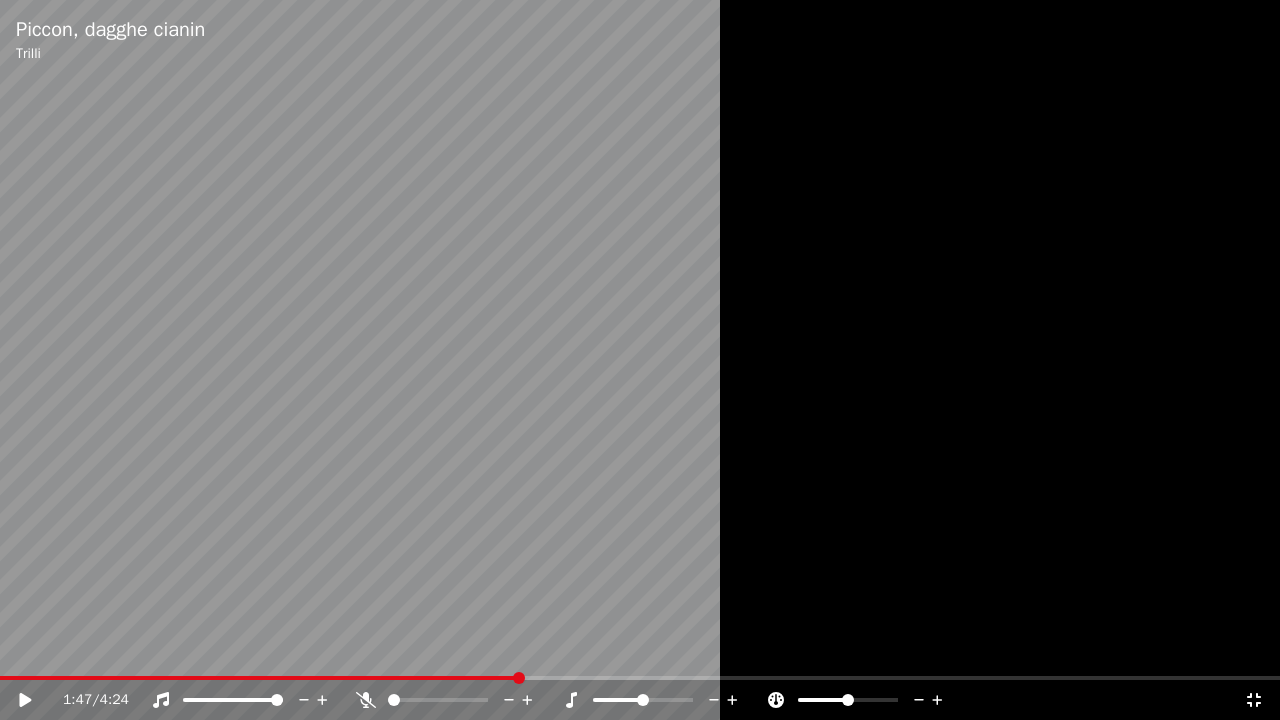 click at bounding box center (259, 678) 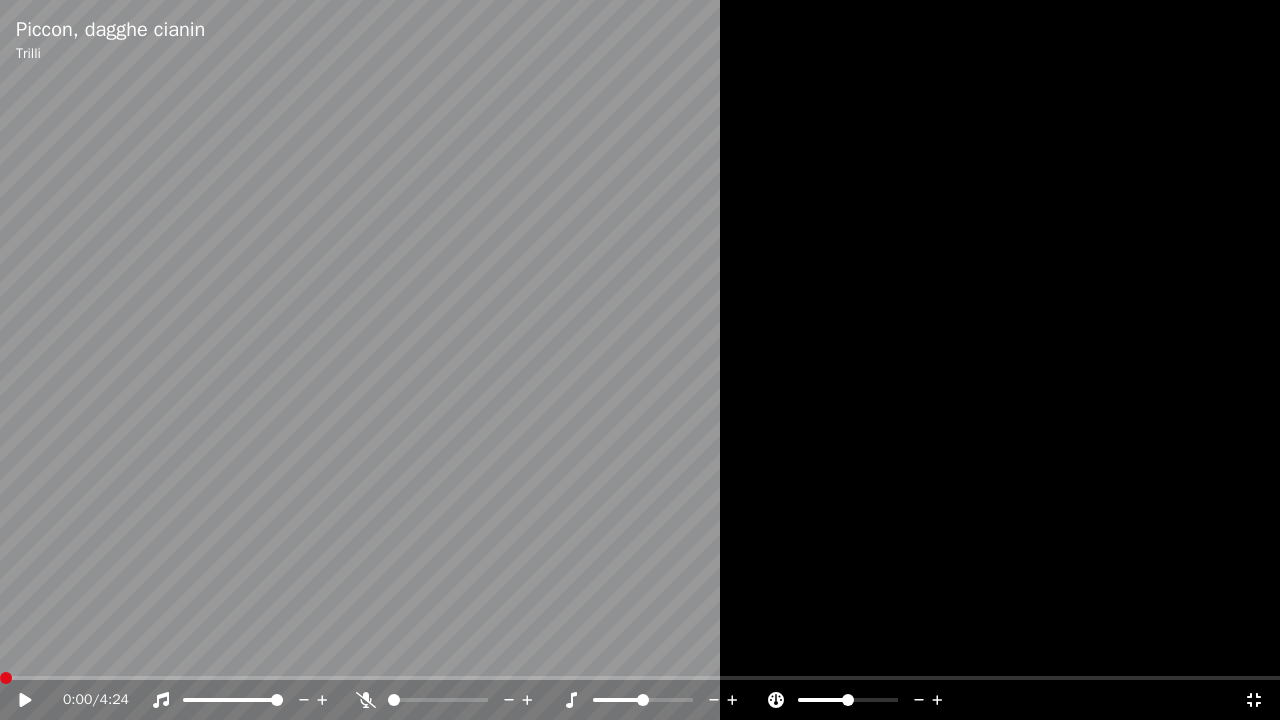 click 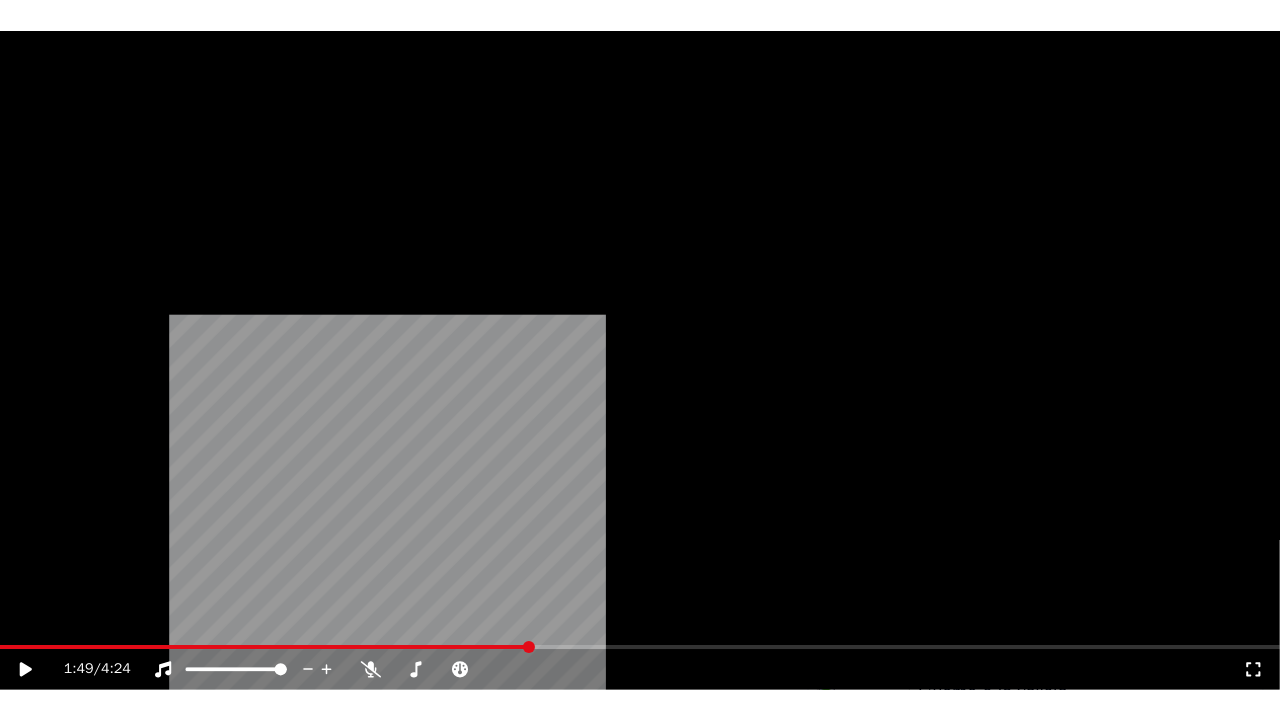 scroll, scrollTop: 27324, scrollLeft: 0, axis: vertical 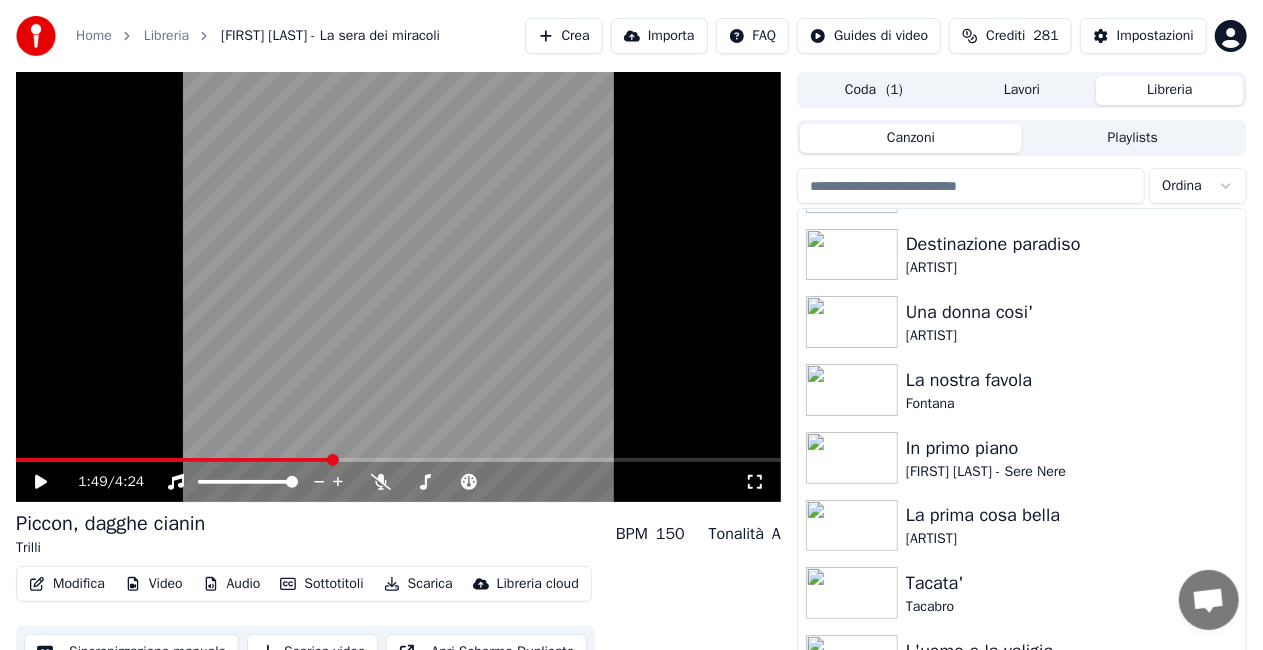 click on "Sincronizzazione manuale Scarica video Apri Schermo Duplicato" at bounding box center [305, 652] 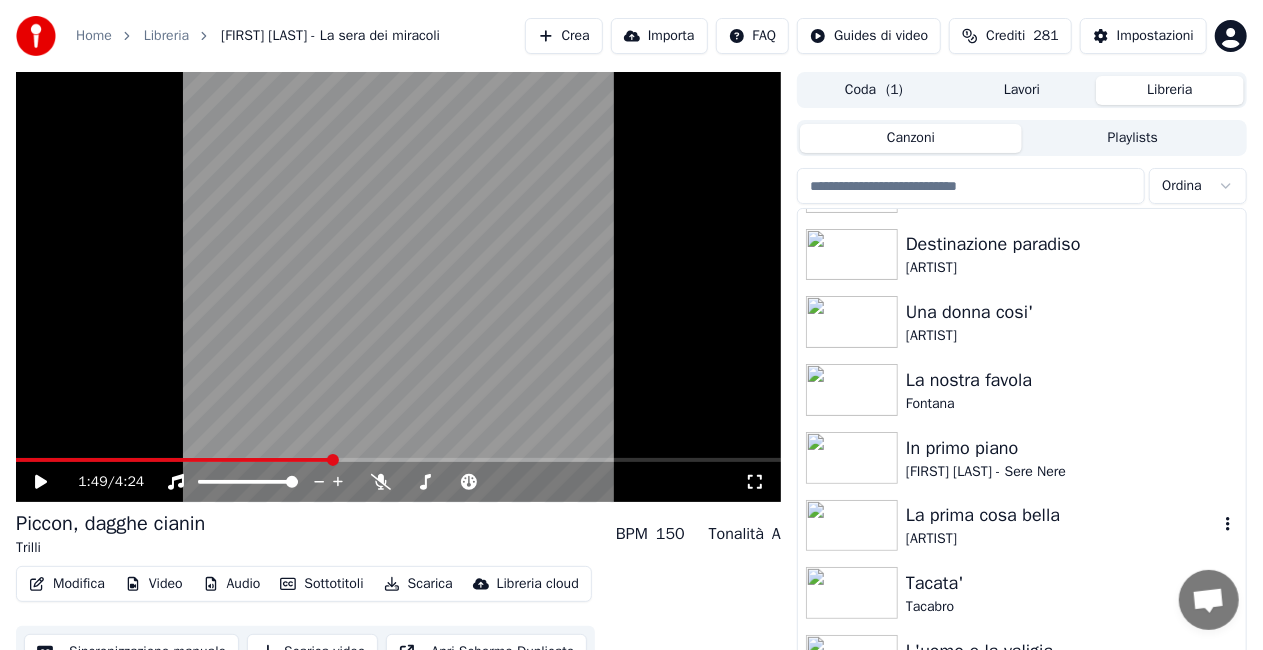 click on "La prima cosa bella" at bounding box center (1062, 515) 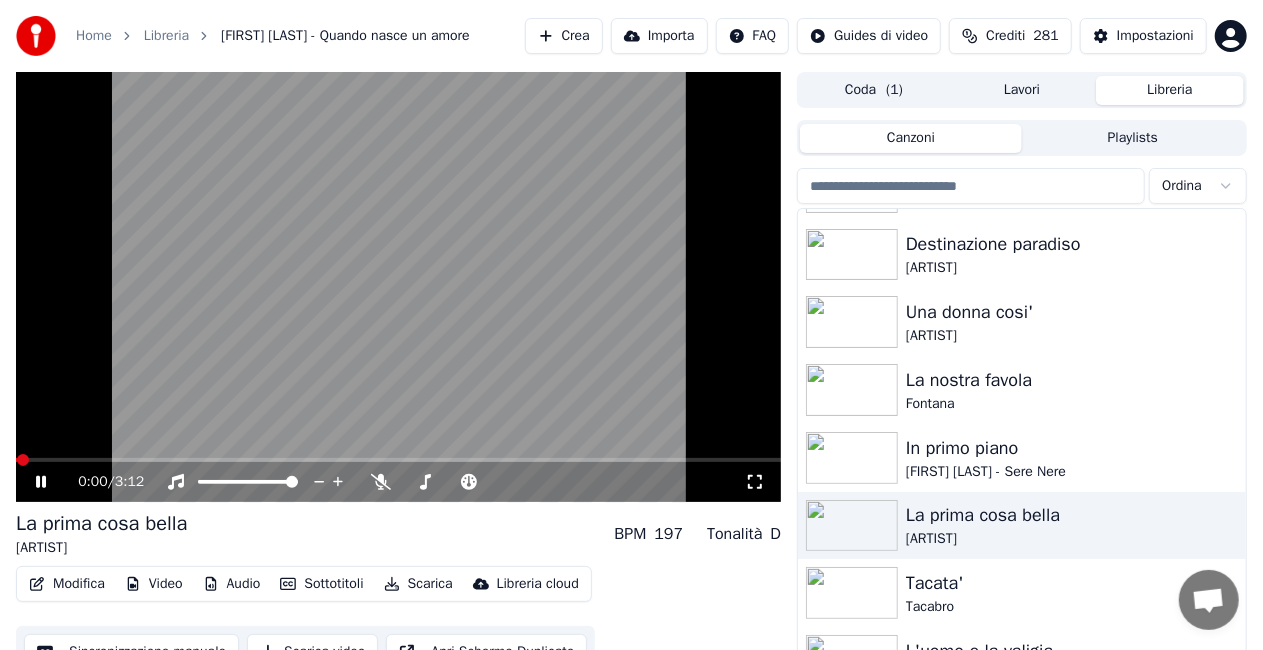click 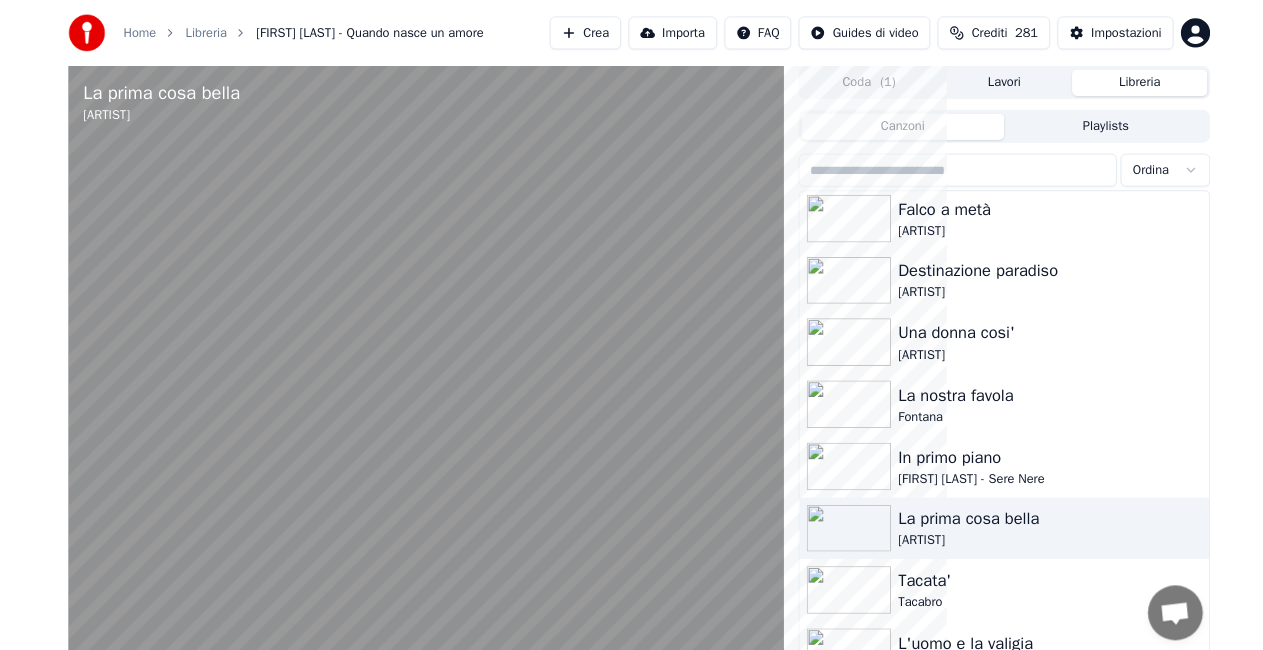 scroll, scrollTop: 27271, scrollLeft: 0, axis: vertical 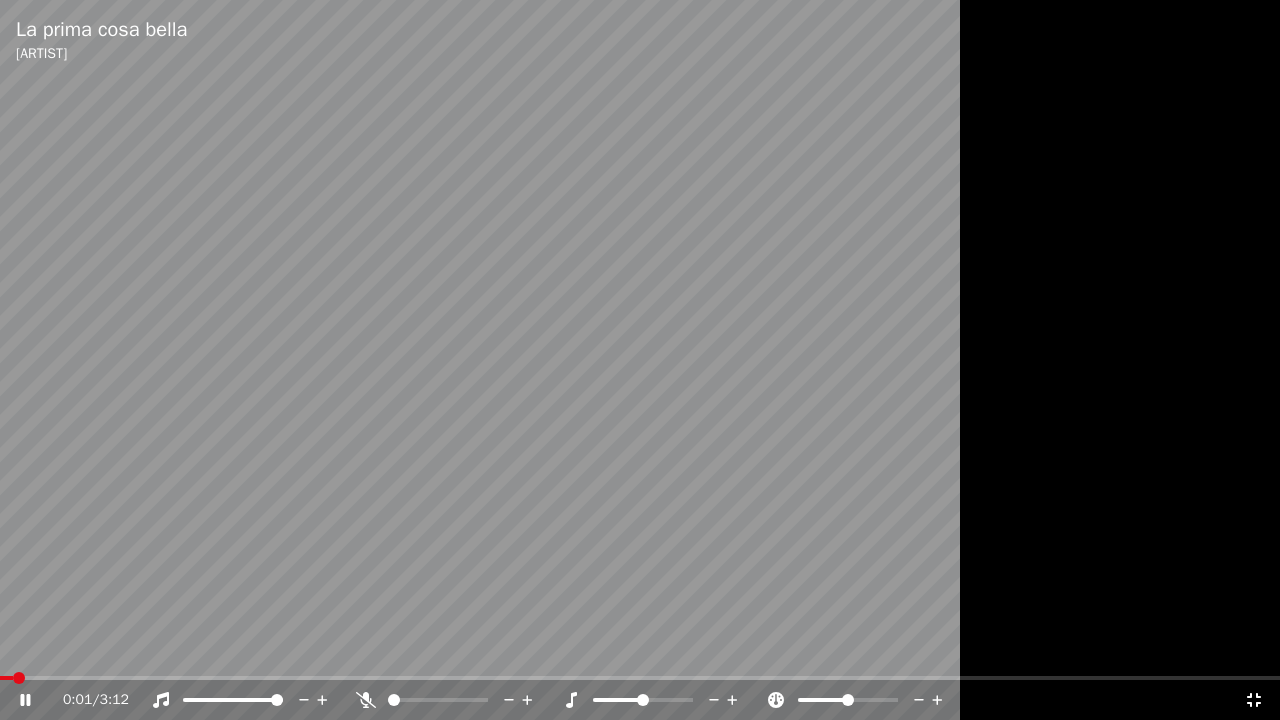 click on "0:01  /  3:12" at bounding box center (640, 700) 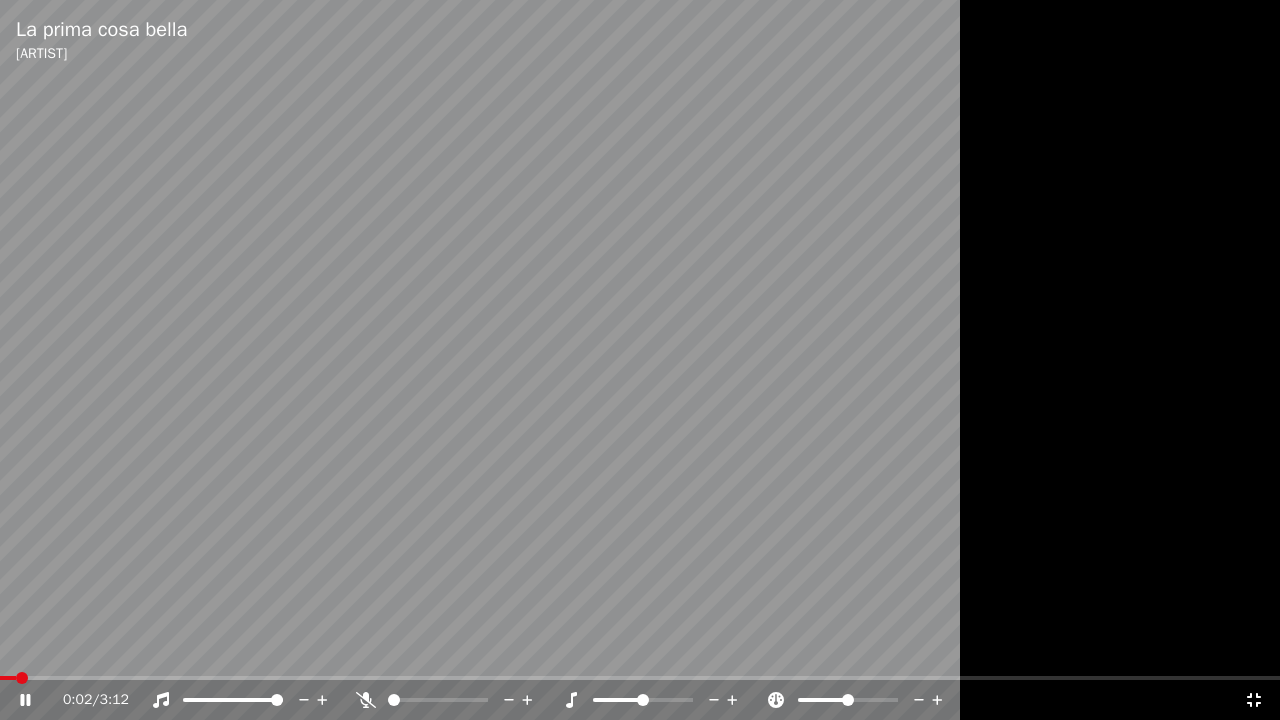 click at bounding box center [640, 360] 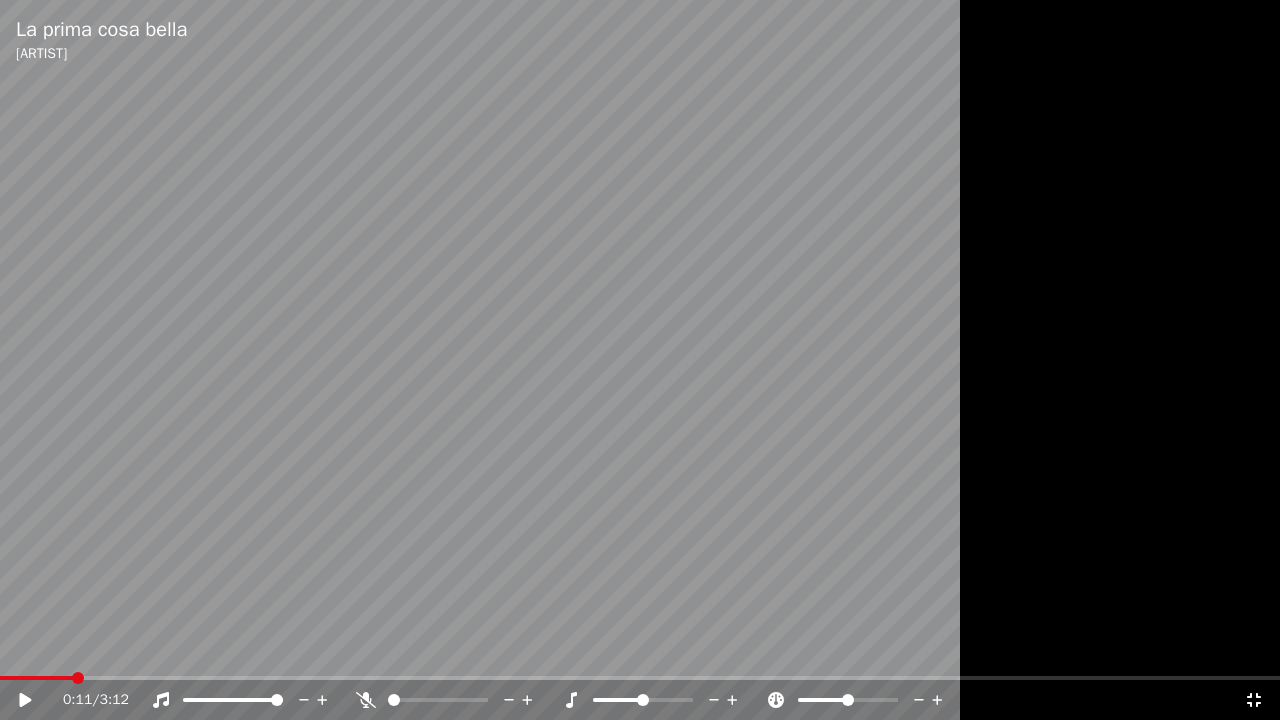 click at bounding box center (640, 678) 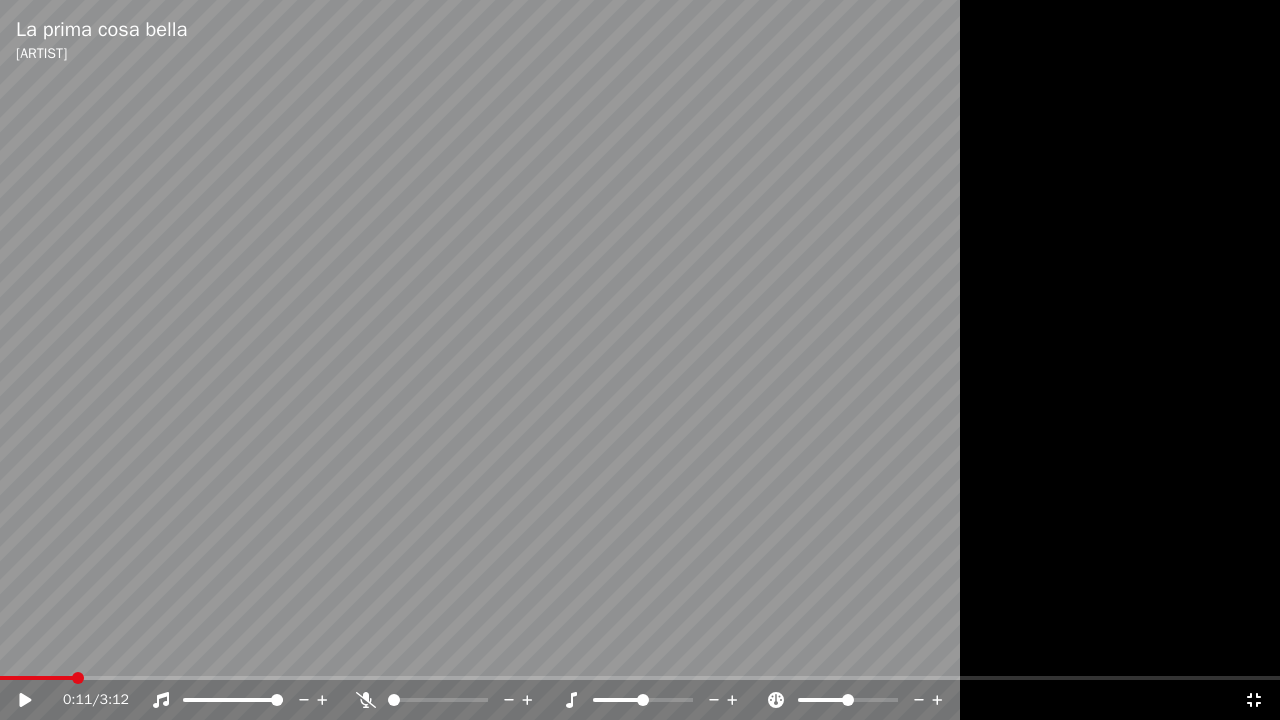 scroll, scrollTop: 27324, scrollLeft: 0, axis: vertical 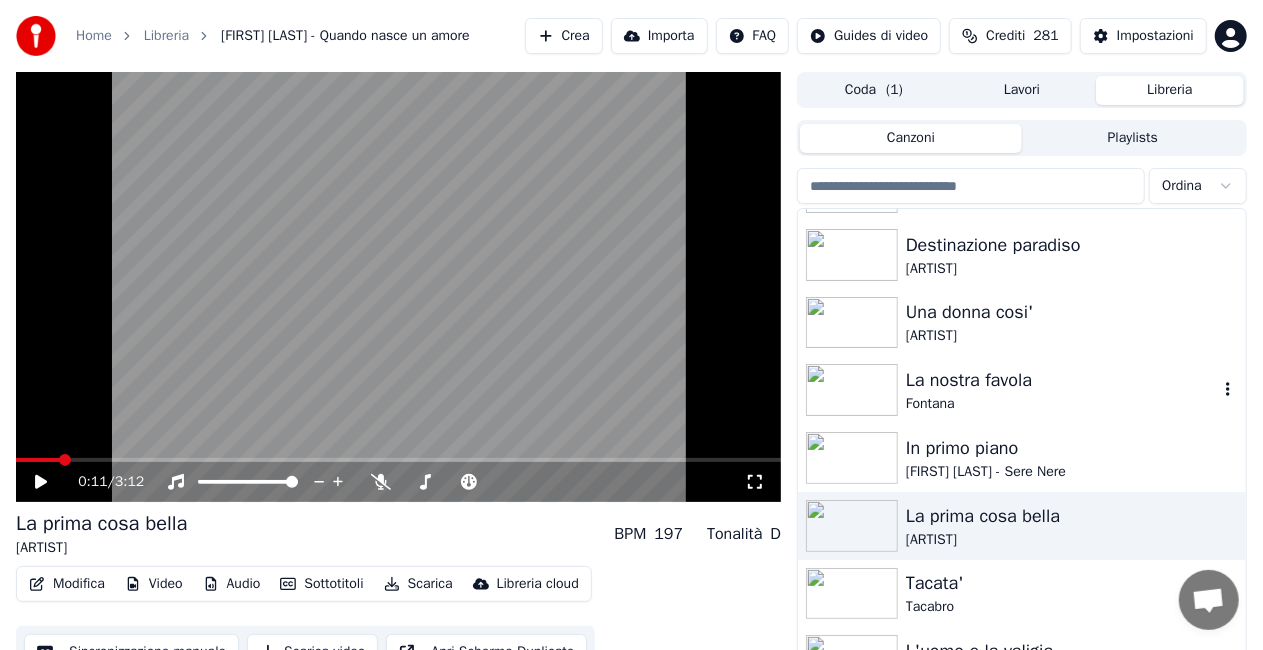 click on "Fontana" at bounding box center (1062, 404) 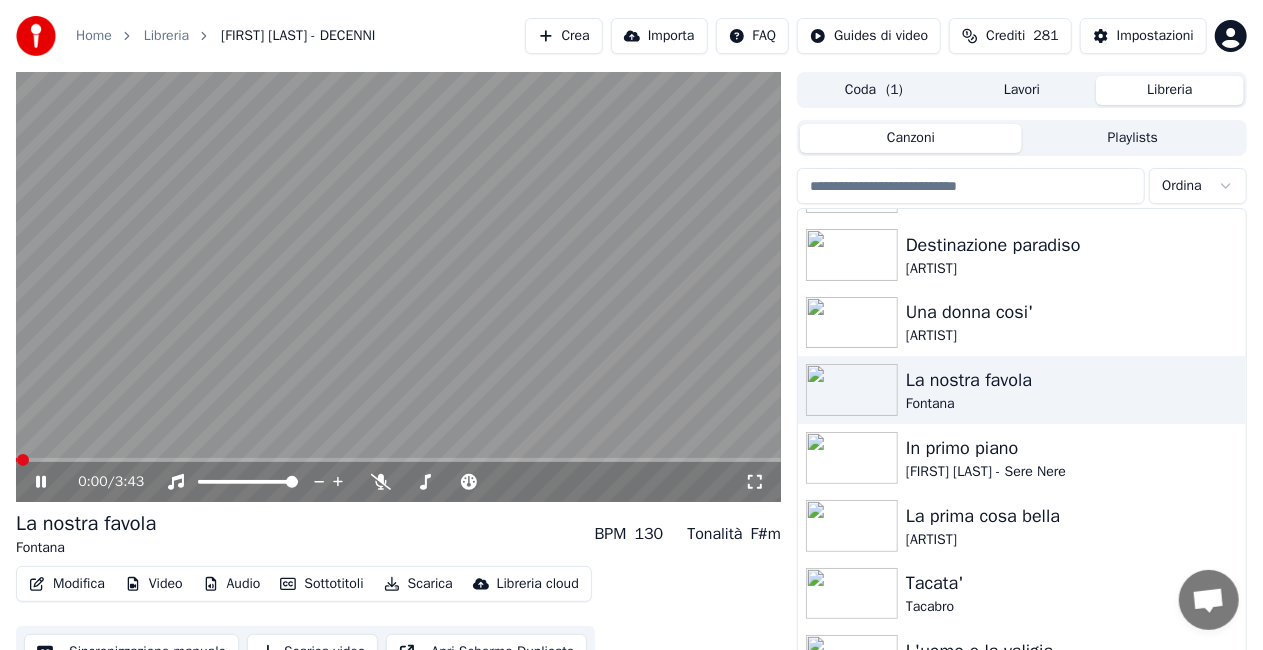 click 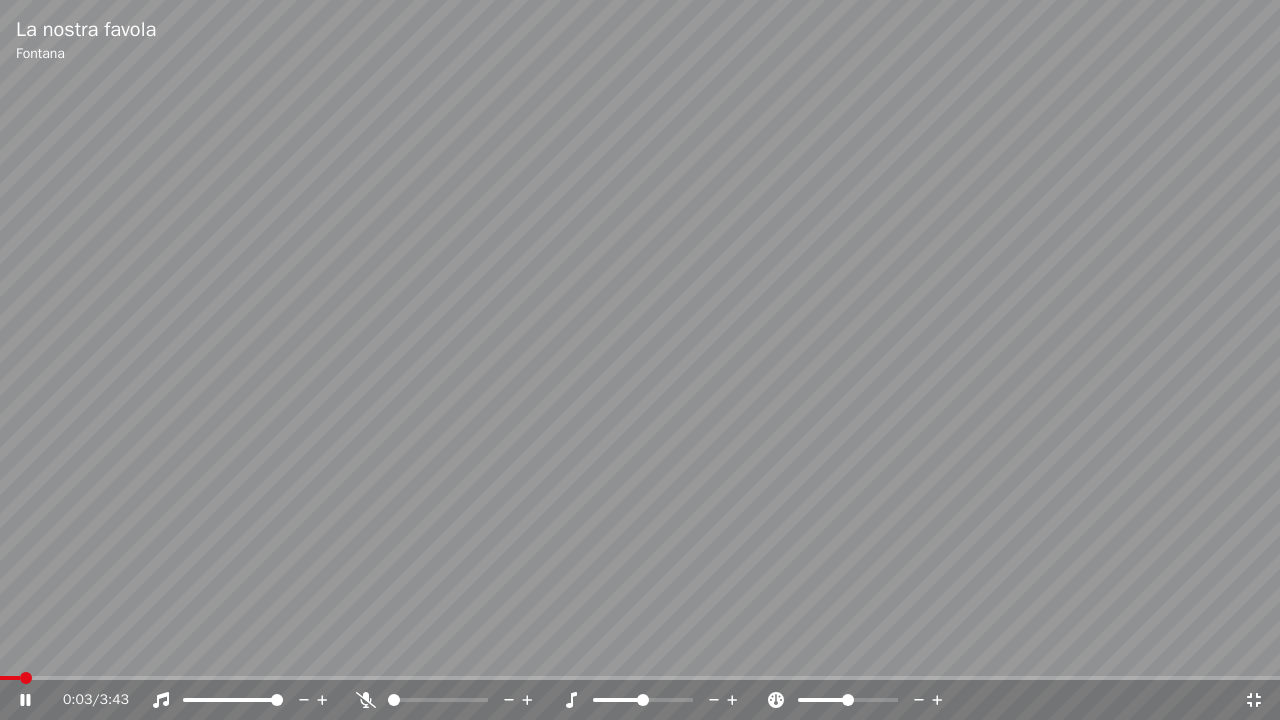 click on "0:03  /  3:43" at bounding box center (640, 700) 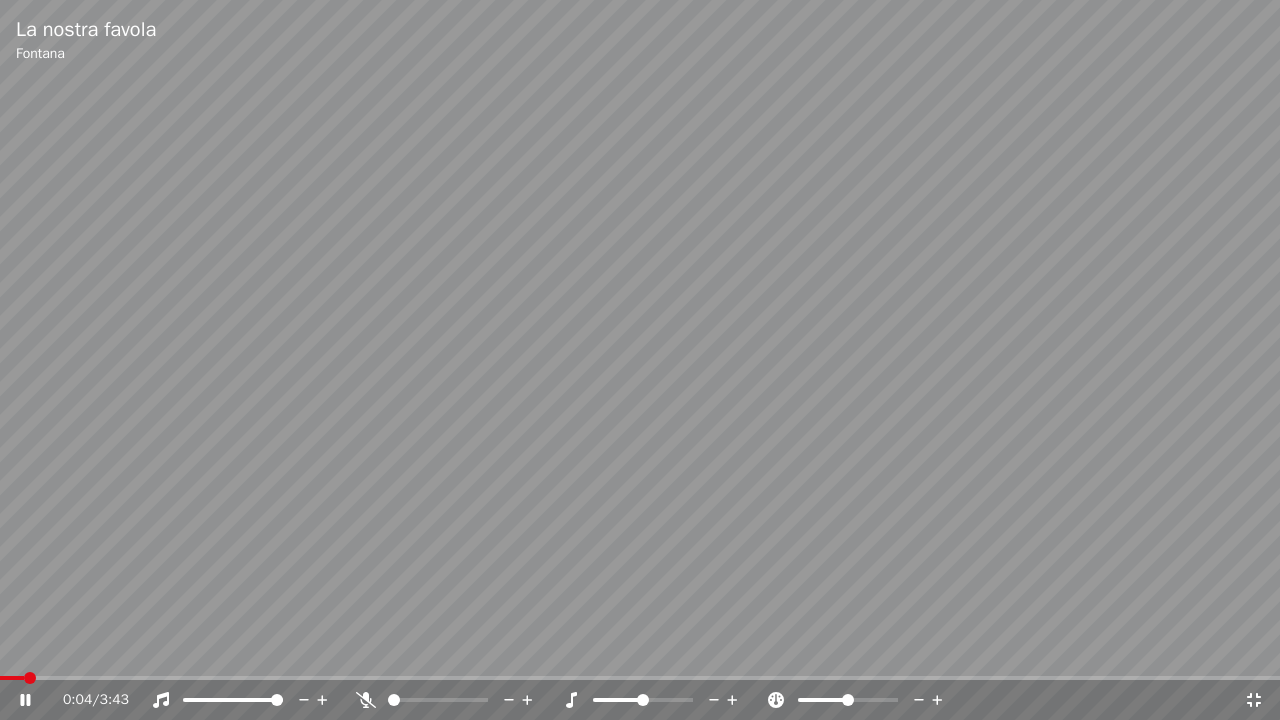 click at bounding box center (640, 678) 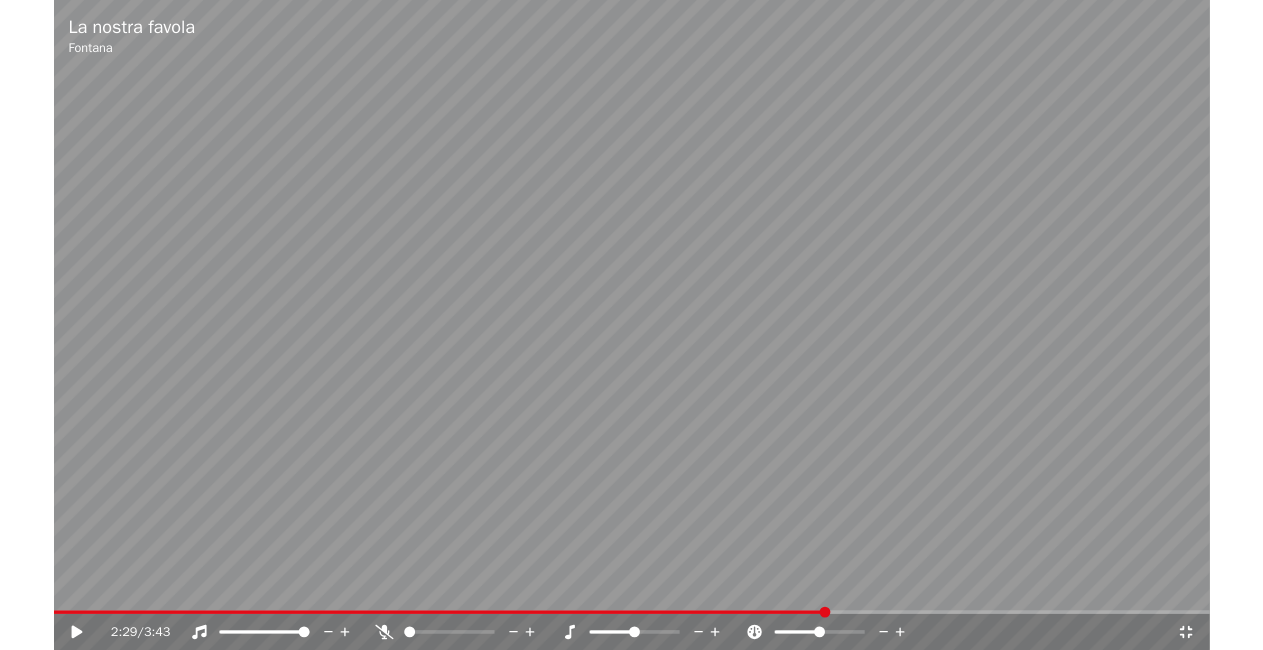 scroll, scrollTop: 27324, scrollLeft: 0, axis: vertical 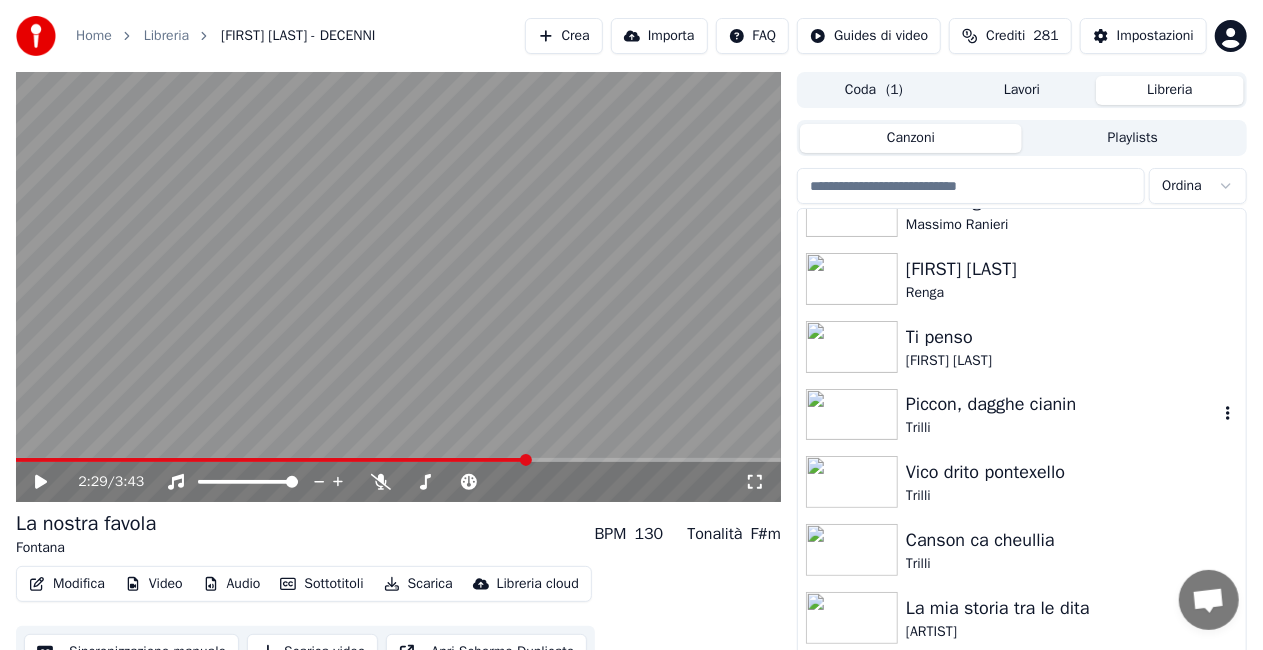 click on "Piccon, dagghe cianin" at bounding box center [1062, 404] 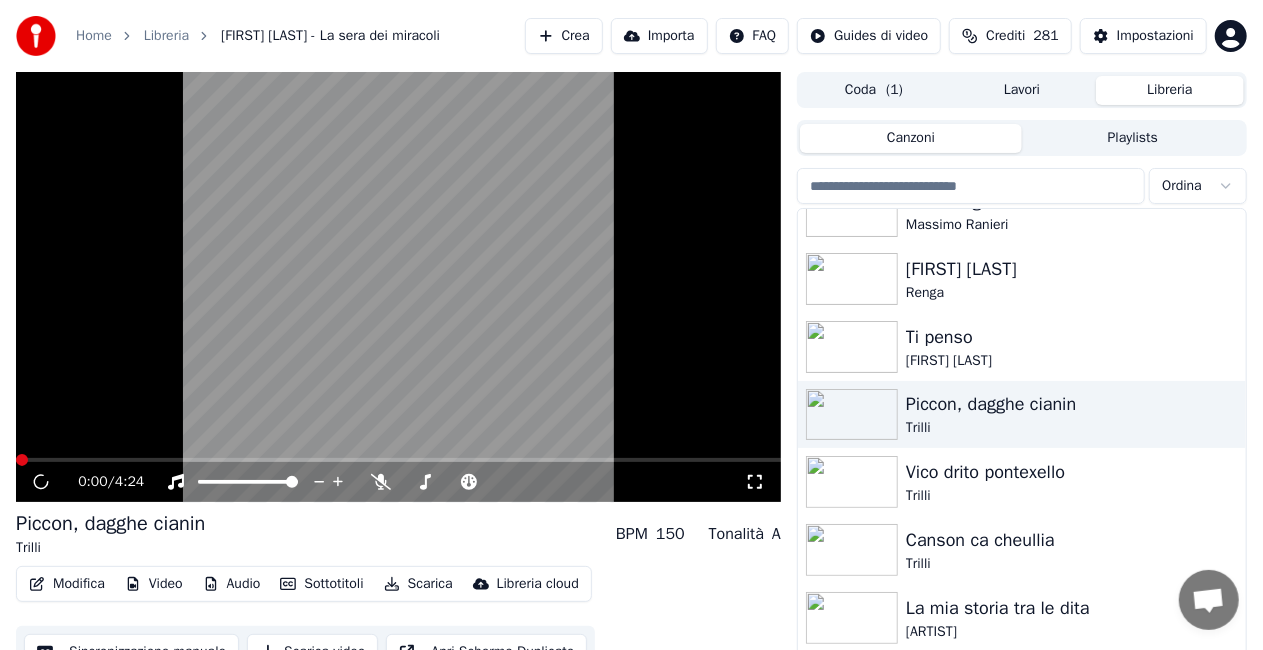 drag, startPoint x: 752, startPoint y: 483, endPoint x: 756, endPoint y: 506, distance: 23.345236 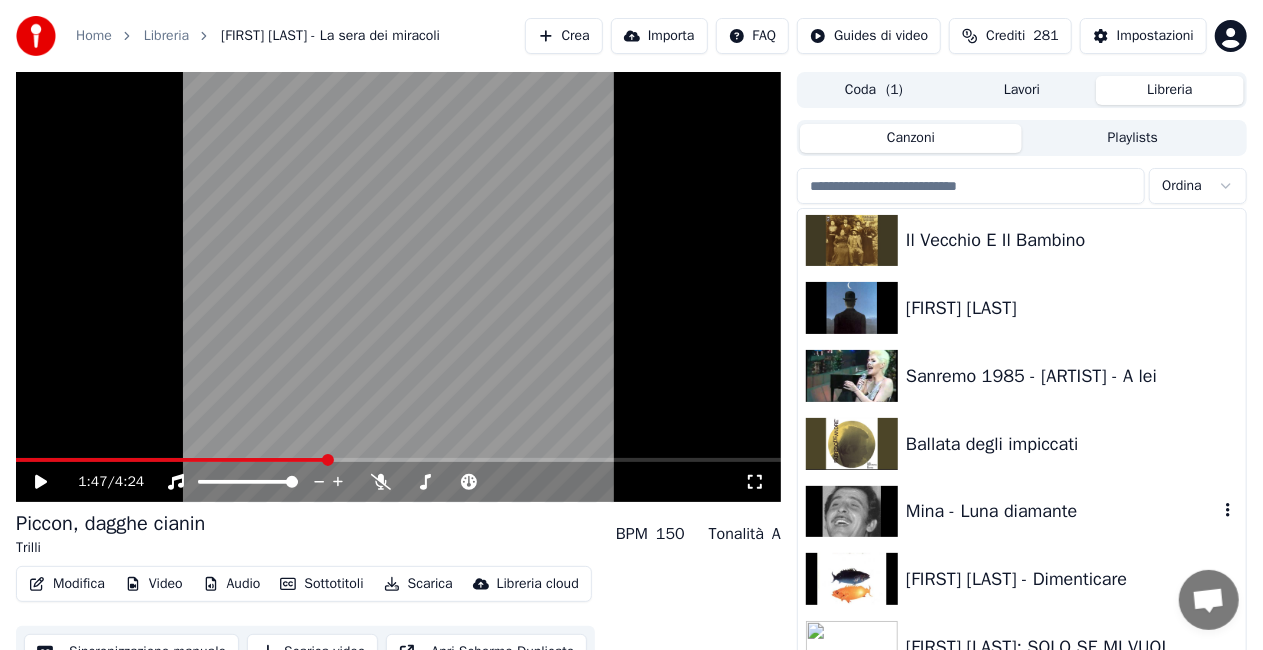 scroll, scrollTop: 24723, scrollLeft: 0, axis: vertical 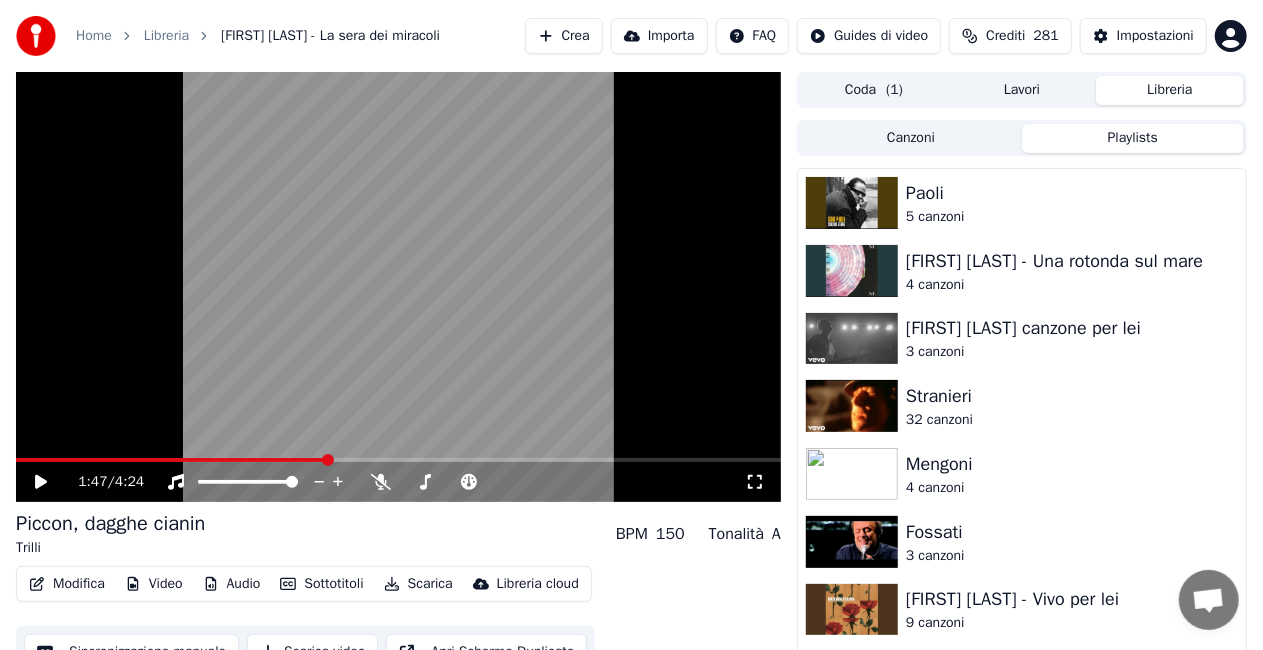 click on "Playlists" at bounding box center (1133, 138) 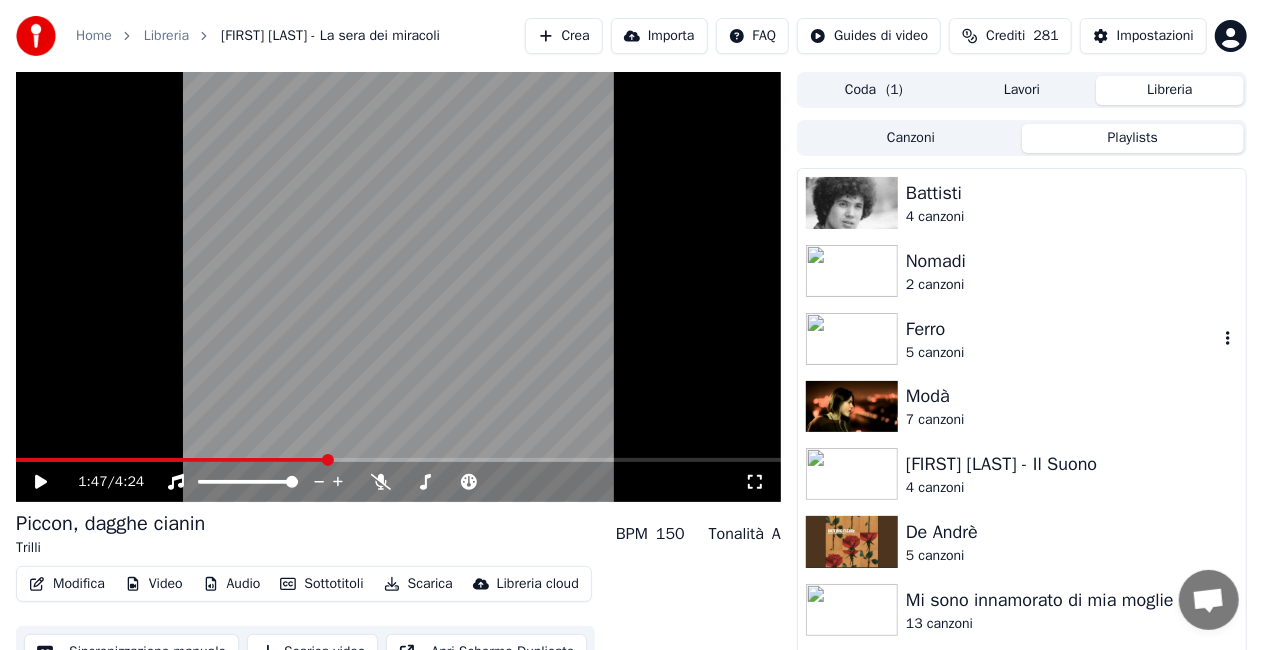 click on "5 canzoni" at bounding box center [1062, 353] 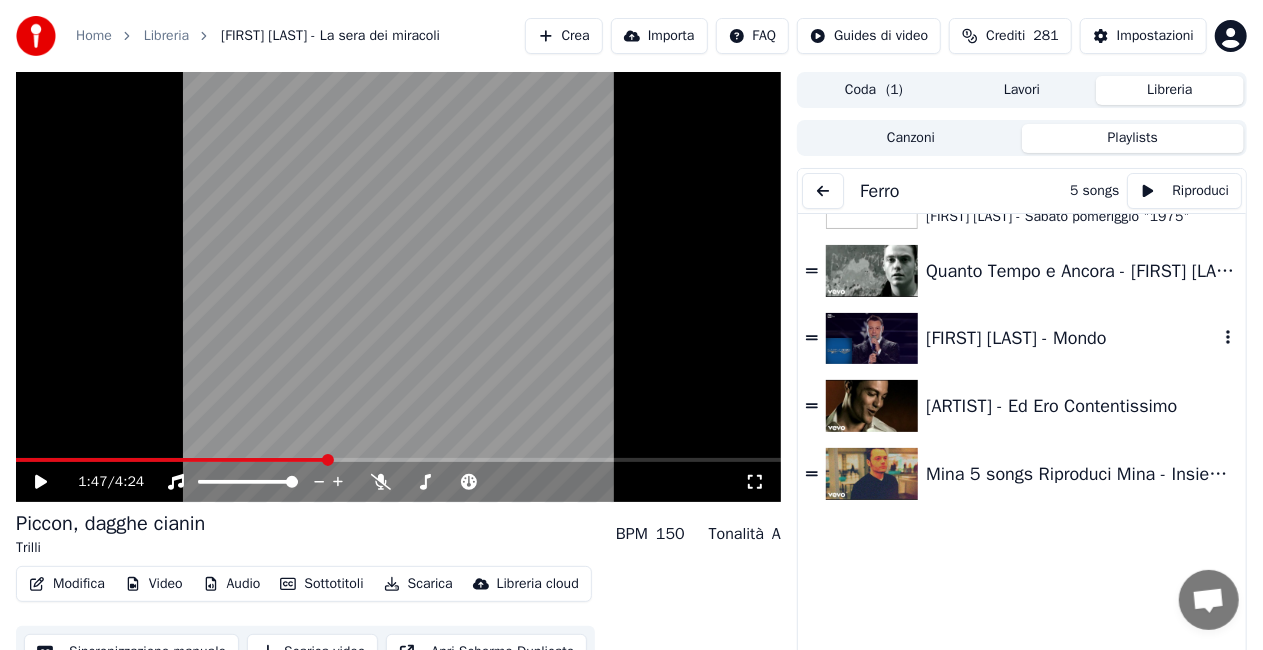 scroll, scrollTop: 0, scrollLeft: 0, axis: both 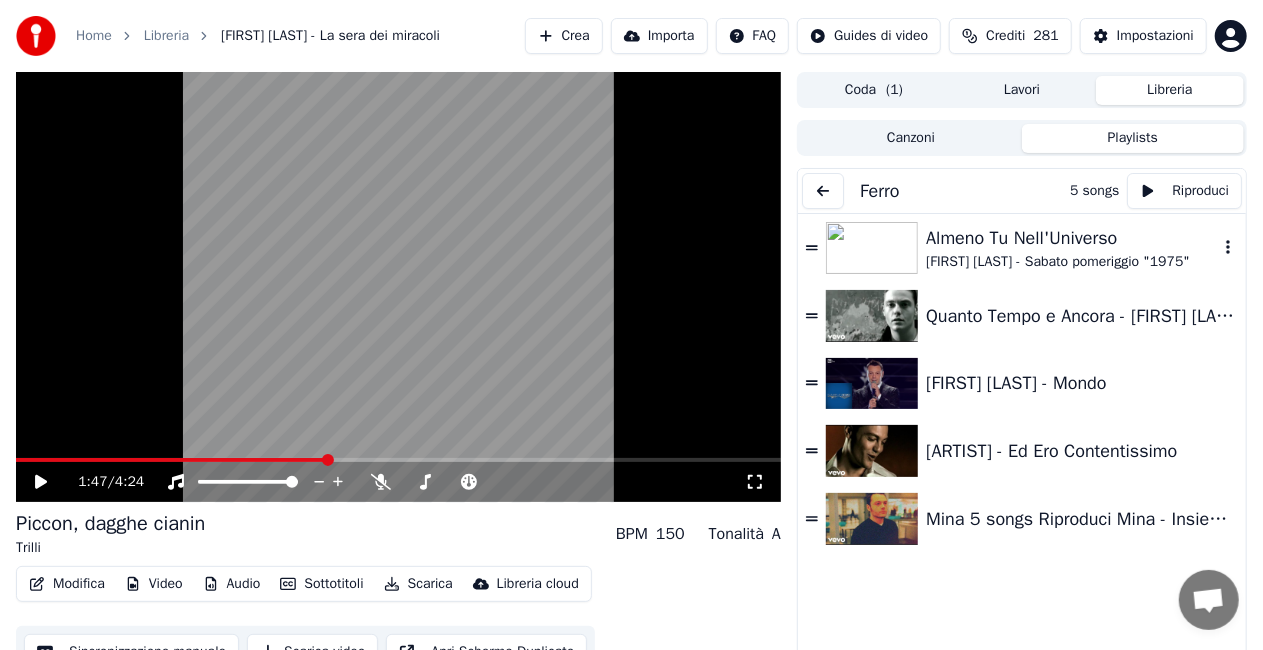 click on "Almeno Tu Nell'Universo" at bounding box center (1072, 238) 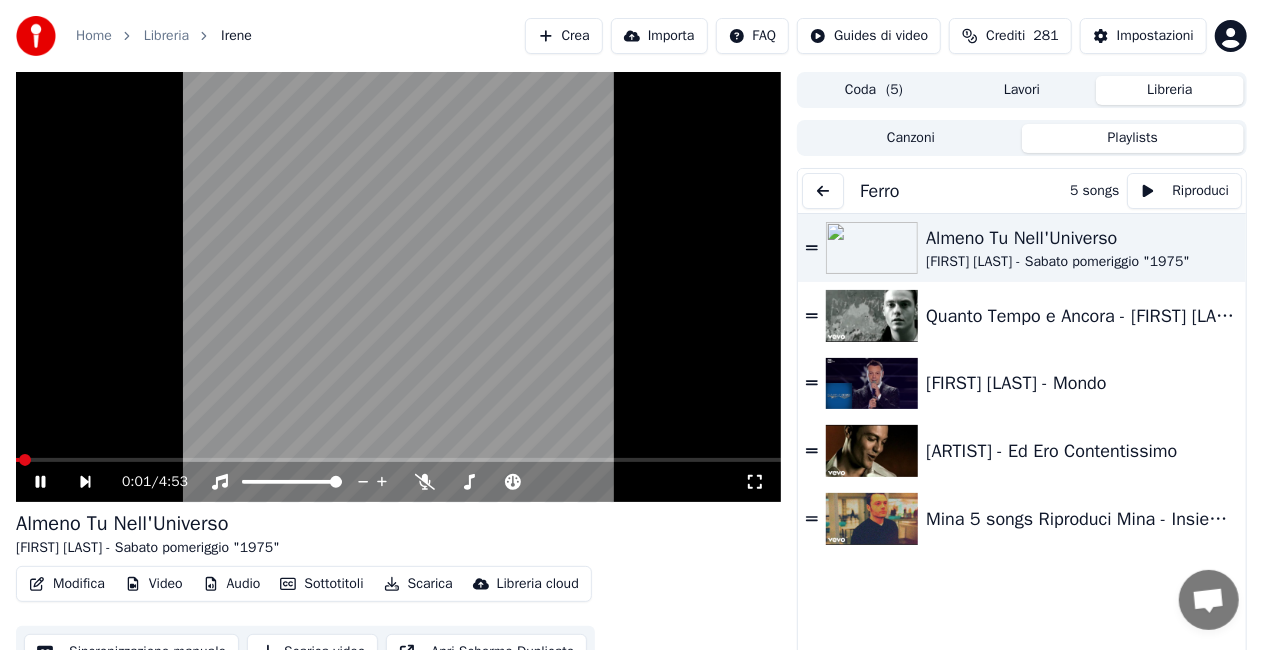 click 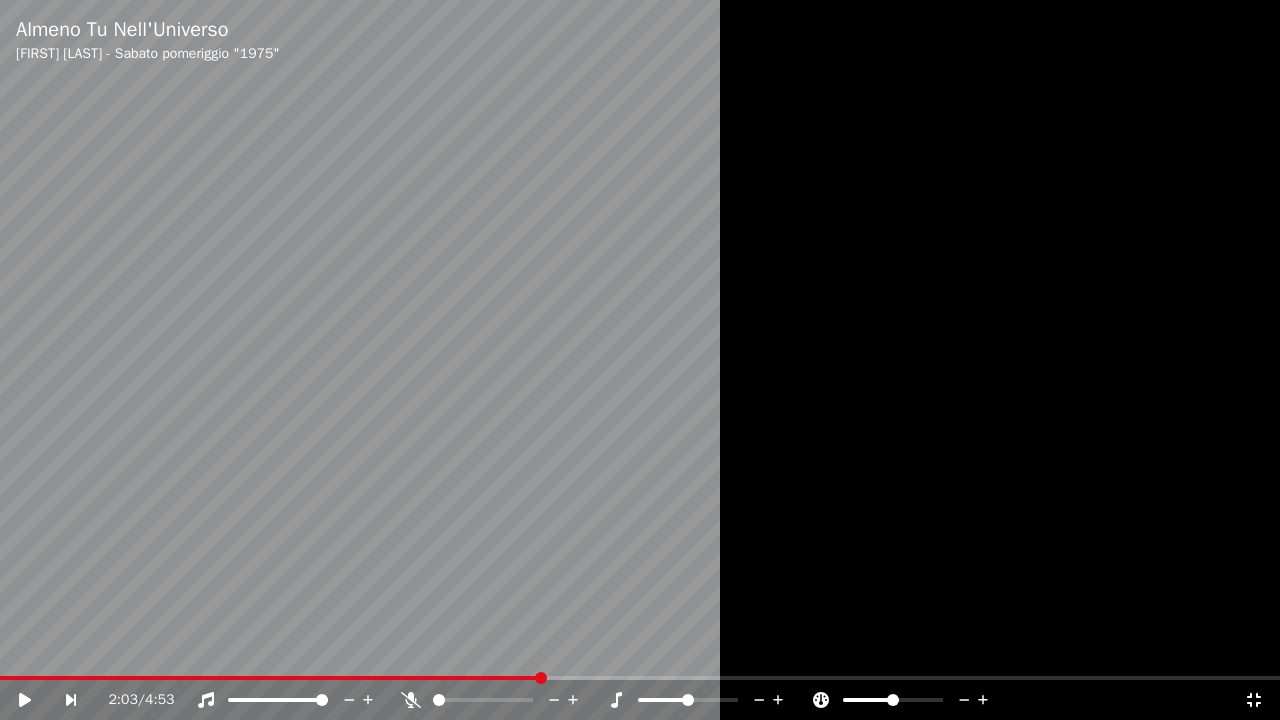 click 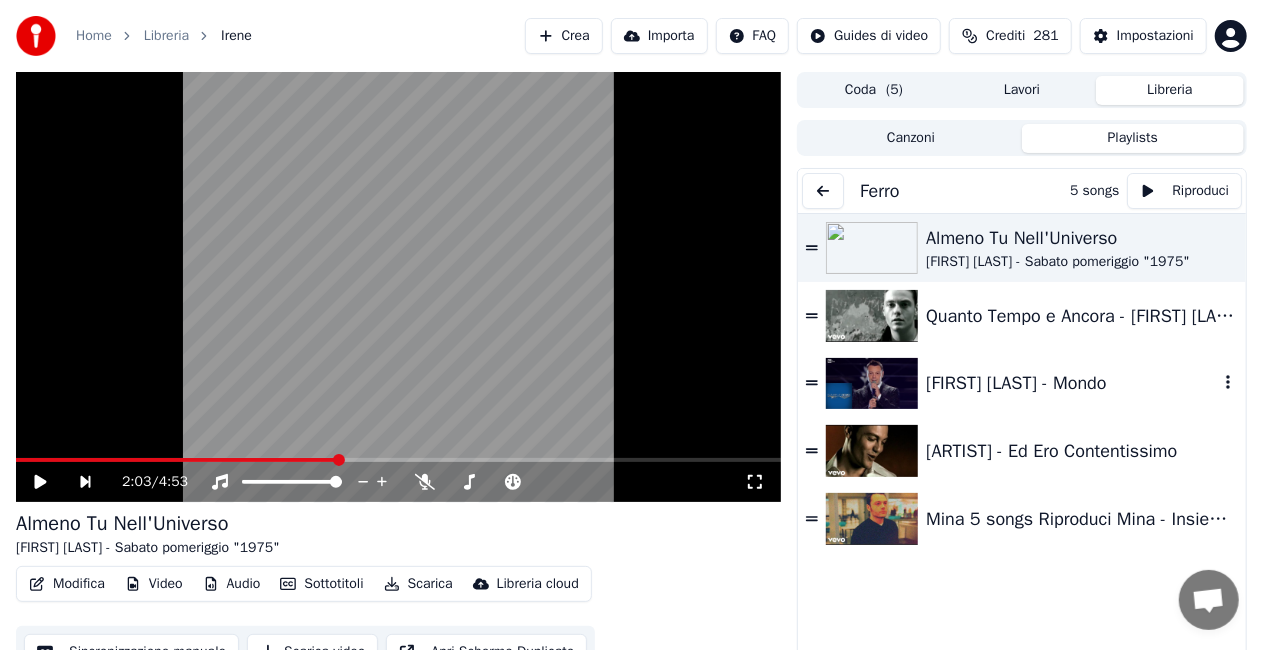 click on "[FIRST] [LAST] - Mondo" at bounding box center (1072, 383) 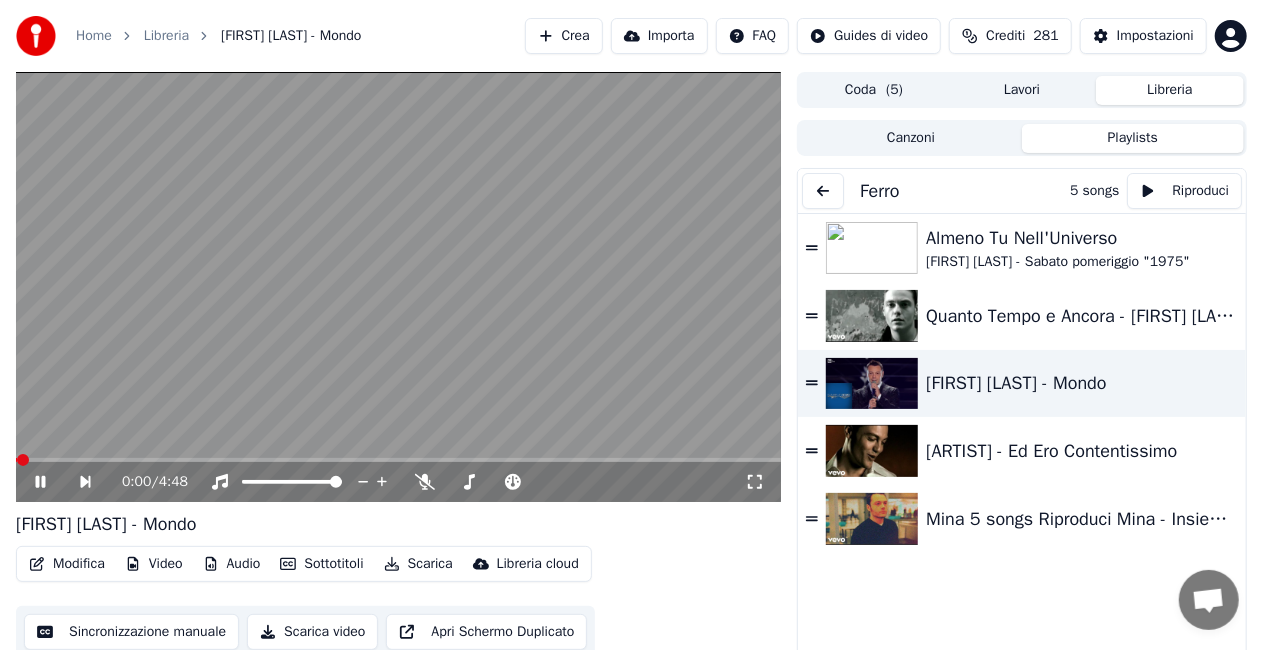 click 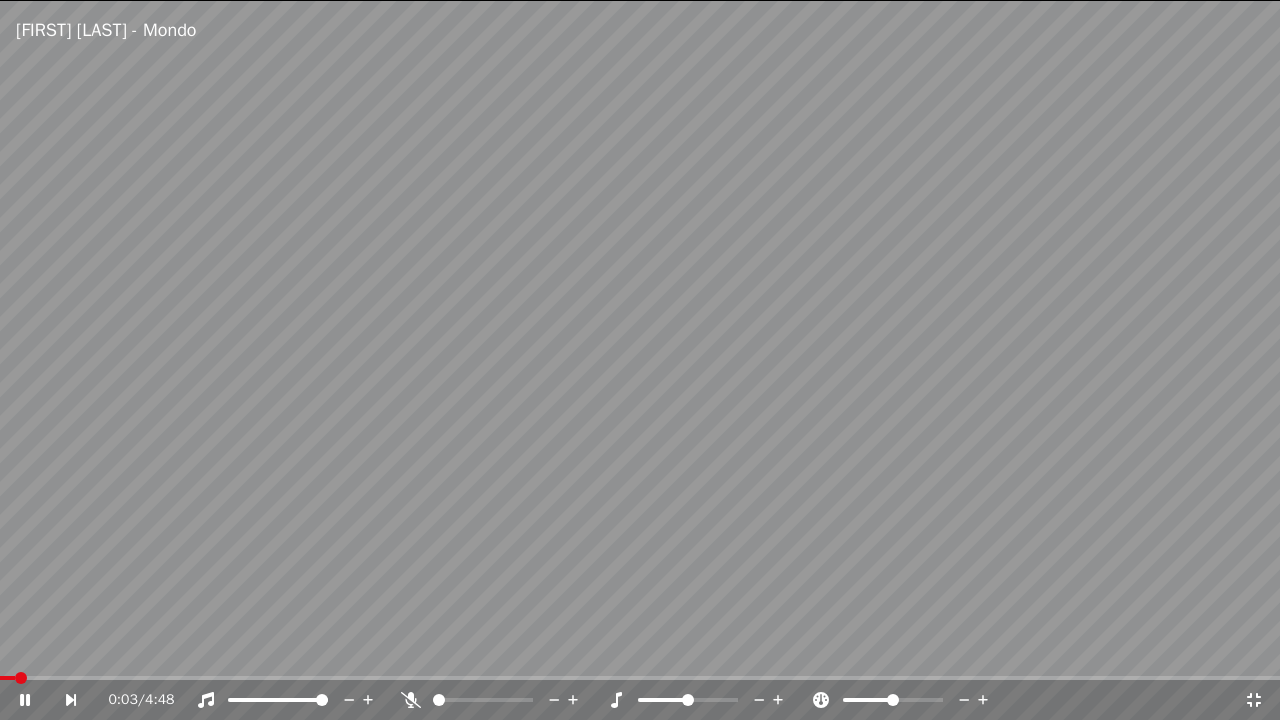 click at bounding box center [640, 360] 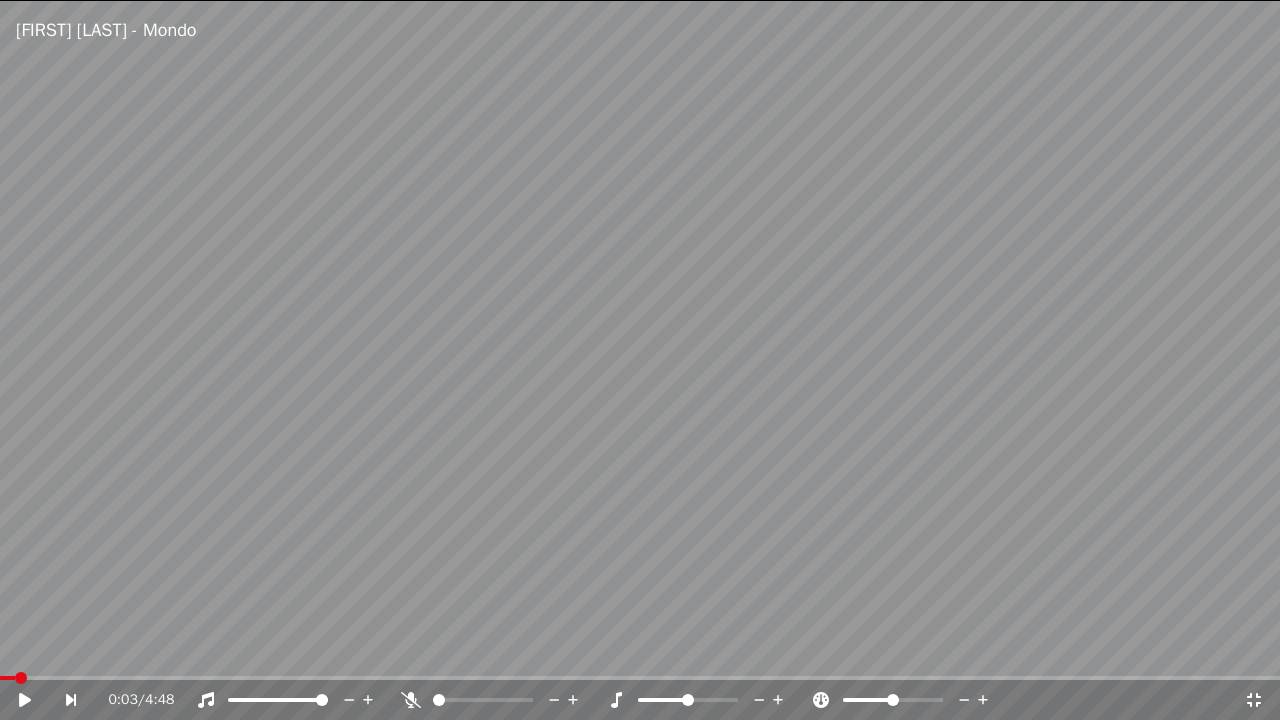 click on "0:03  /  4:48" at bounding box center (640, 700) 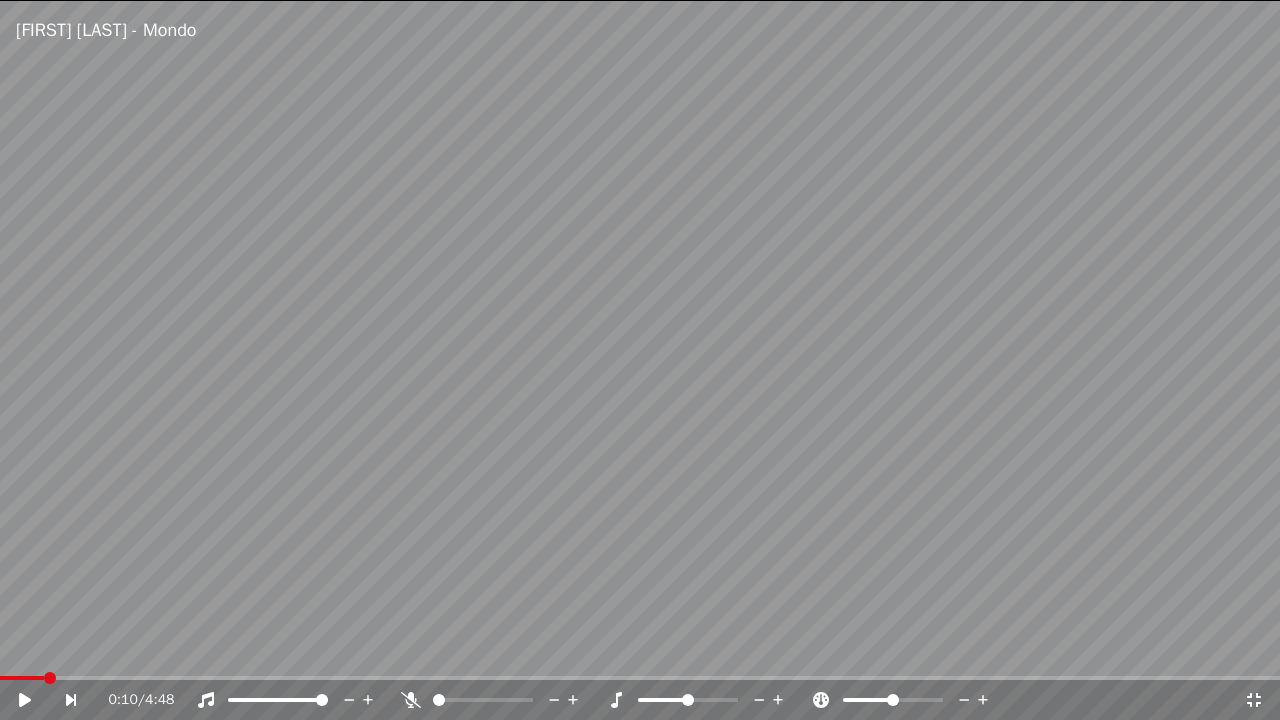 click at bounding box center [640, 678] 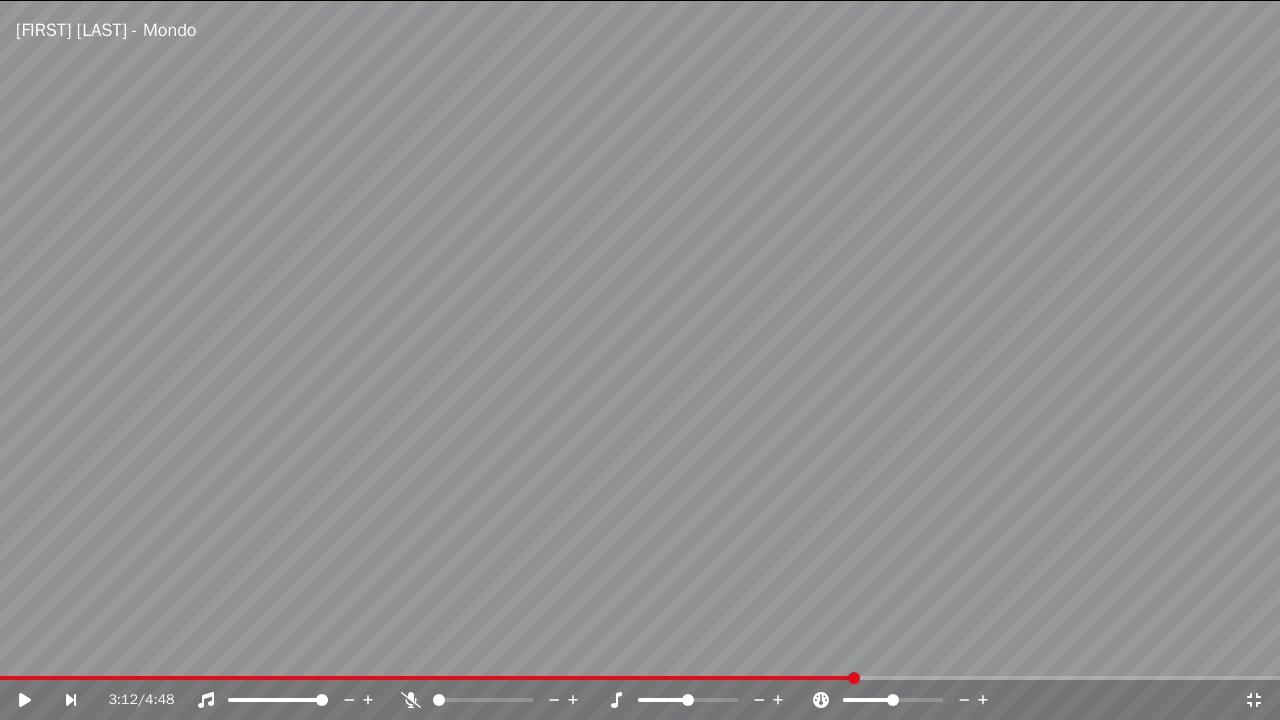 click 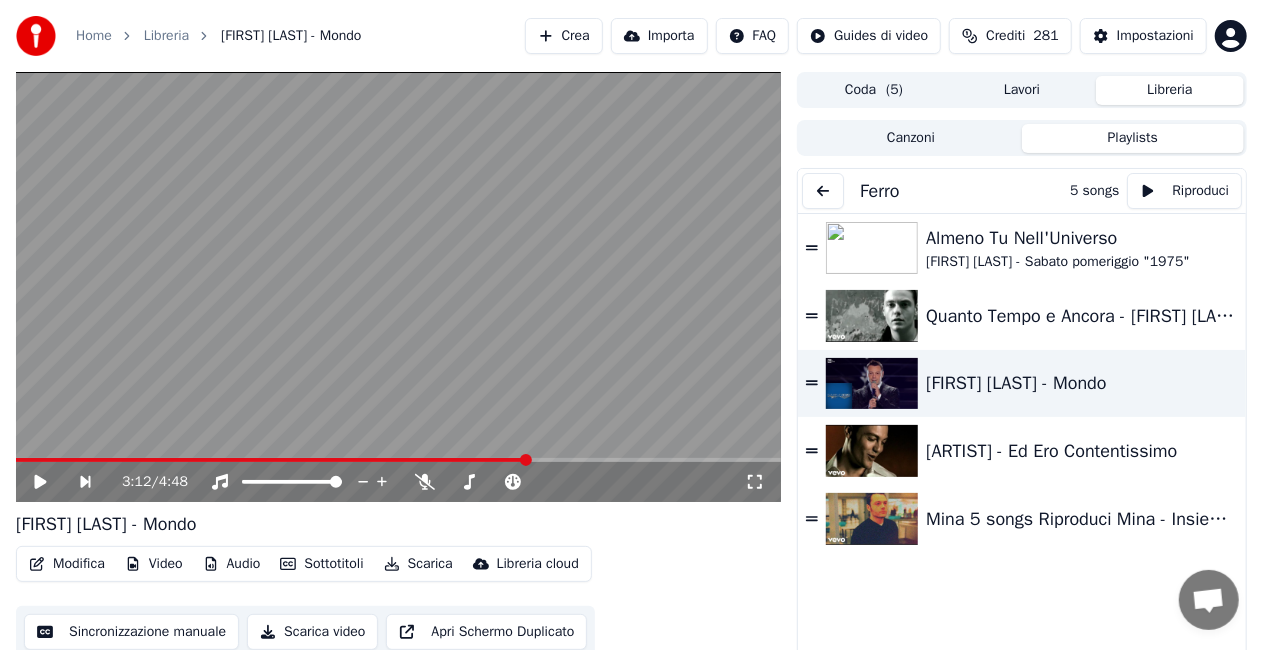 click at bounding box center [823, 191] 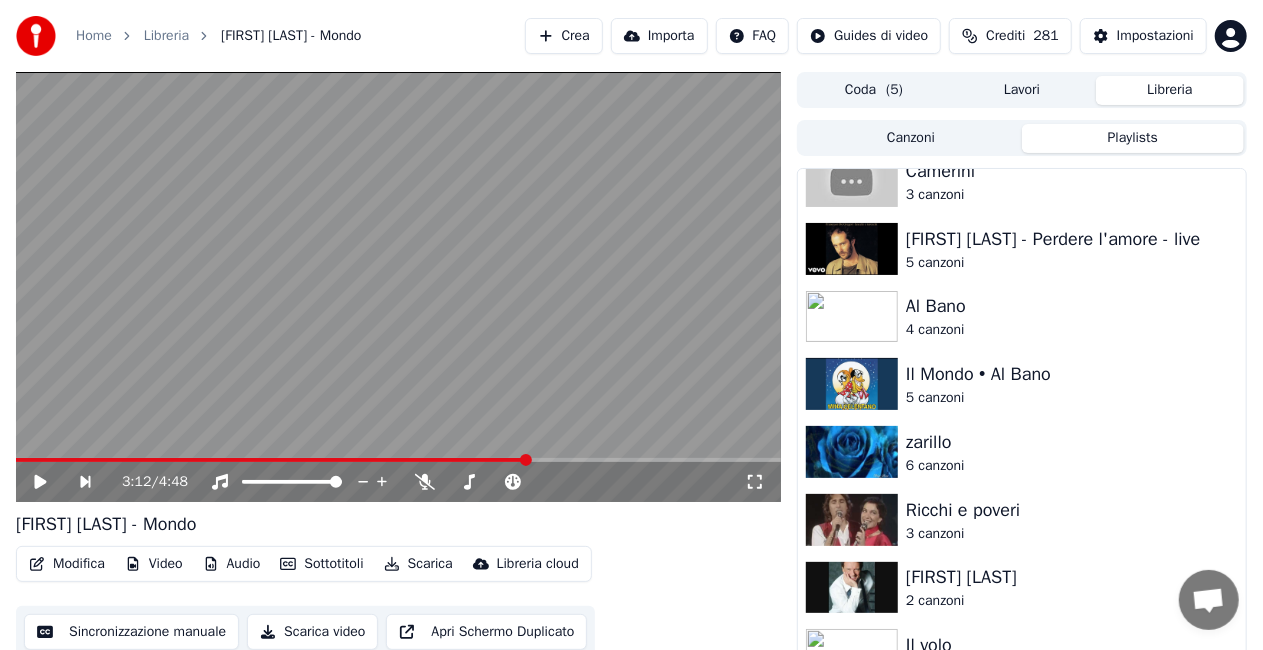 scroll, scrollTop: 1000, scrollLeft: 0, axis: vertical 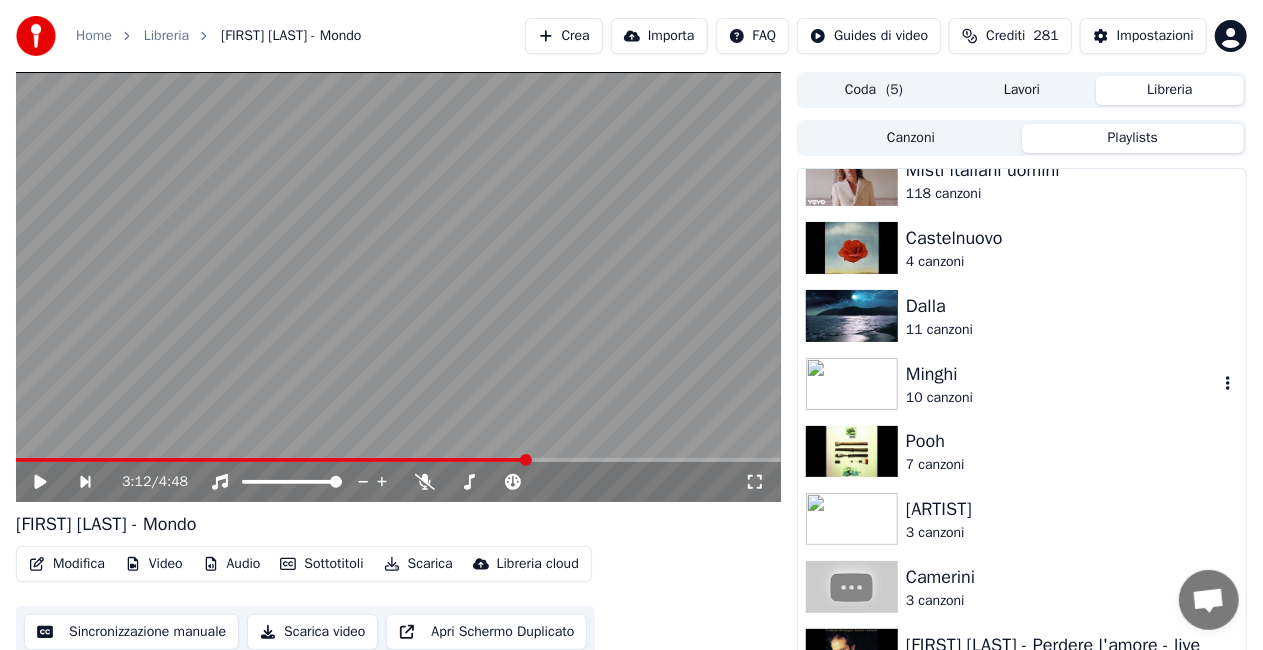 click on "10 canzoni" at bounding box center (1062, 398) 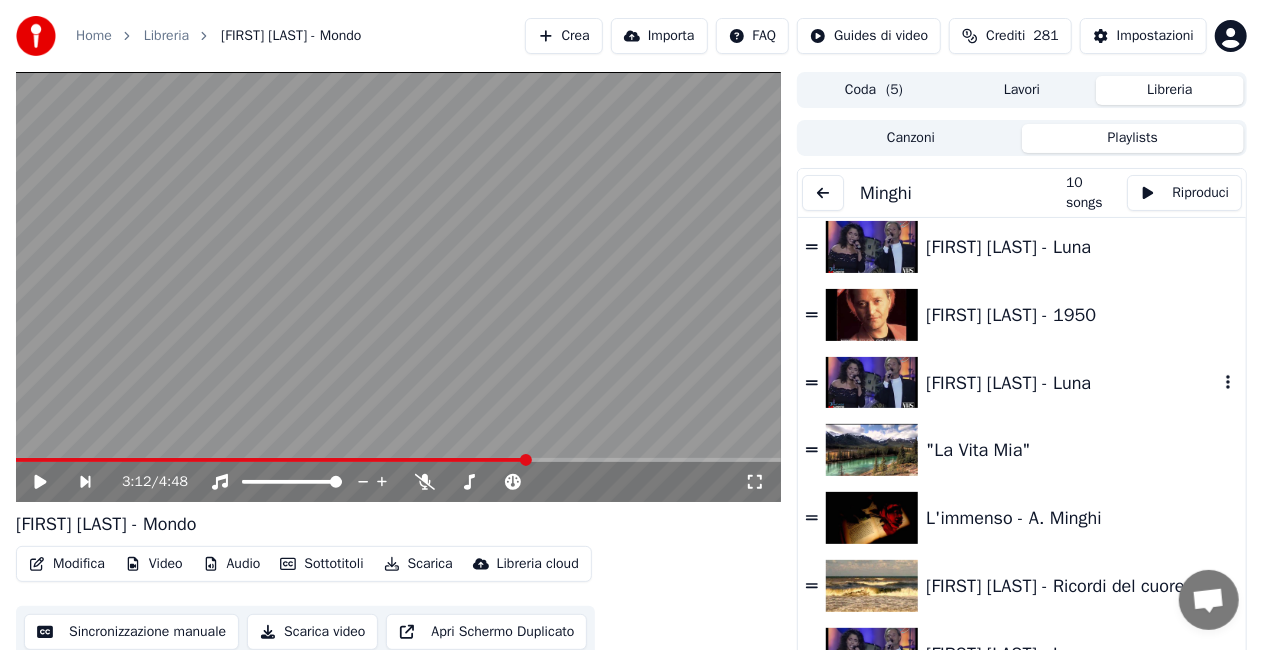 scroll, scrollTop: 0, scrollLeft: 0, axis: both 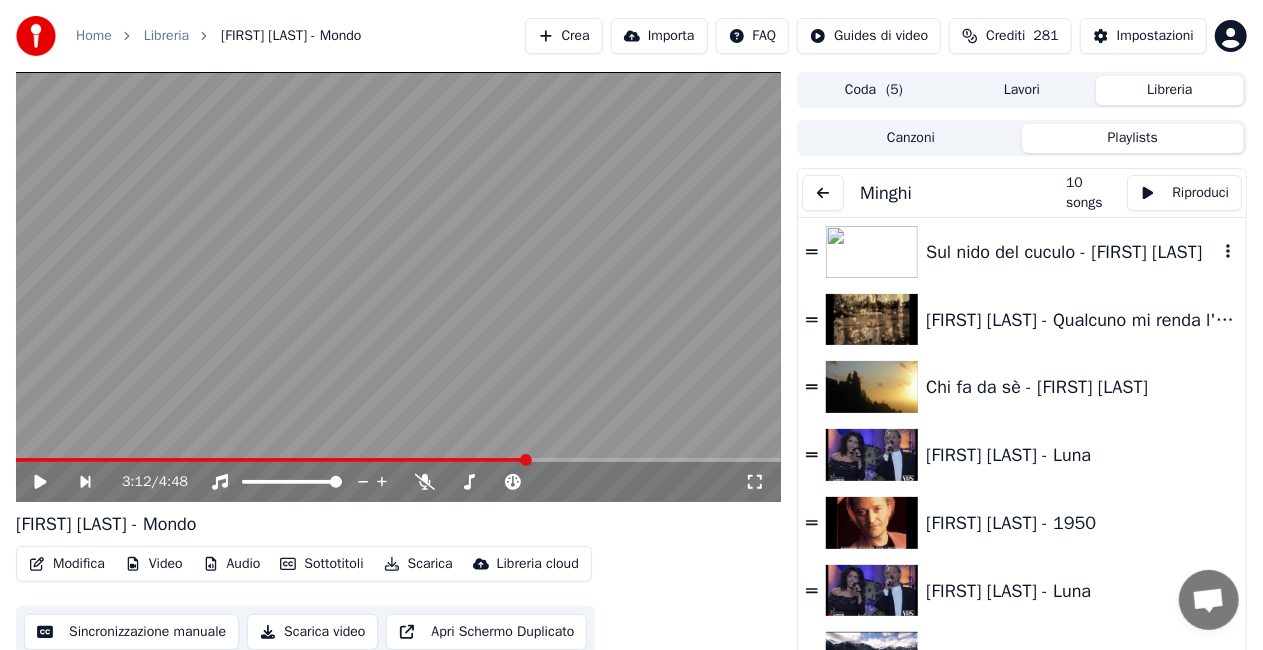 click on "Sul nido del cuculo - [FIRST] [LAST]" at bounding box center [1072, 252] 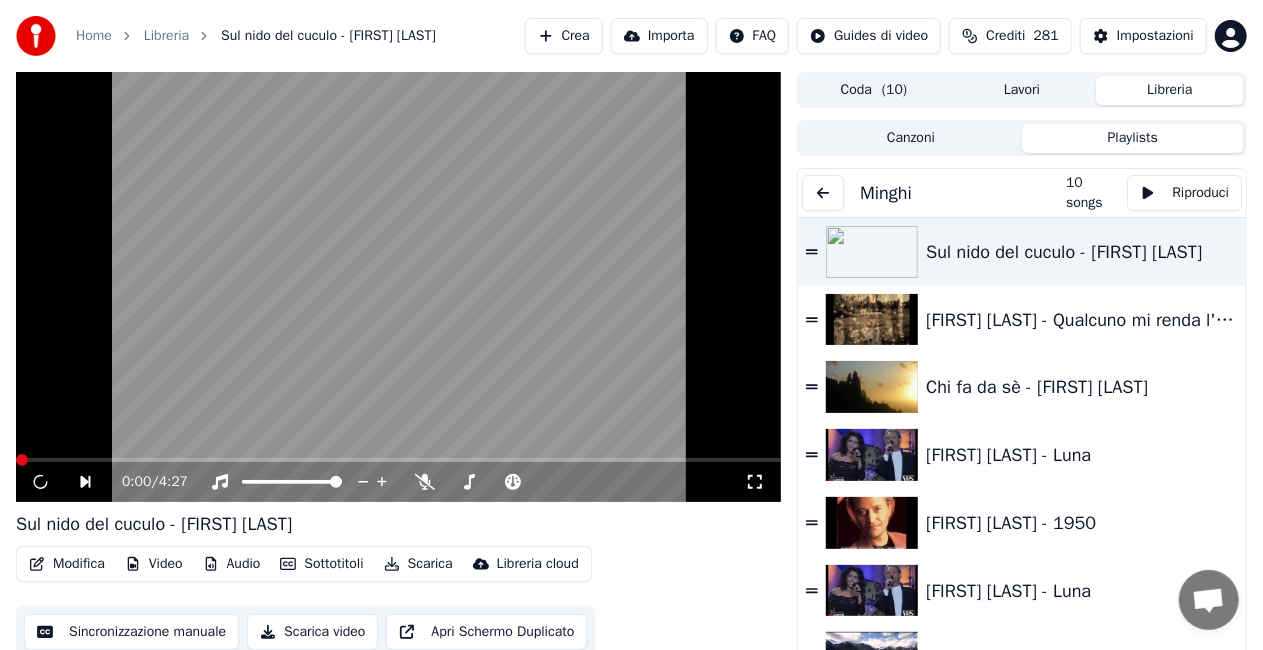 click 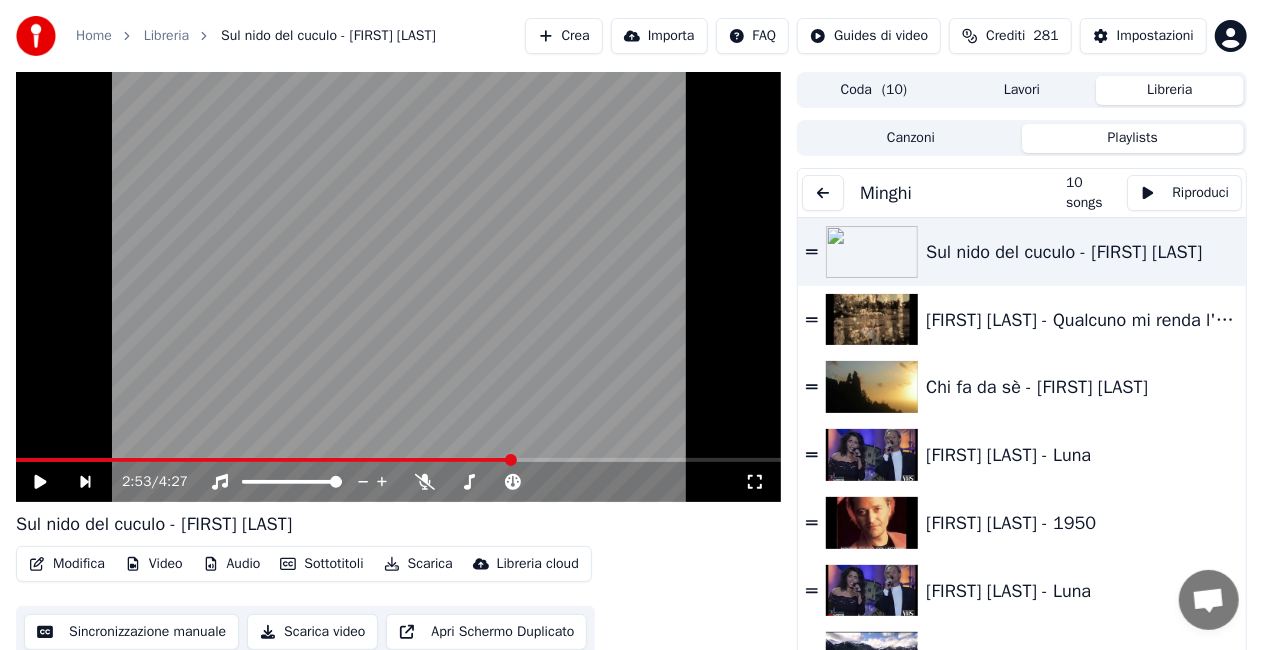 click at bounding box center (823, 193) 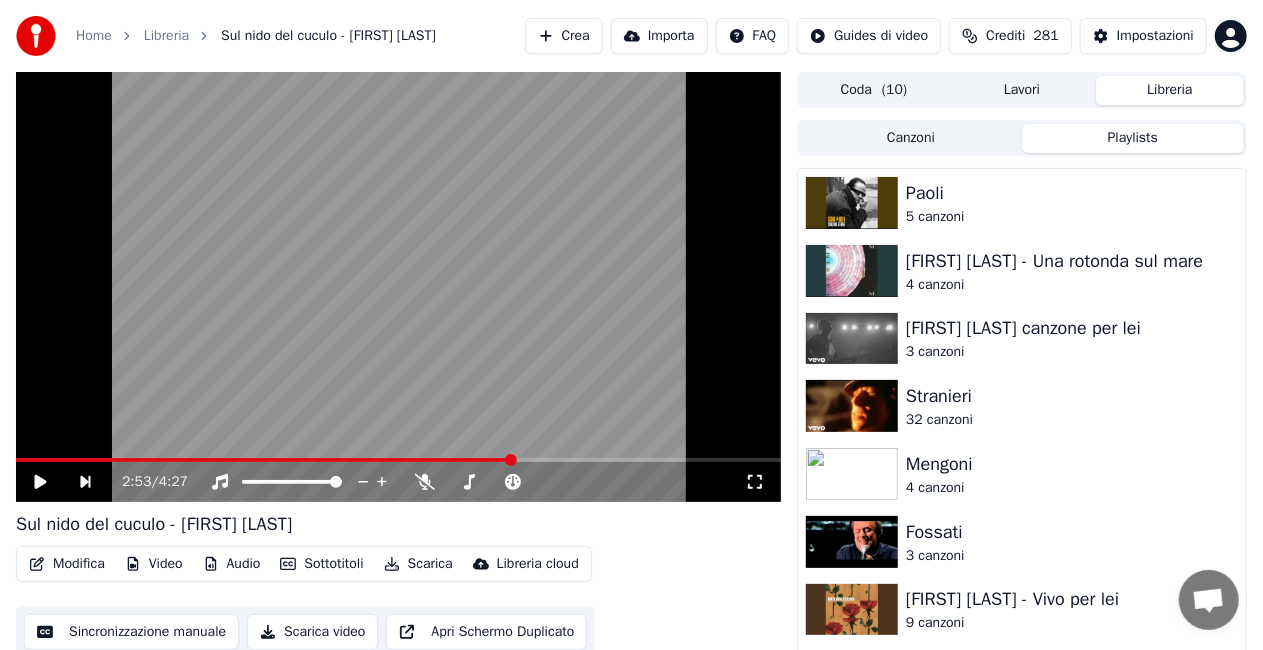 click on "Canzoni Playlists" at bounding box center (1022, 138) 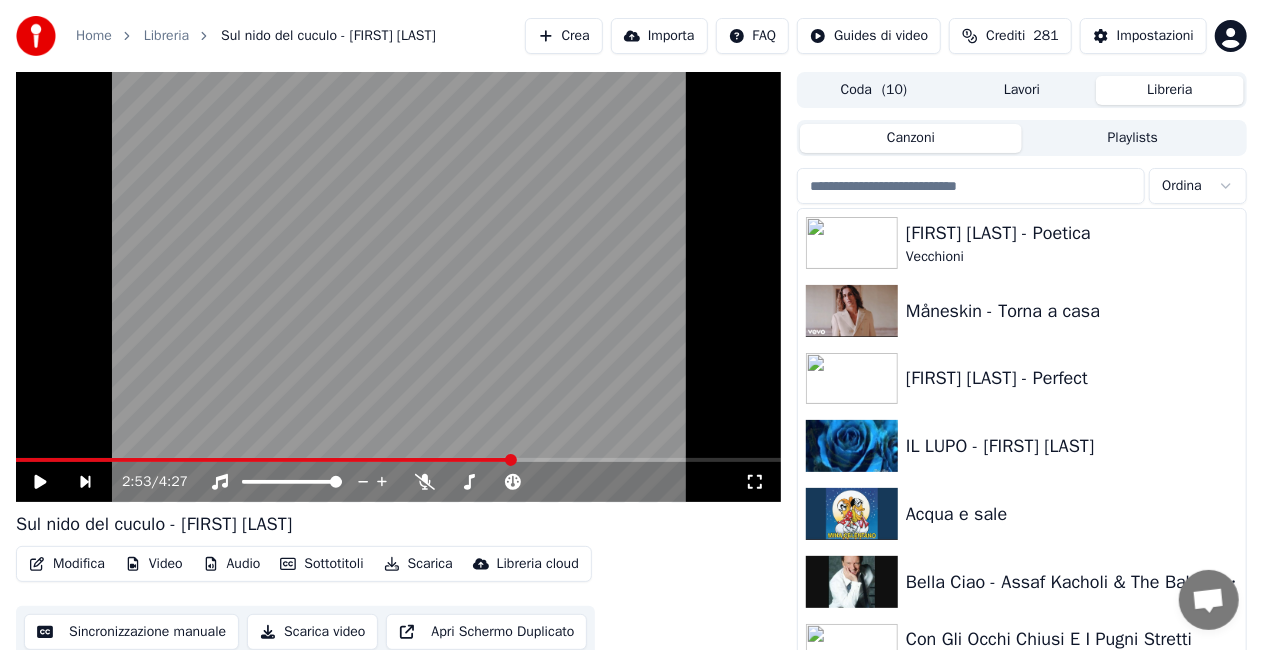 click on "Canzoni" at bounding box center [911, 138] 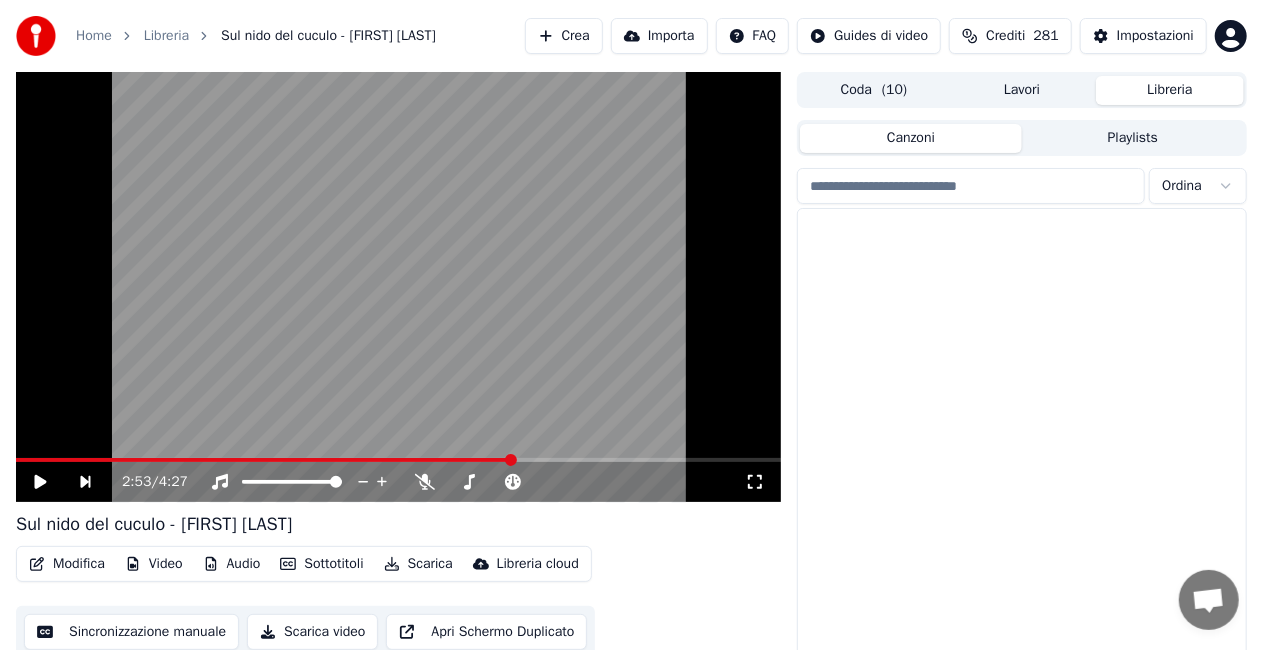 scroll, scrollTop: 27323, scrollLeft: 0, axis: vertical 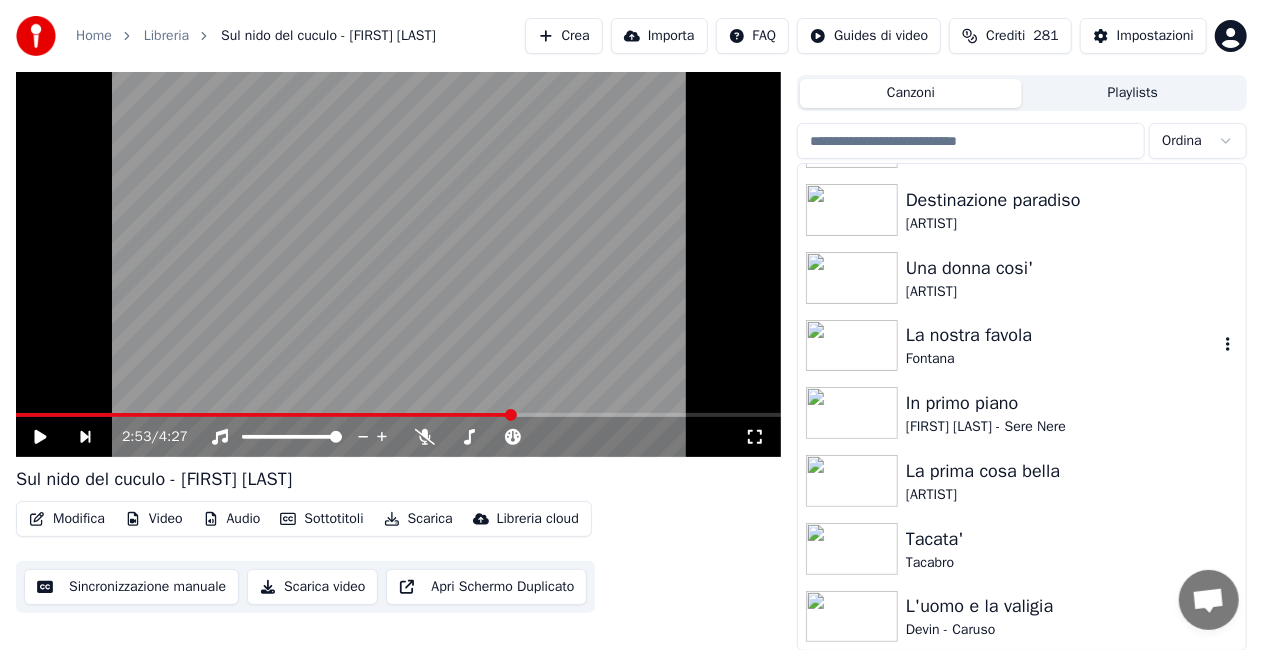 drag, startPoint x: 1025, startPoint y: 360, endPoint x: 992, endPoint y: 361, distance: 33.01515 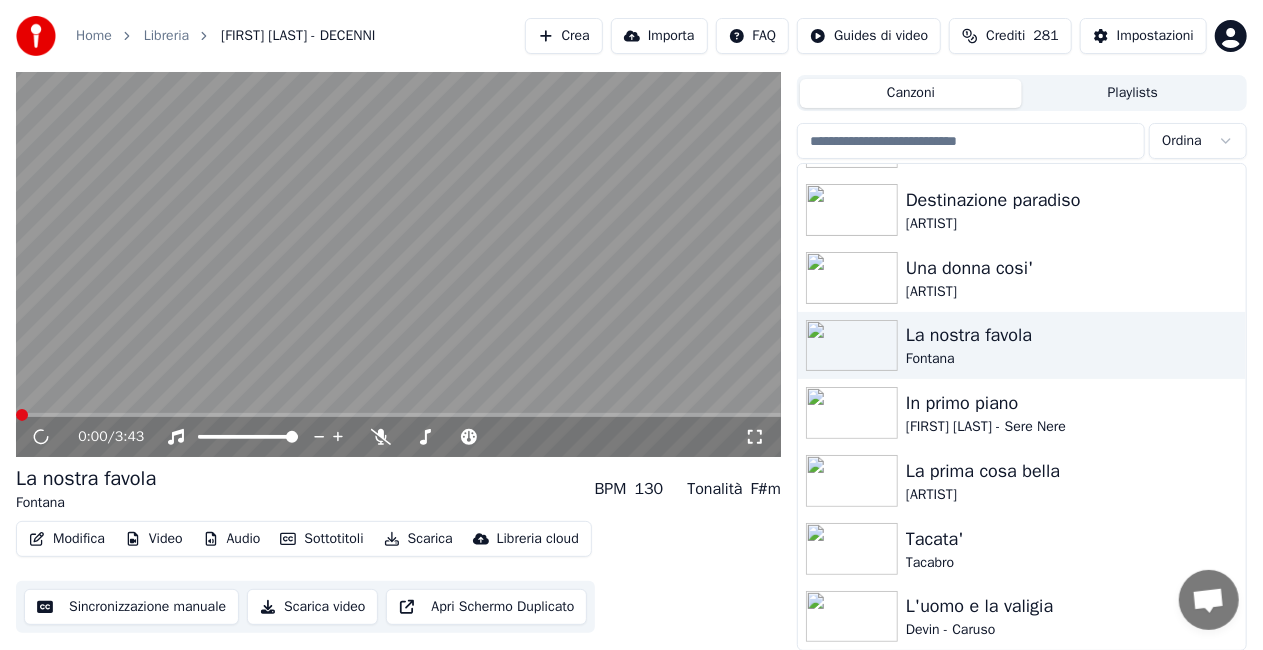 click 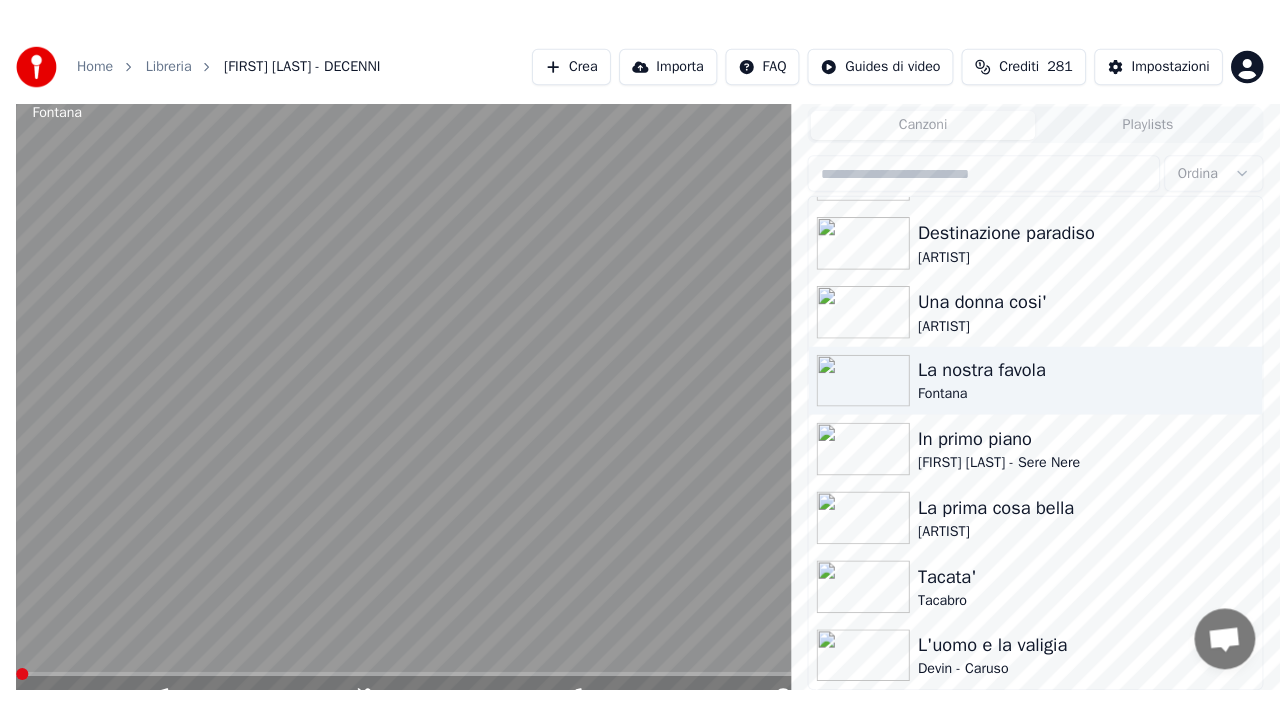 scroll, scrollTop: 28, scrollLeft: 0, axis: vertical 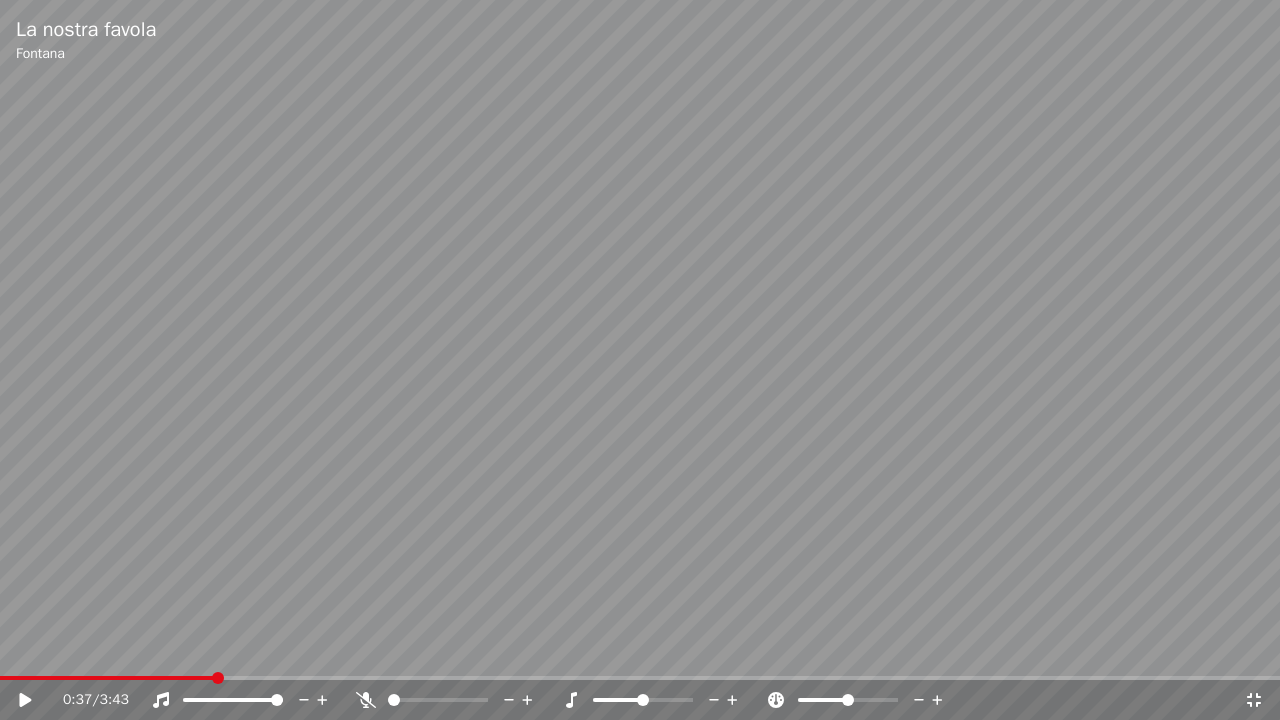 drag, startPoint x: 358, startPoint y: 696, endPoint x: 366, endPoint y: 674, distance: 23.409399 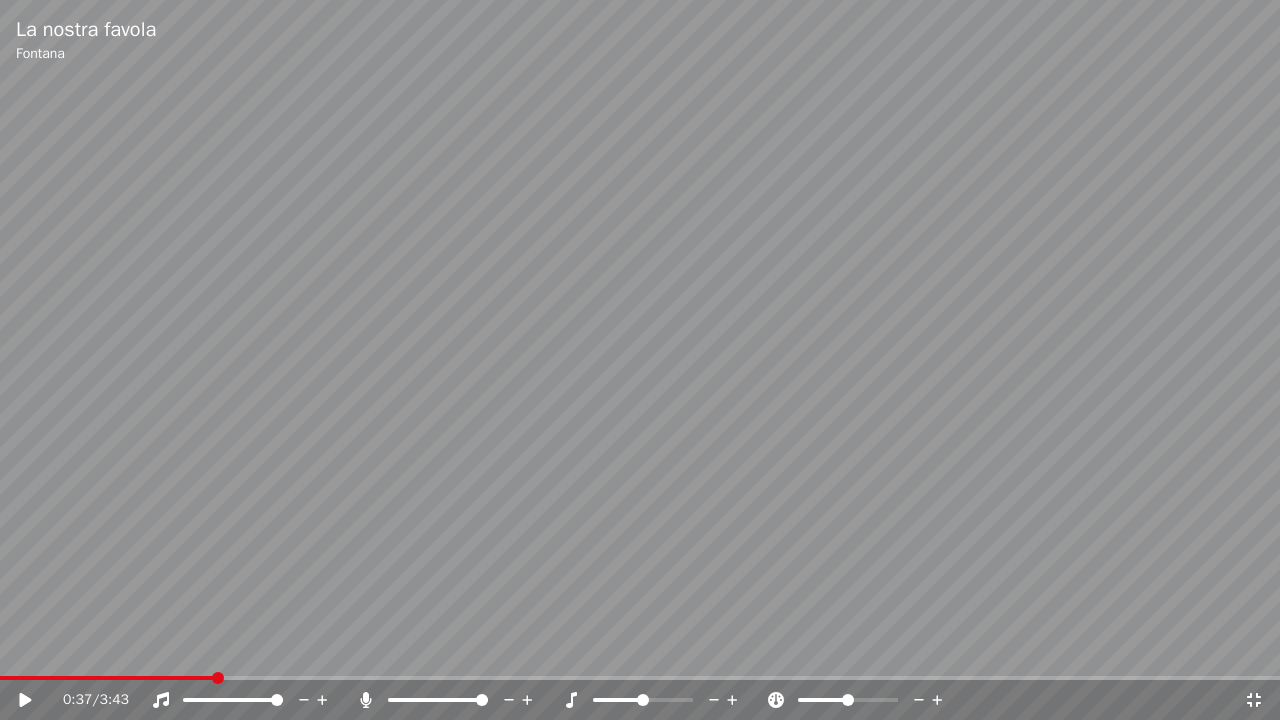 click at bounding box center (640, 360) 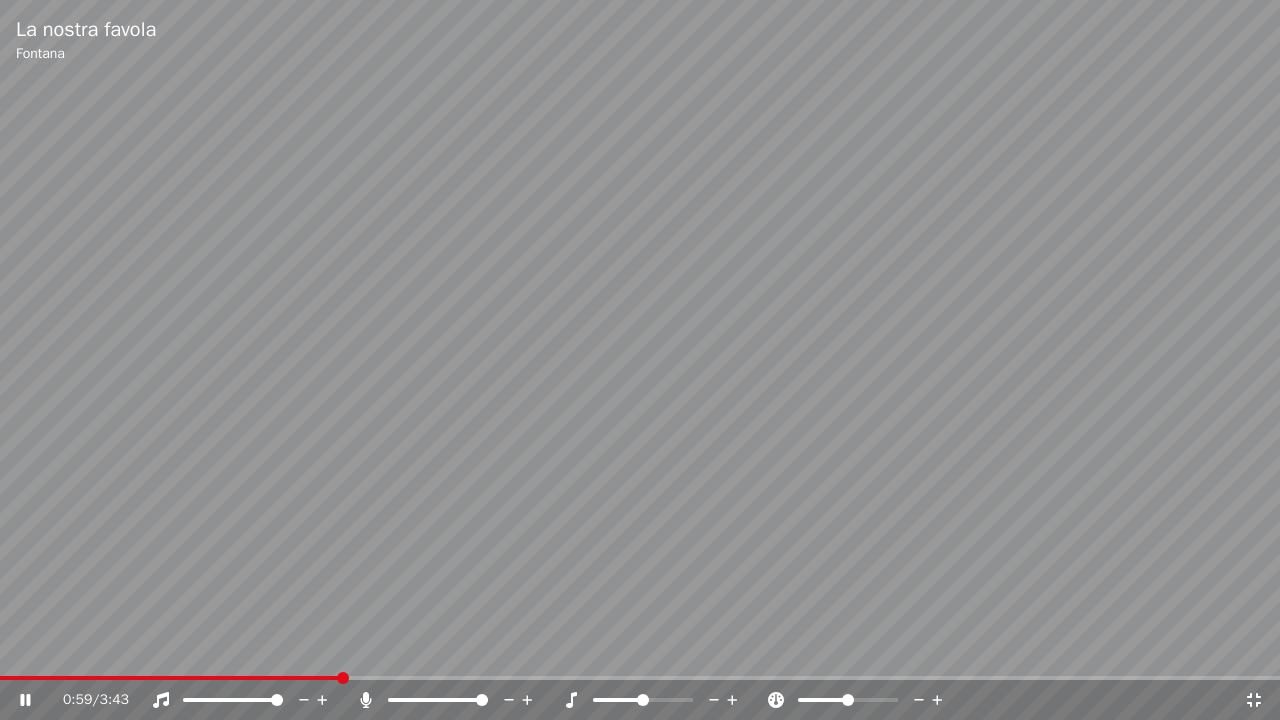 click 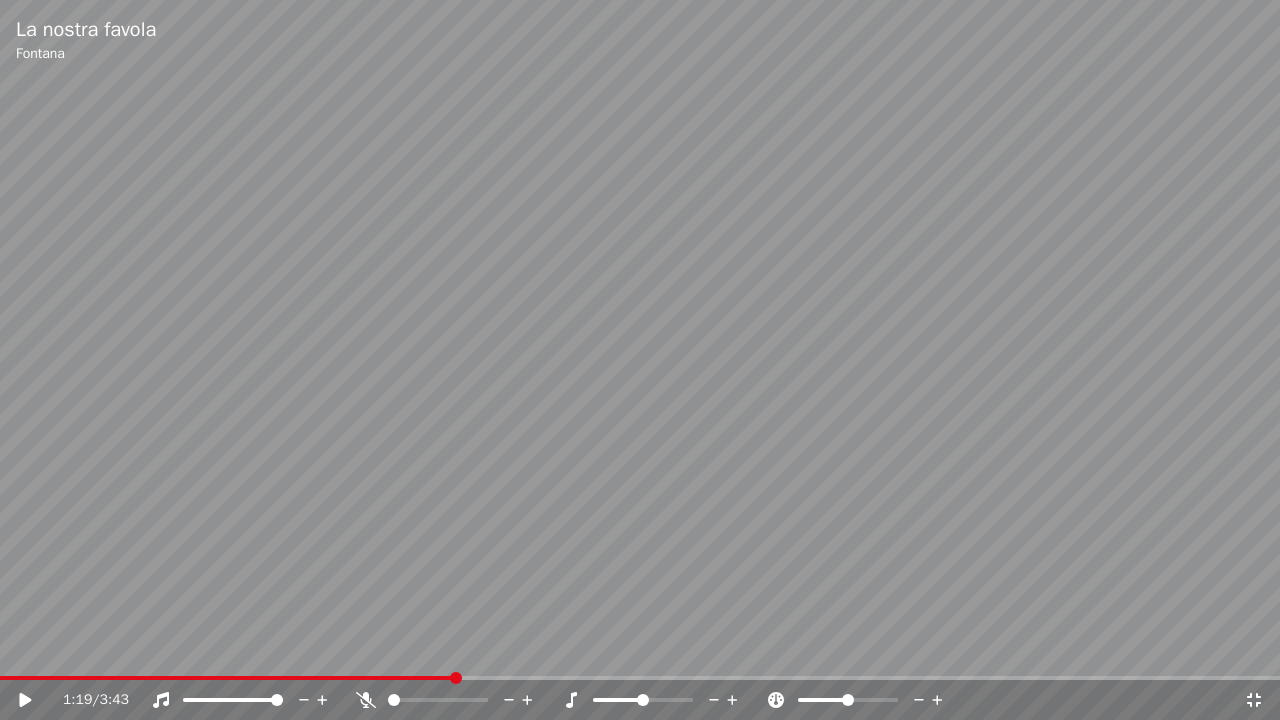 click 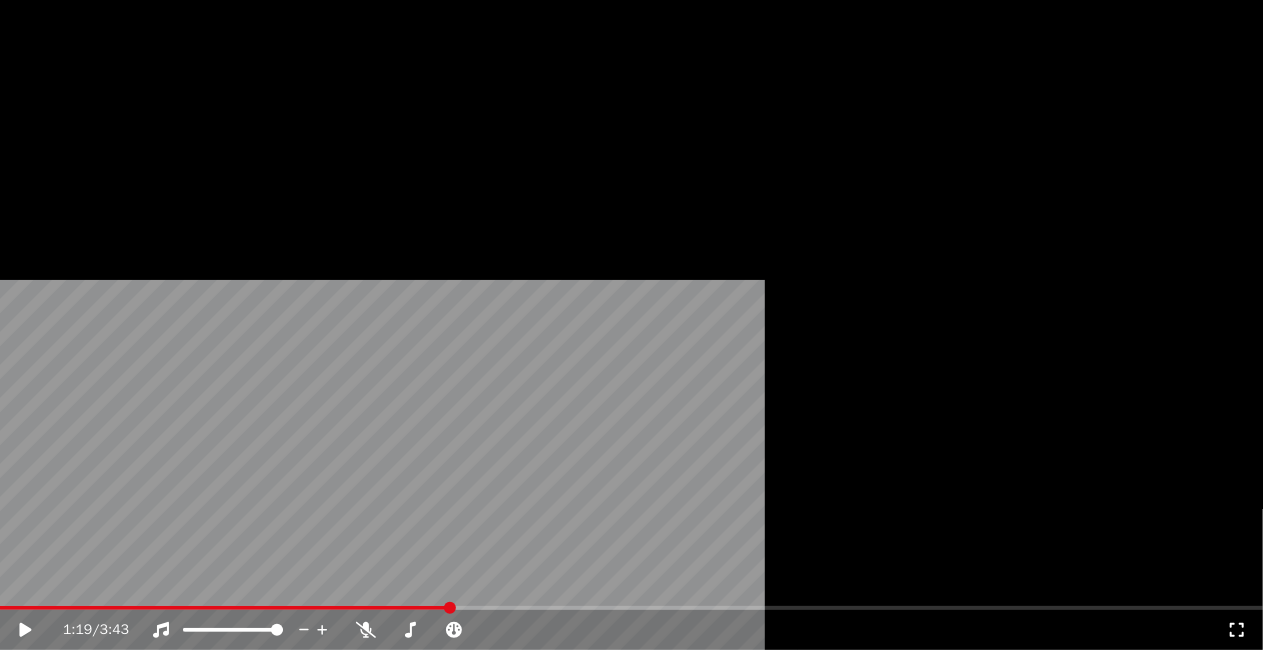 scroll, scrollTop: 26824, scrollLeft: 0, axis: vertical 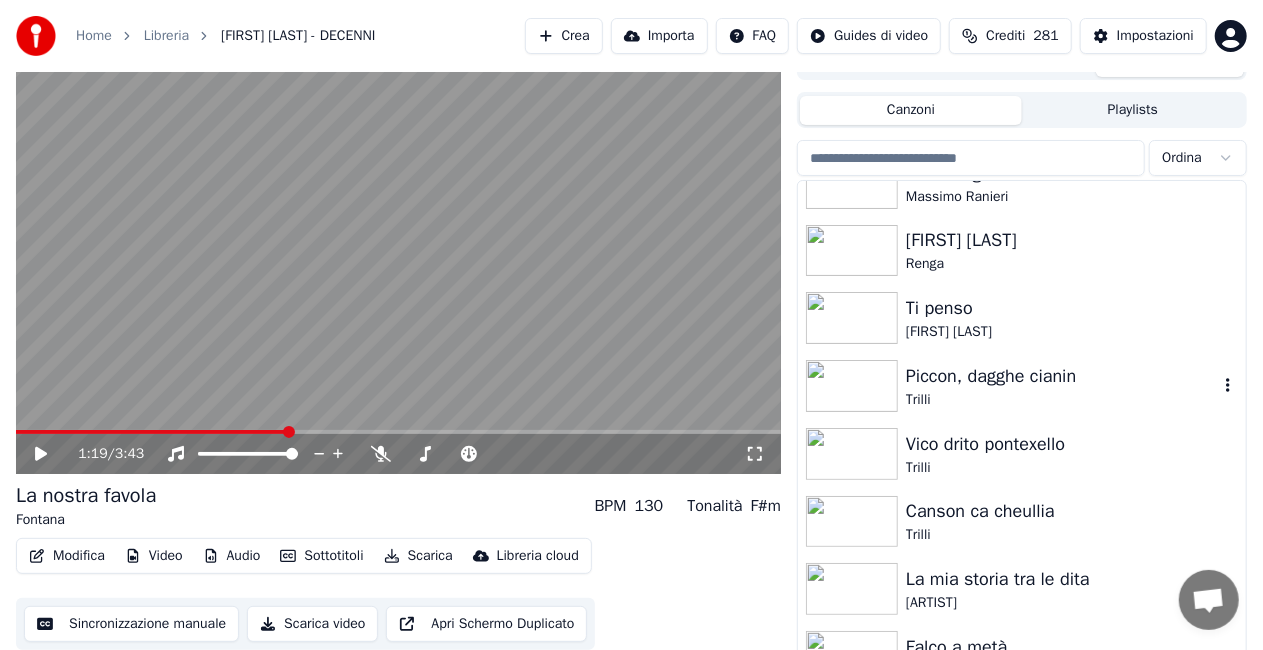 click on "Trilli" at bounding box center (1062, 400) 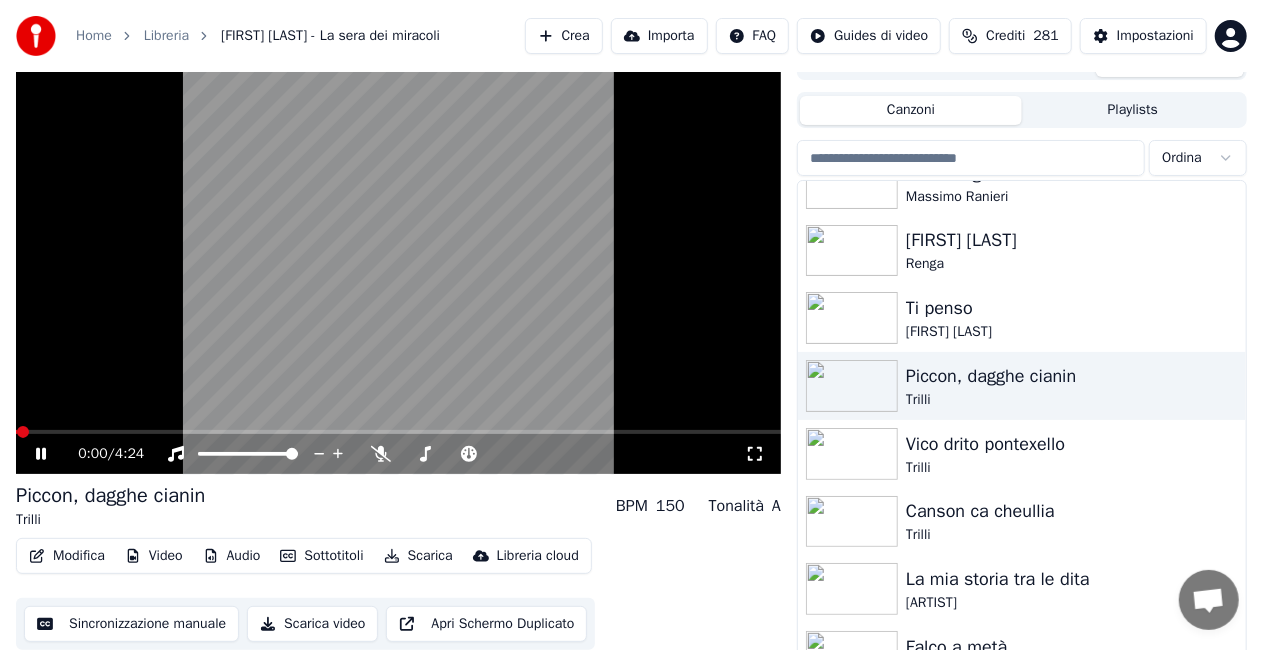 click 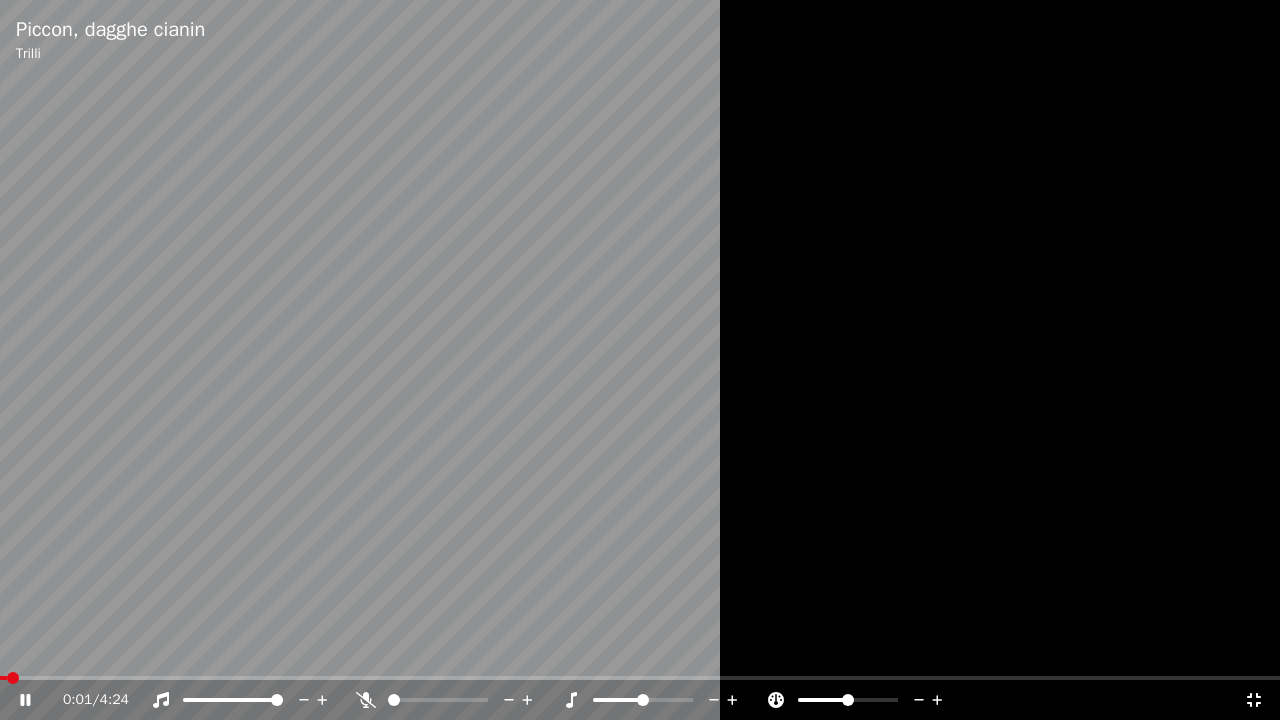 click at bounding box center (640, 360) 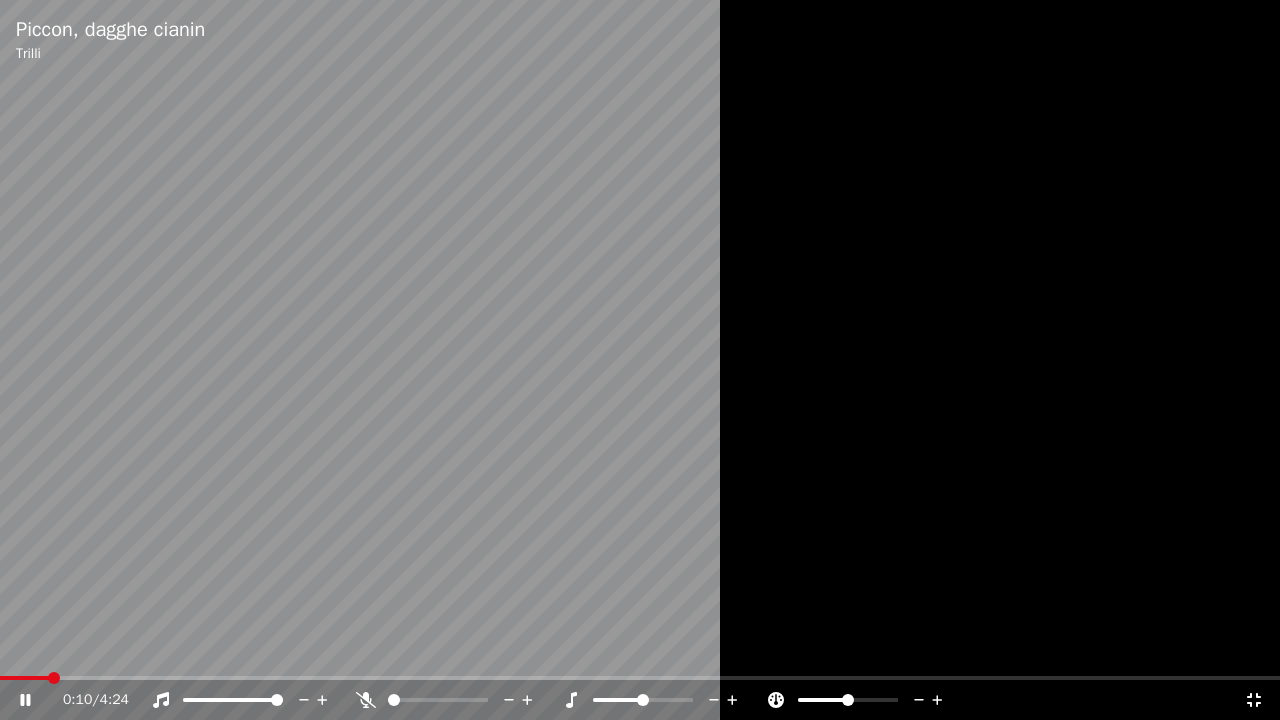 click 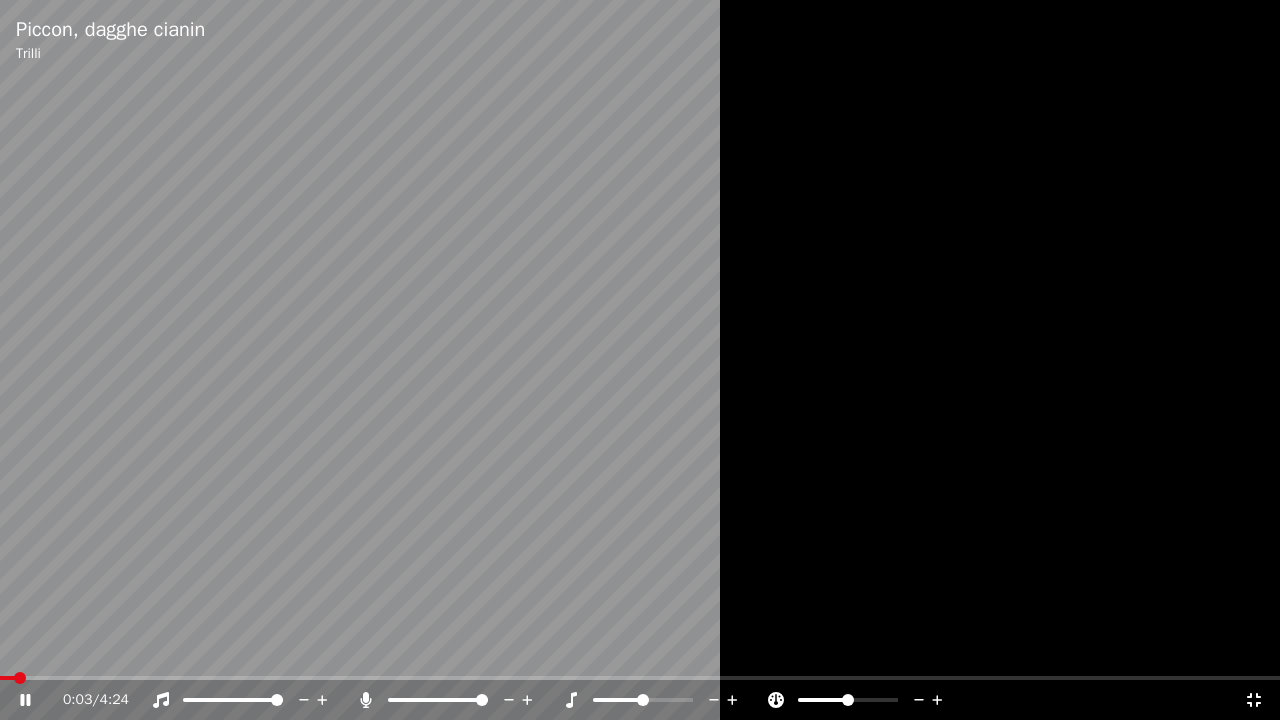 click at bounding box center (7, 678) 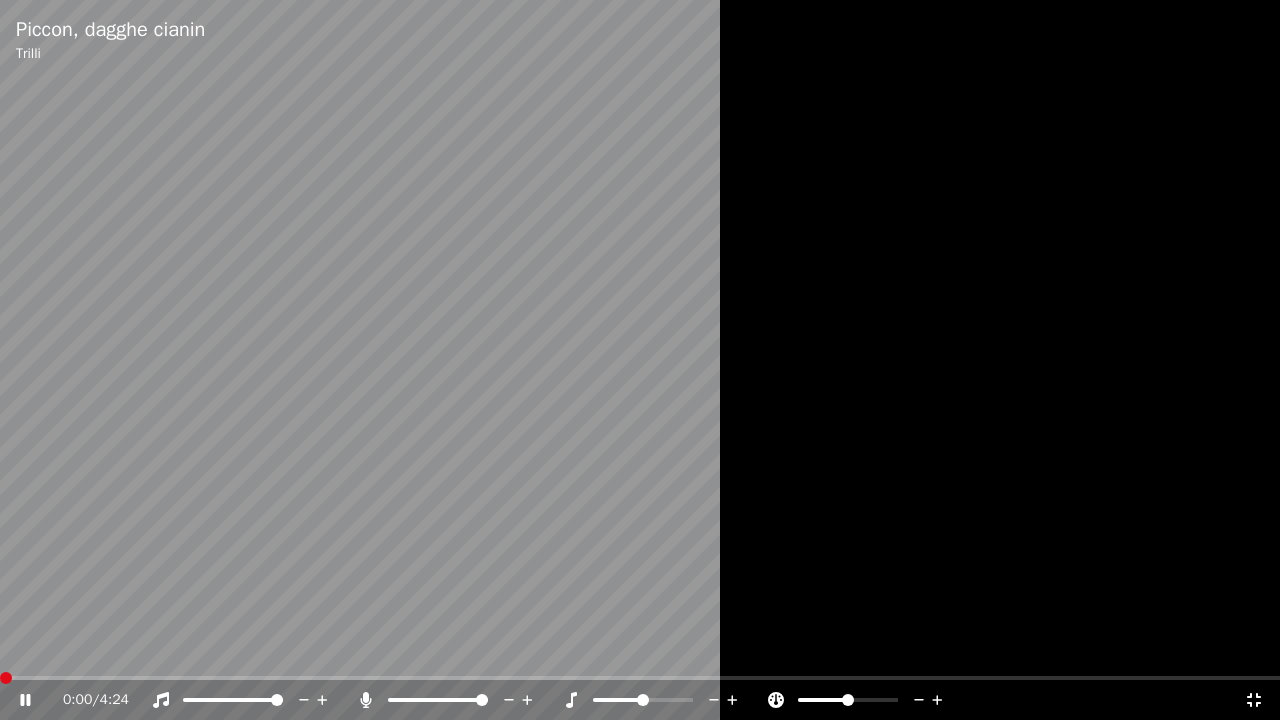 click at bounding box center (0, 678) 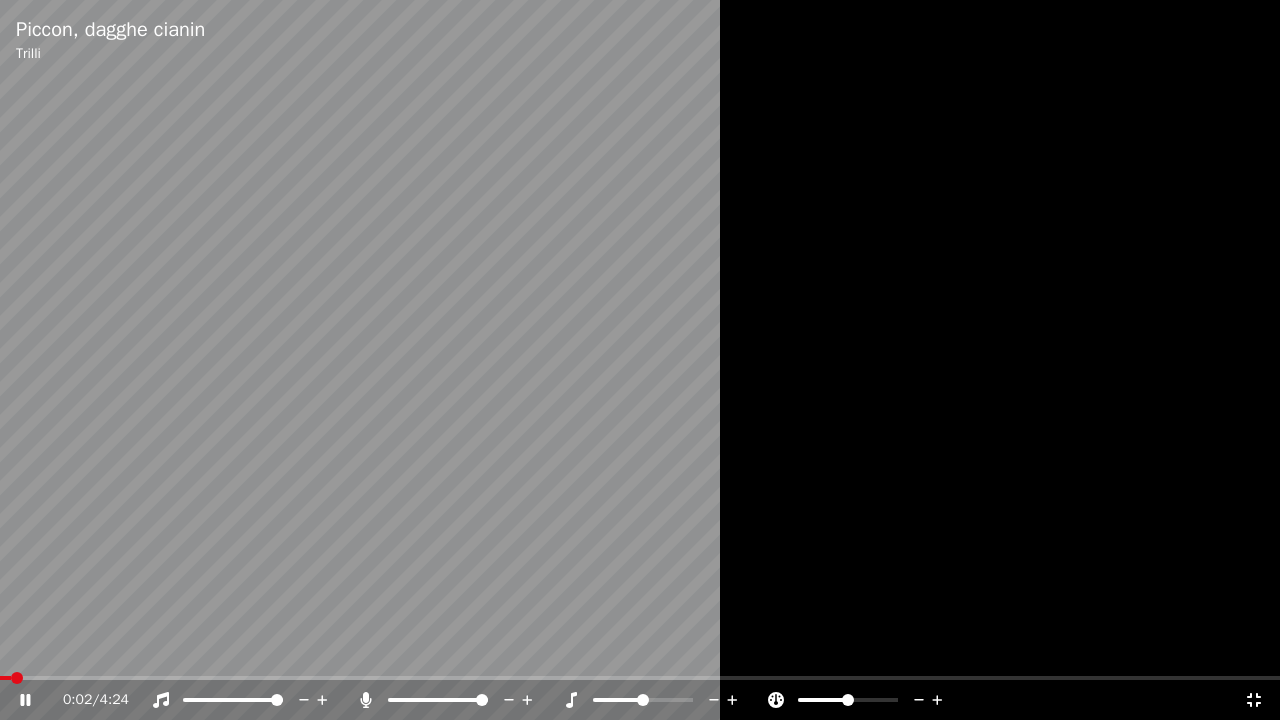 click 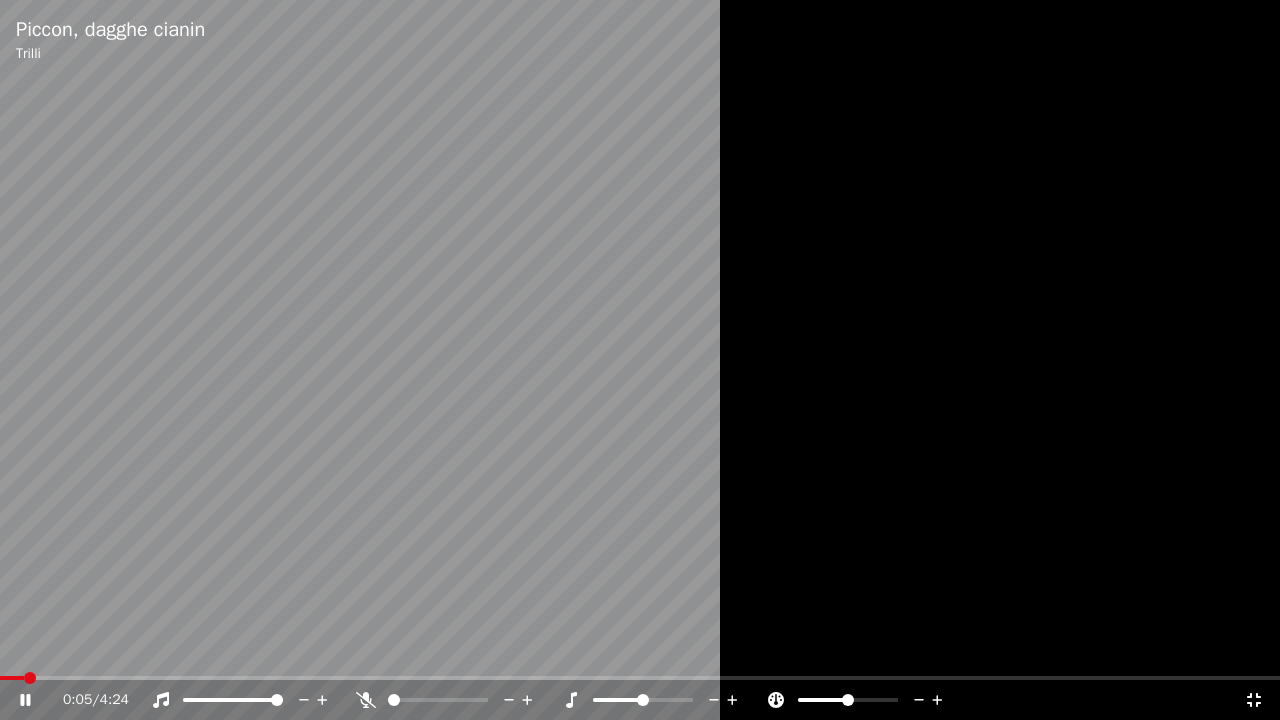 click 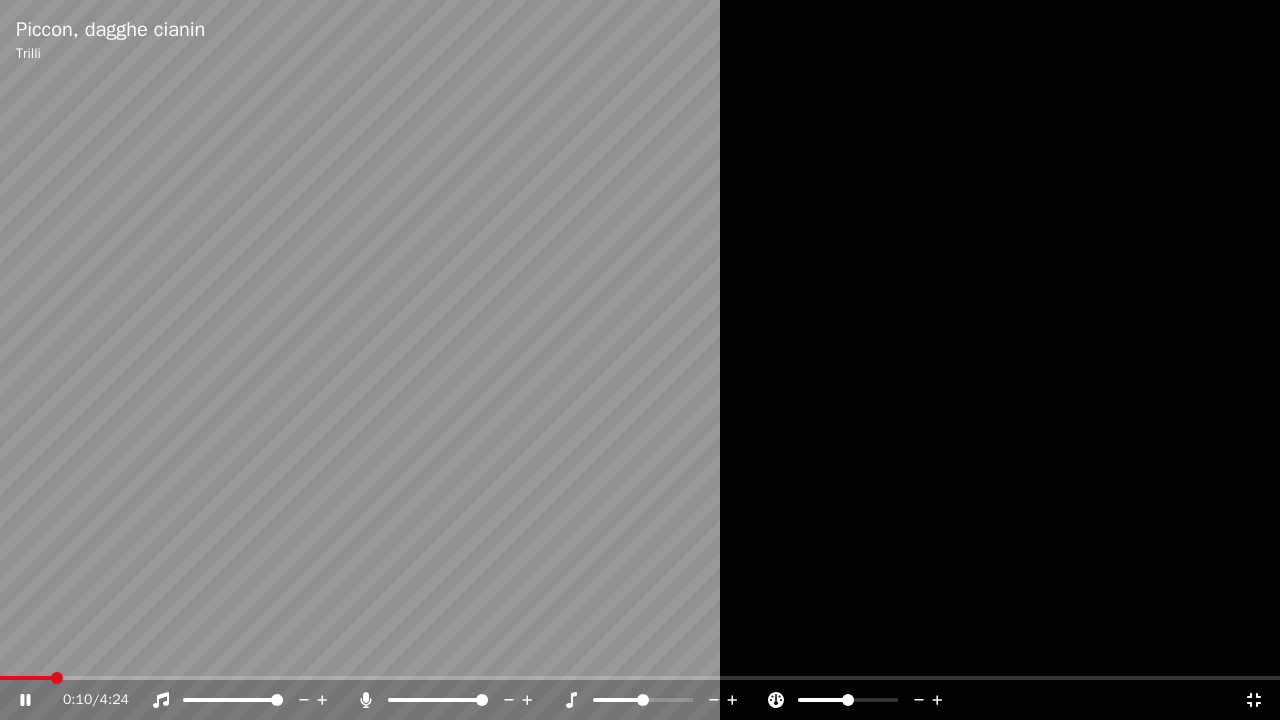 click 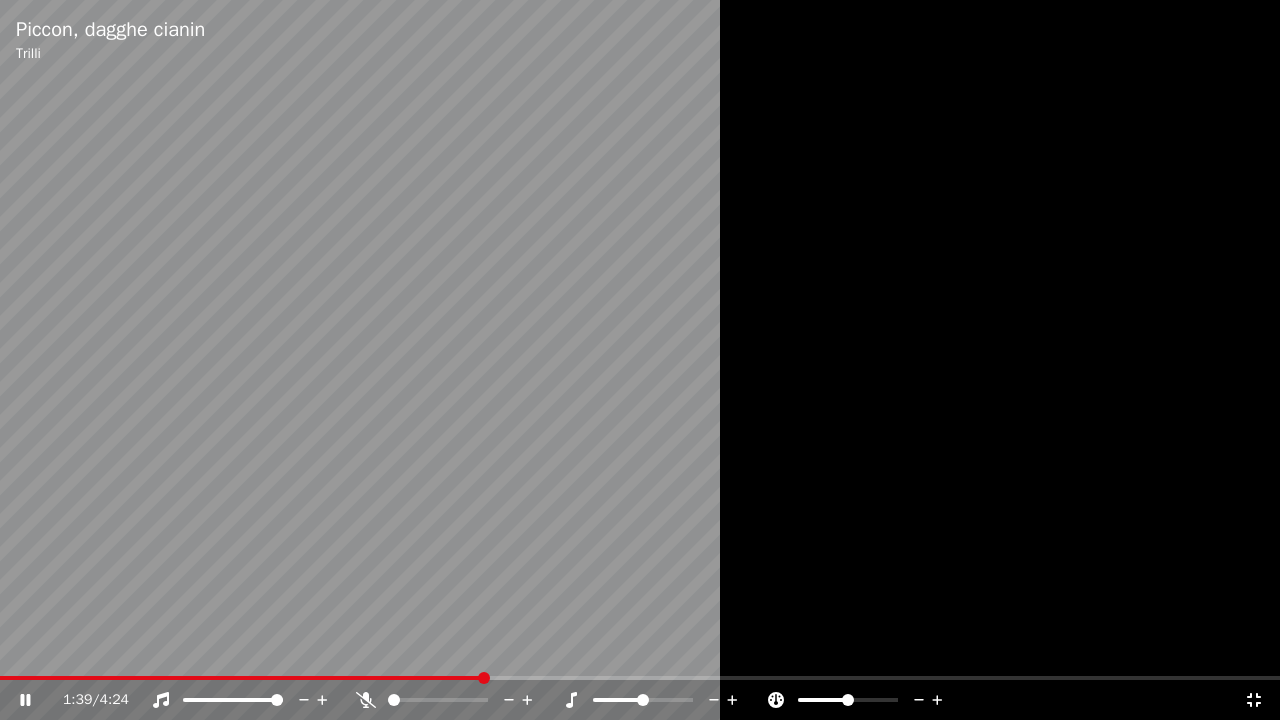 click 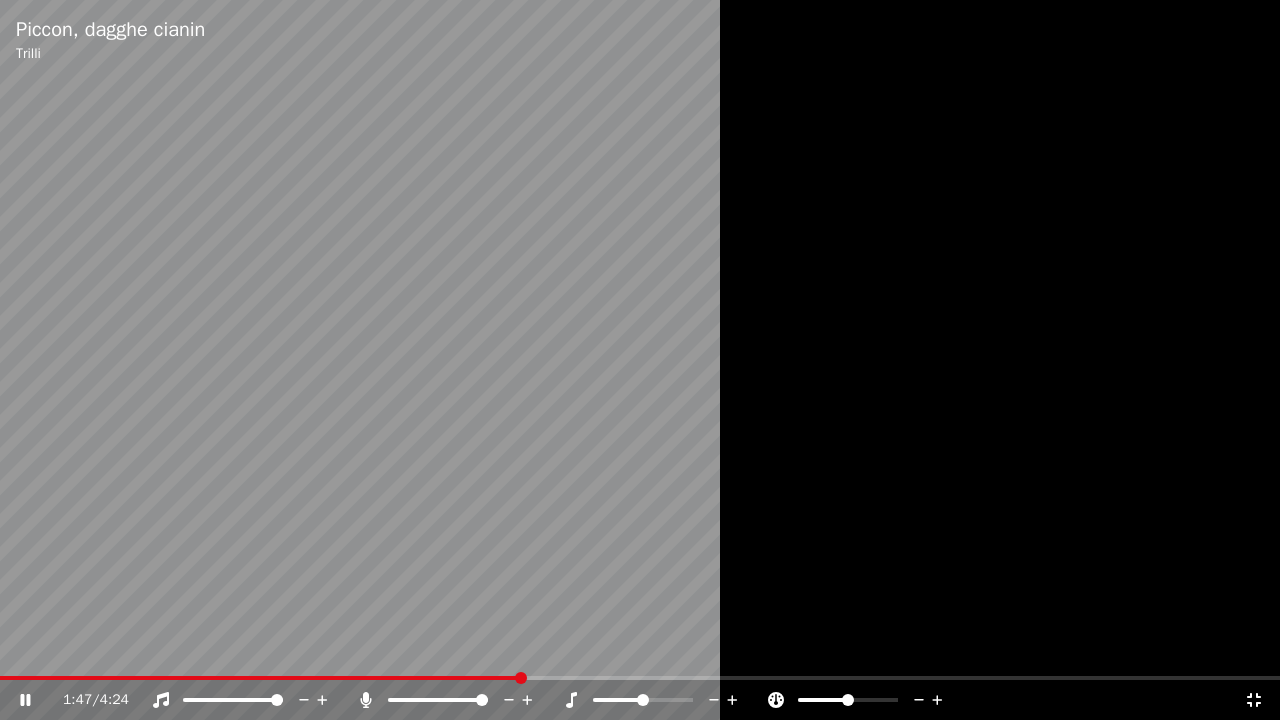 click at bounding box center [640, 360] 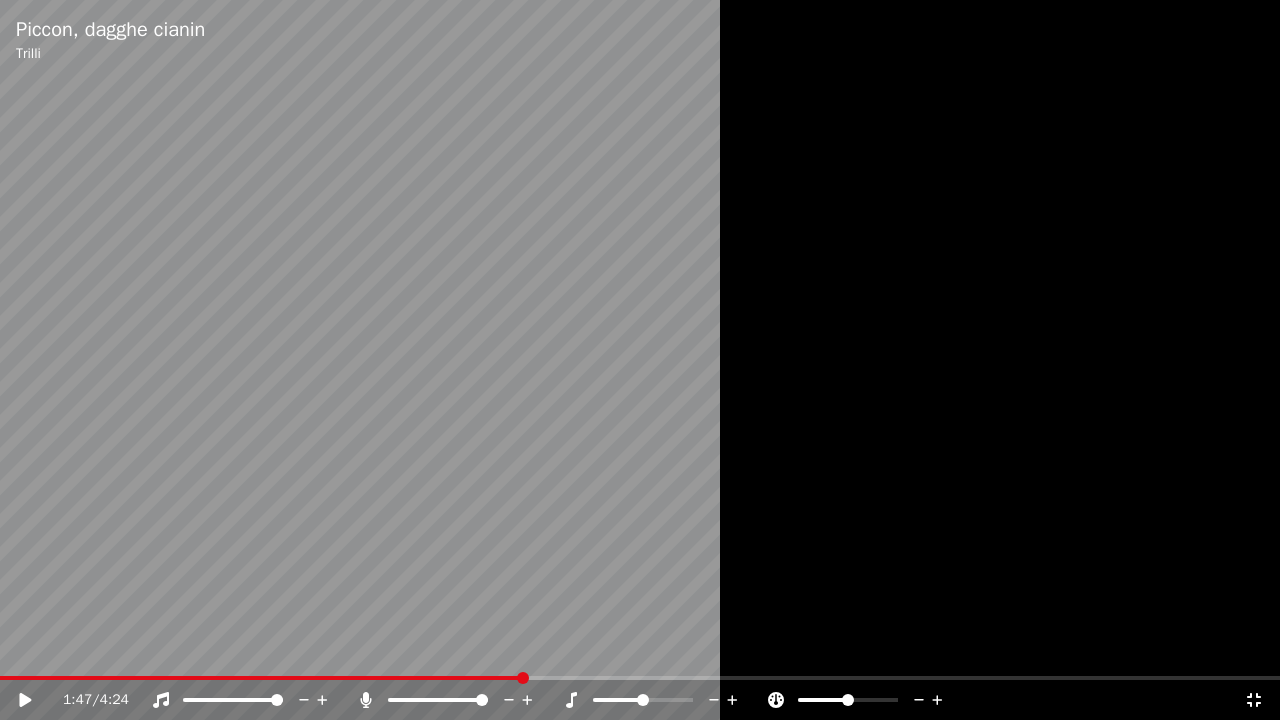 click at bounding box center (640, 360) 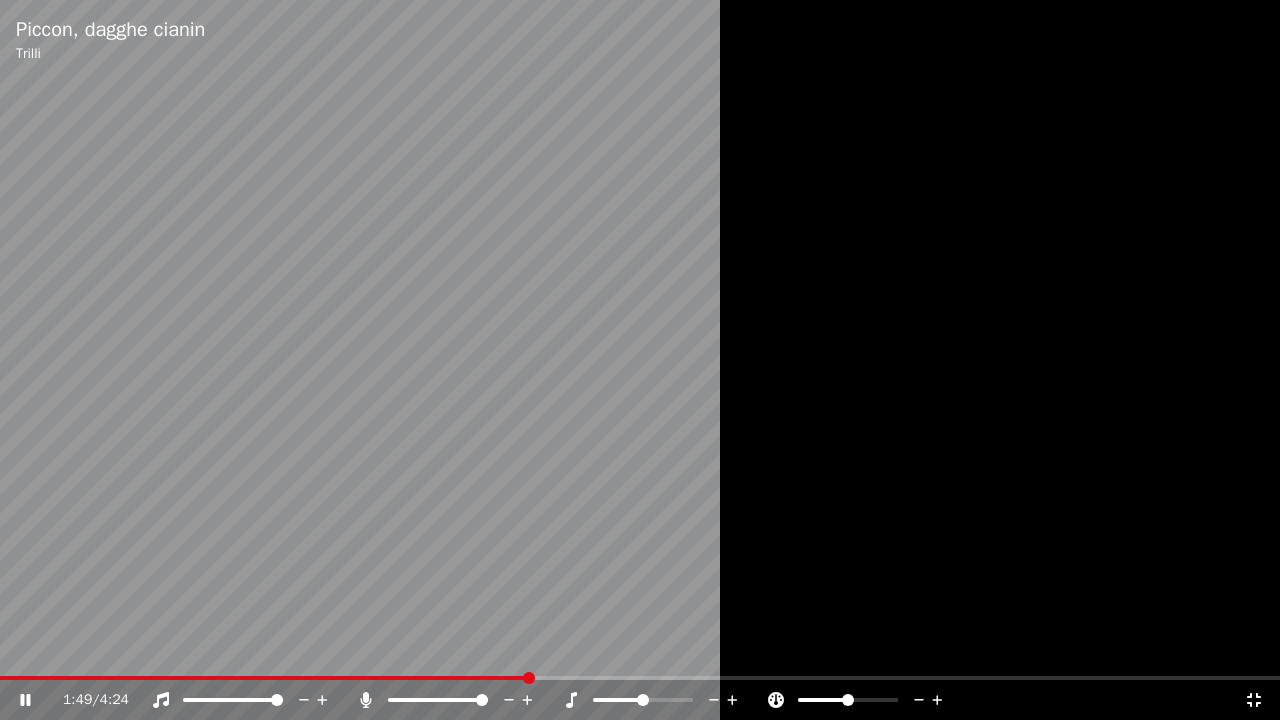 click at bounding box center (264, 678) 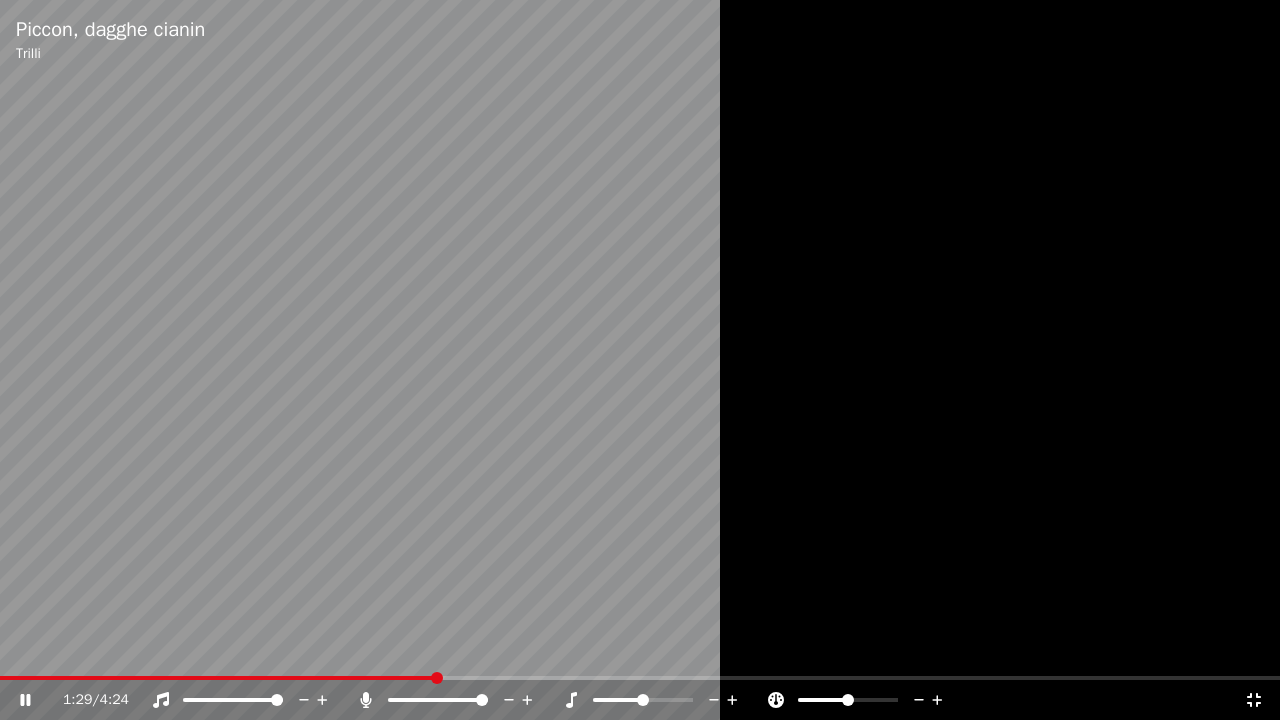 click 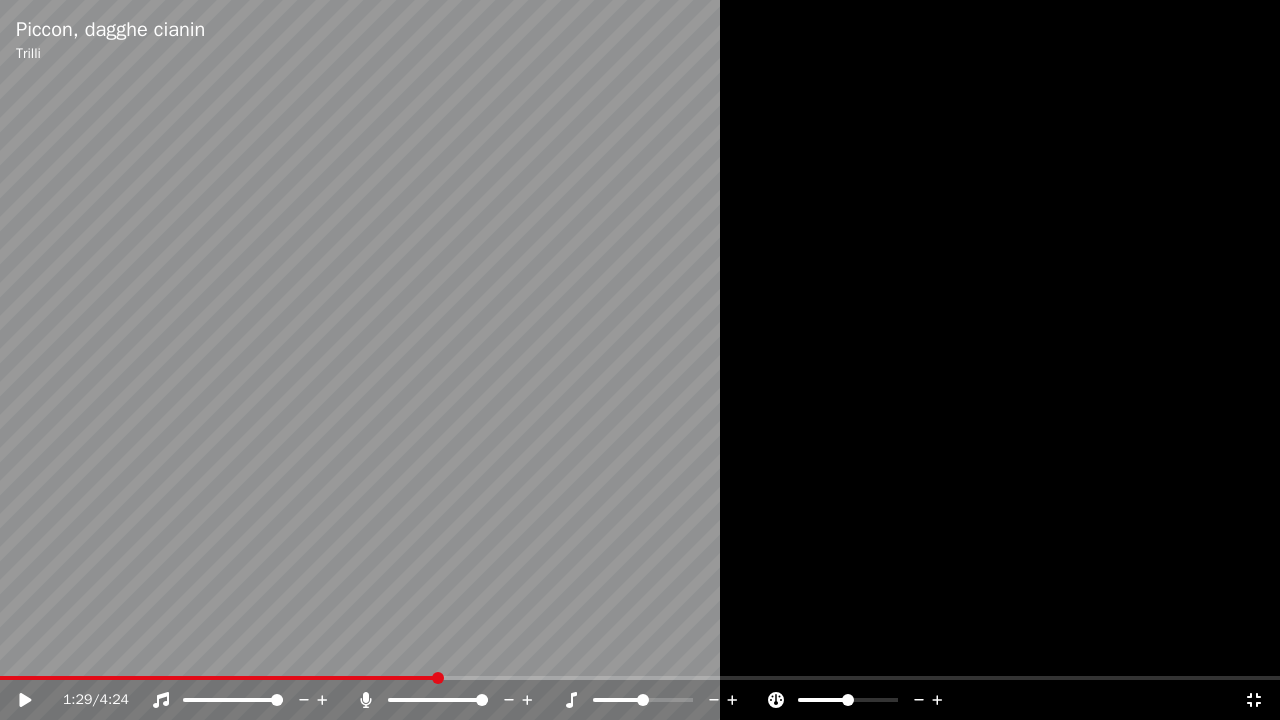 click at bounding box center (218, 678) 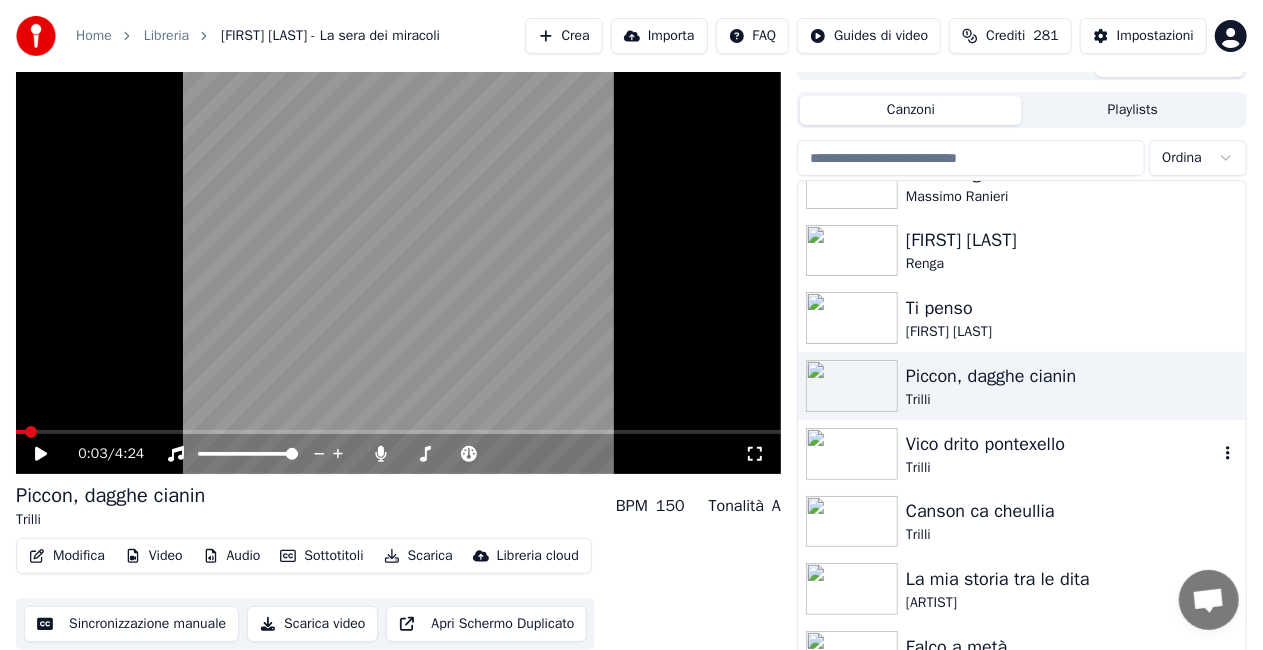 click on "Vico drito pontexello" at bounding box center [1062, 444] 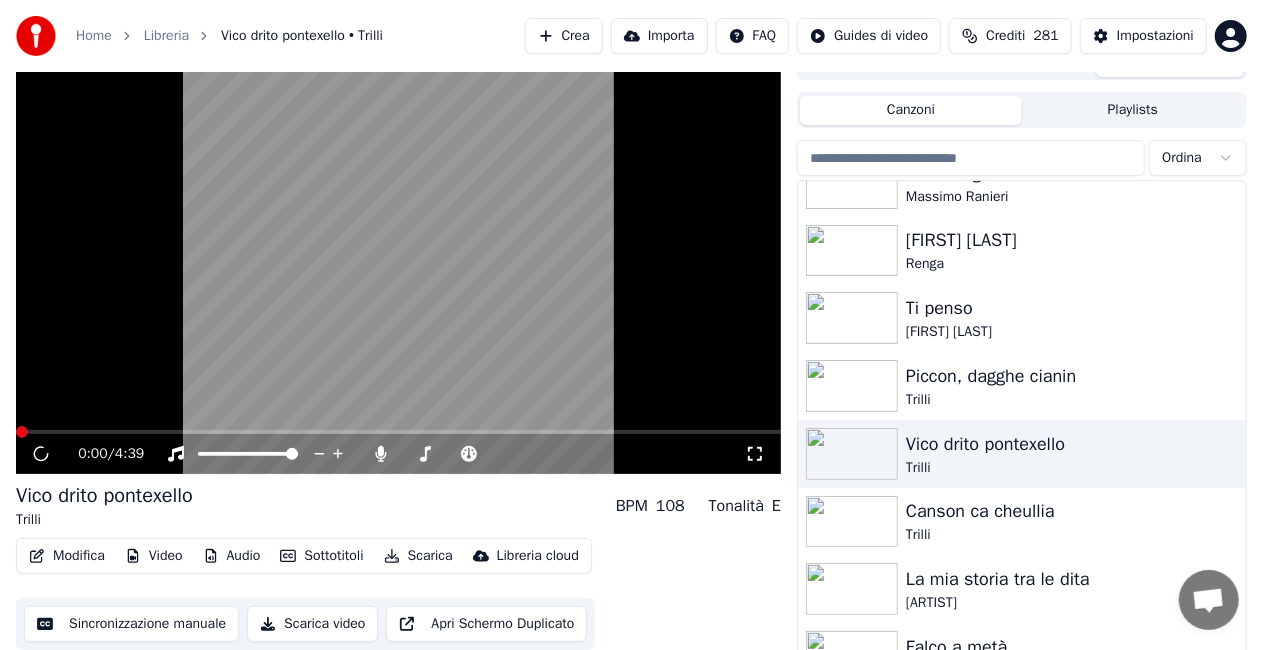 click 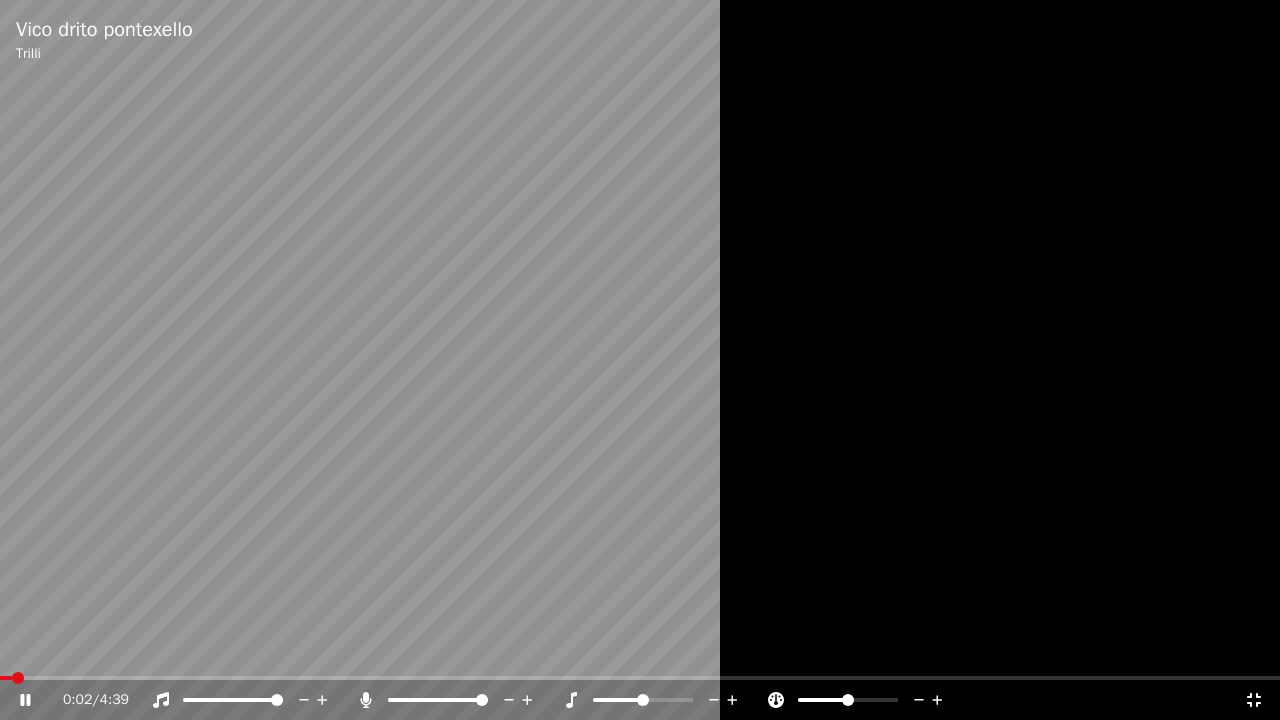 click 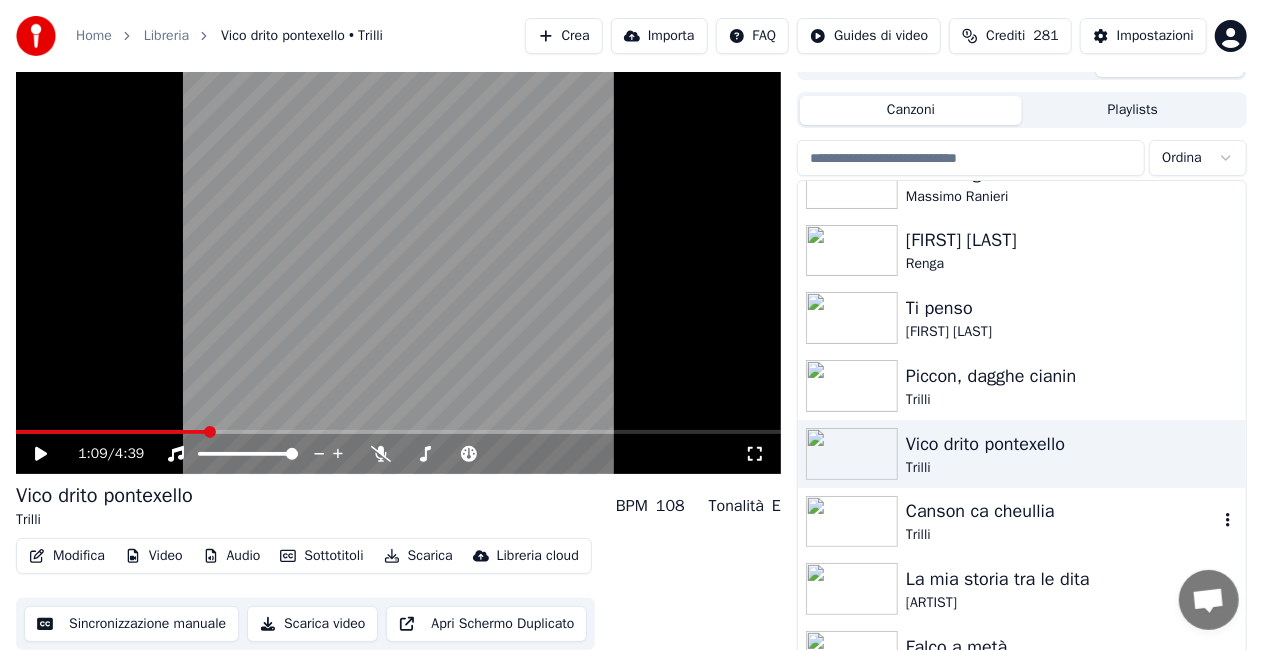 click on "Canson ca cheullia" at bounding box center (1062, 511) 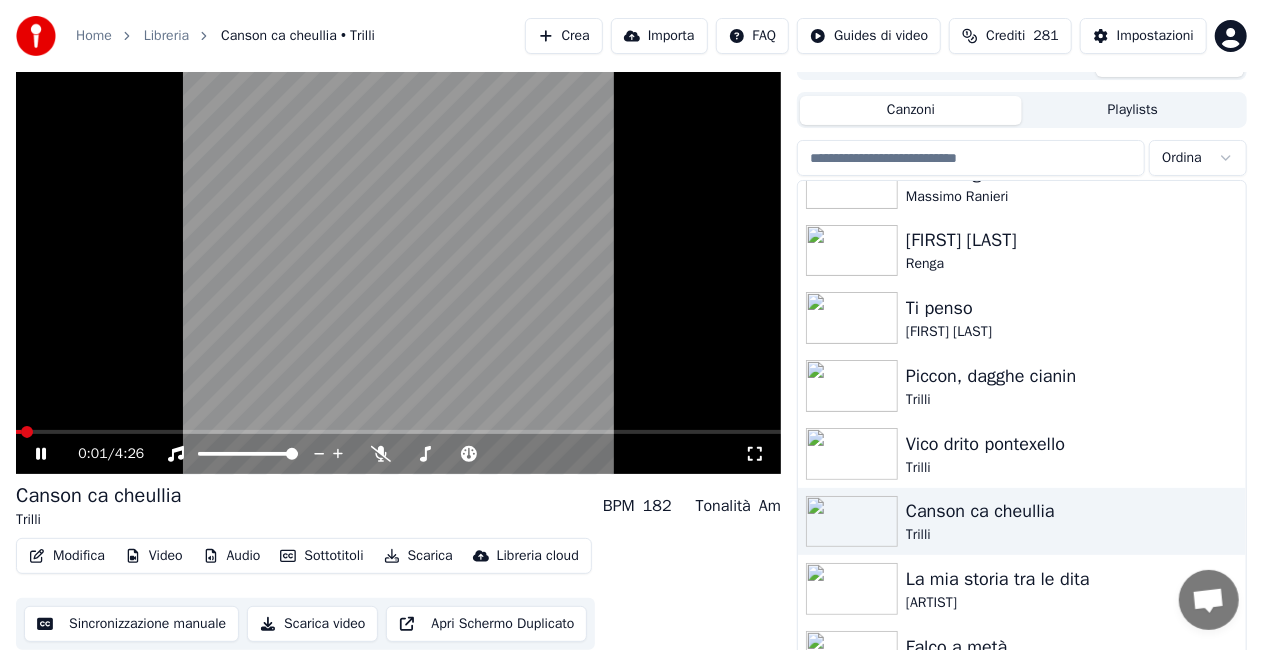 click 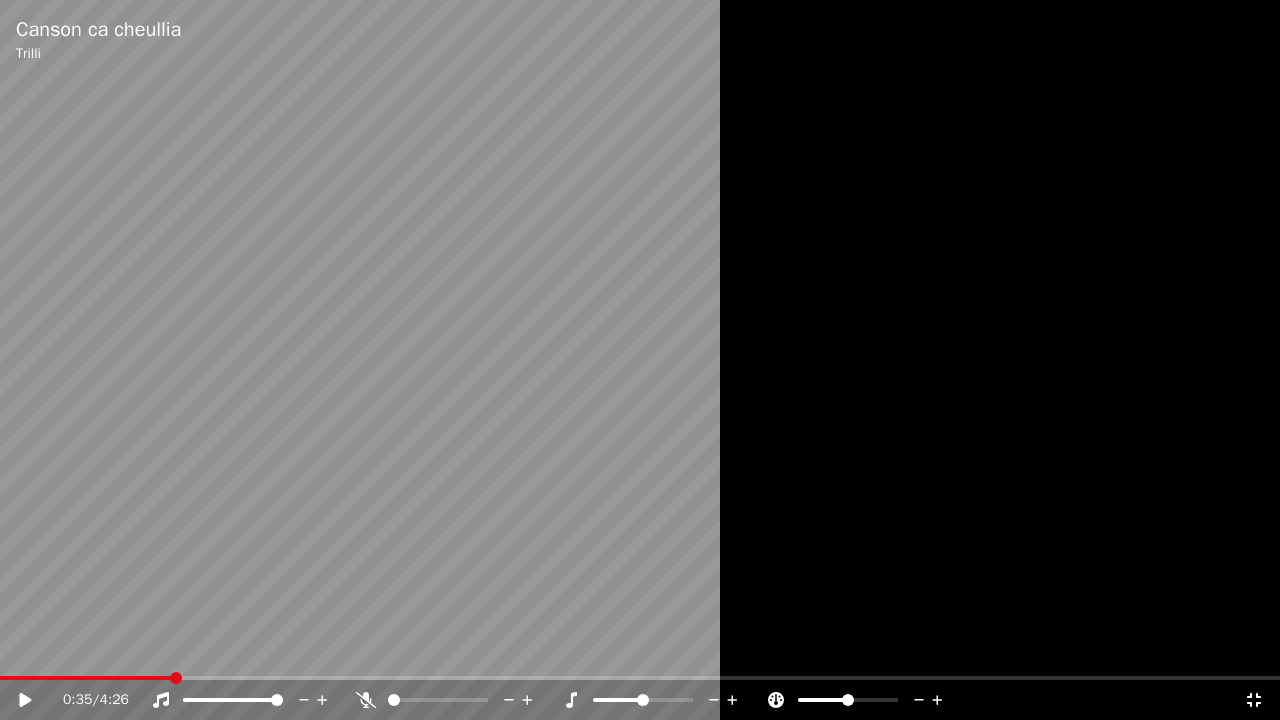 click 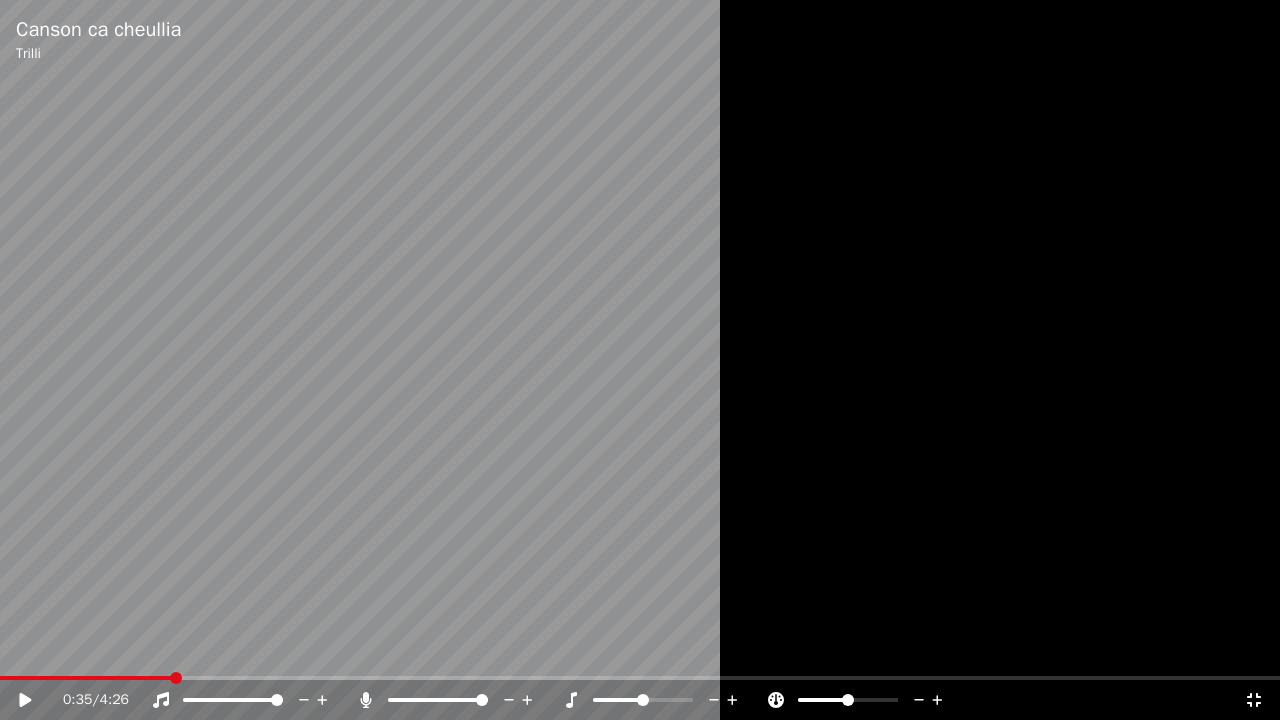 click at bounding box center (640, 360) 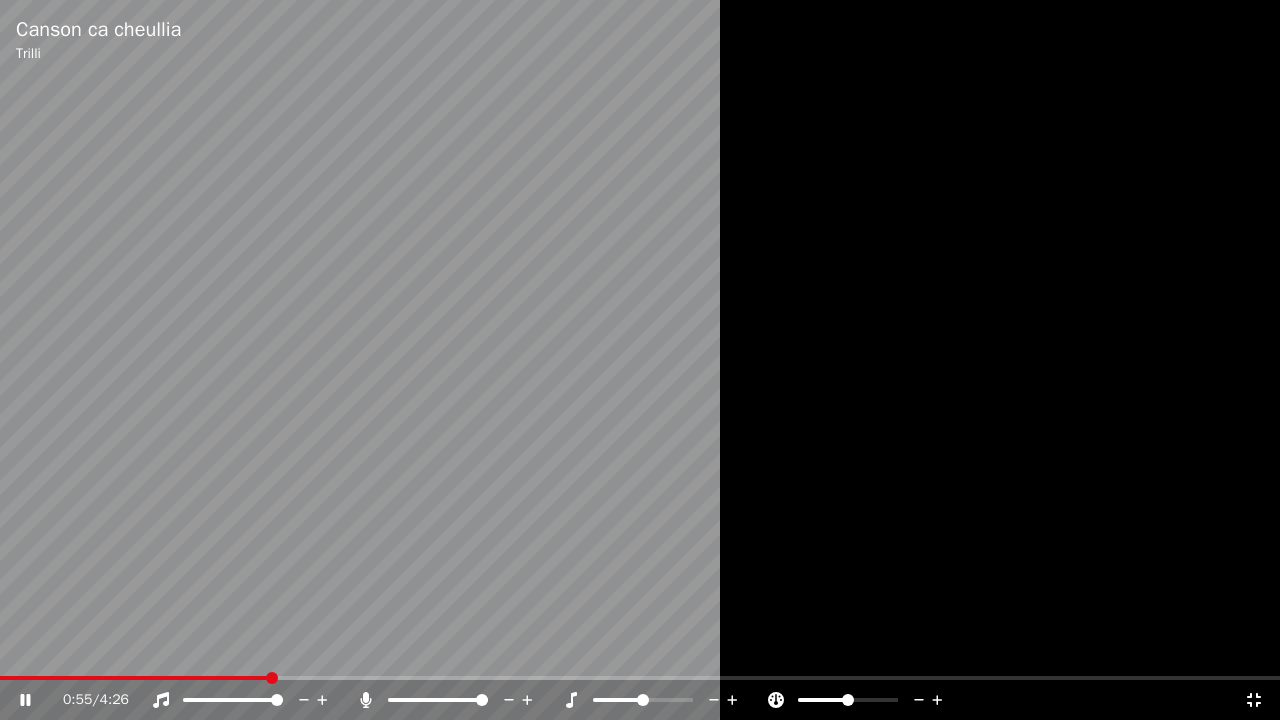 click 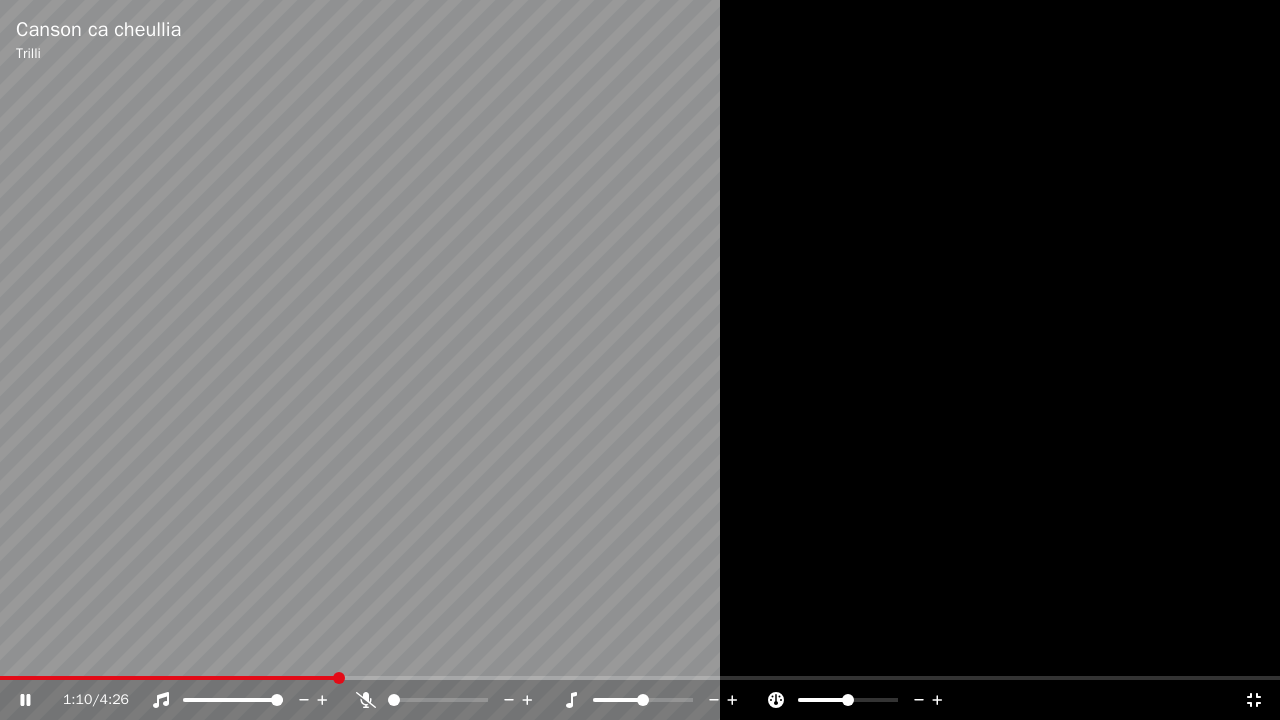 click 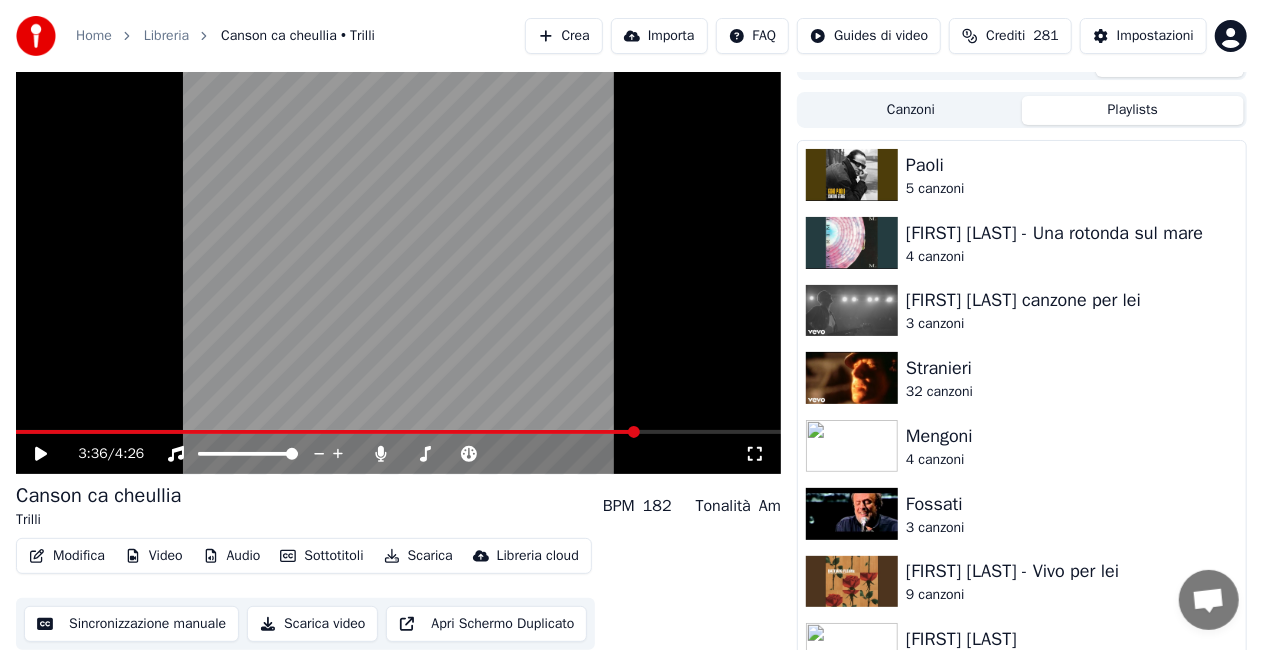 click on "Playlists" at bounding box center (1133, 110) 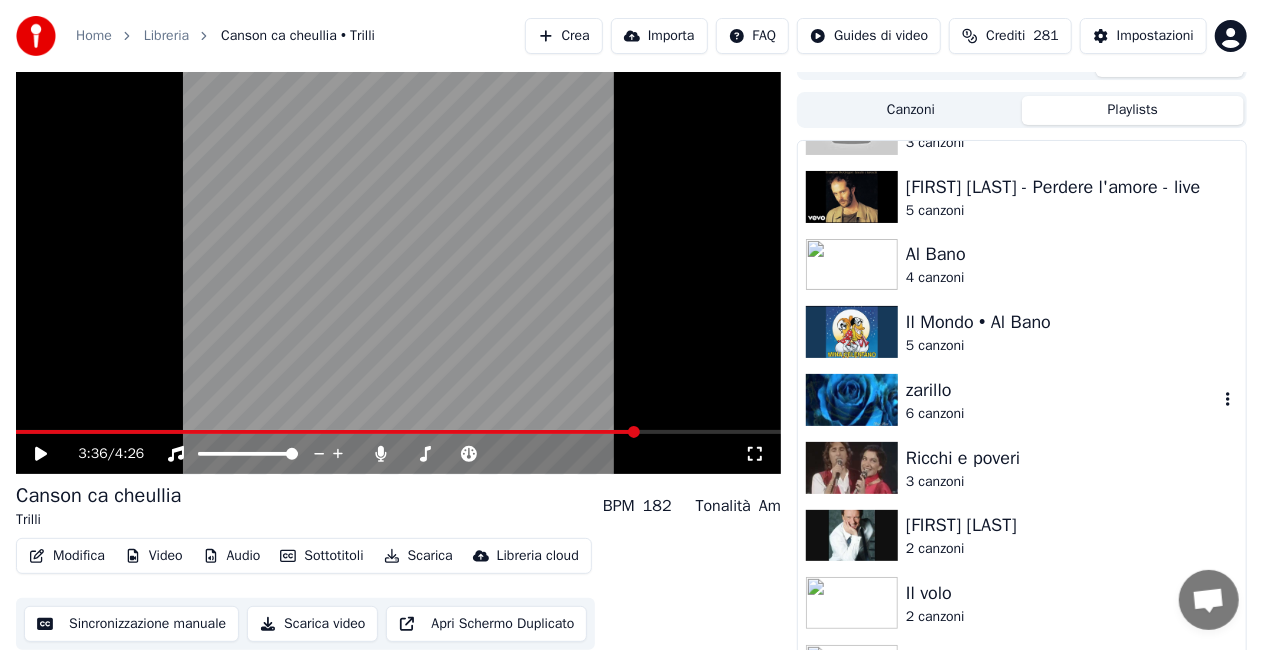 scroll, scrollTop: 1100, scrollLeft: 0, axis: vertical 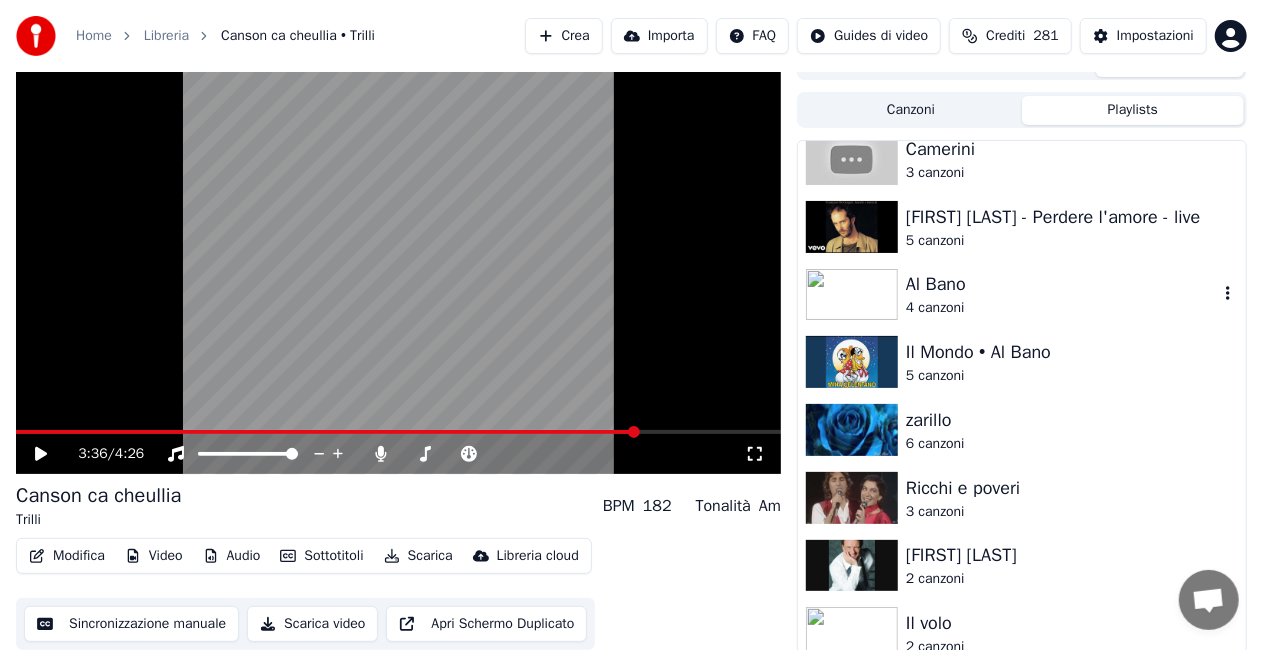 click on "4 canzoni" at bounding box center (1062, 308) 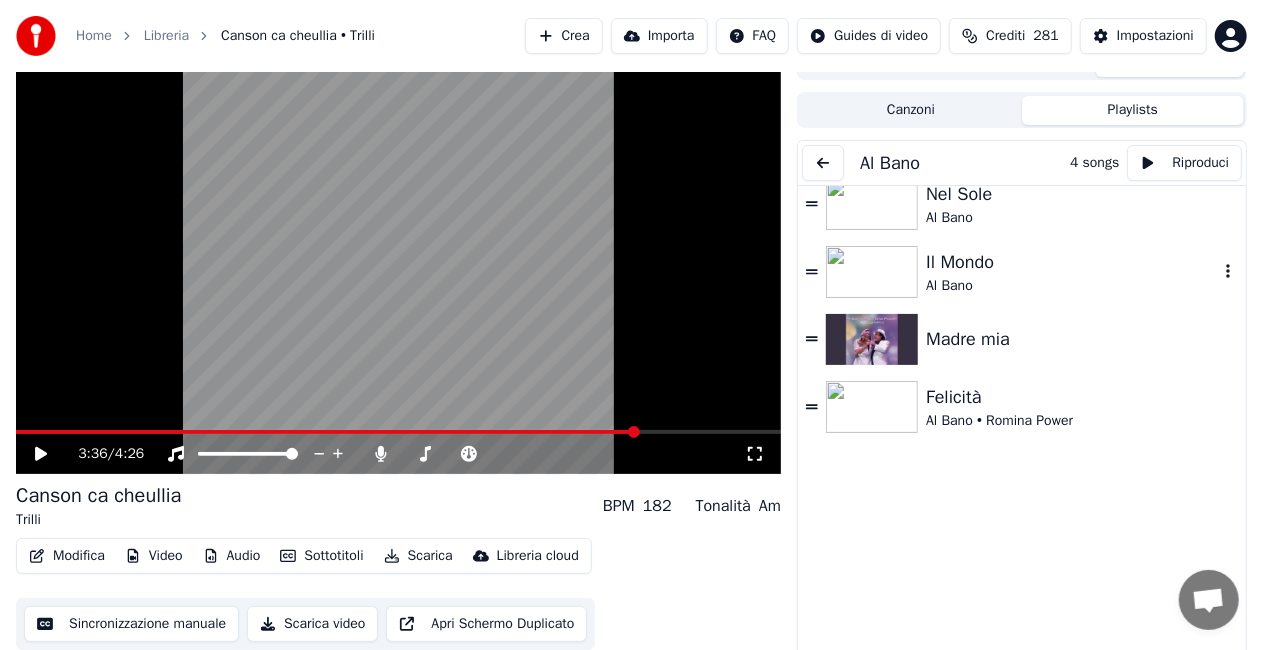 scroll, scrollTop: 0, scrollLeft: 0, axis: both 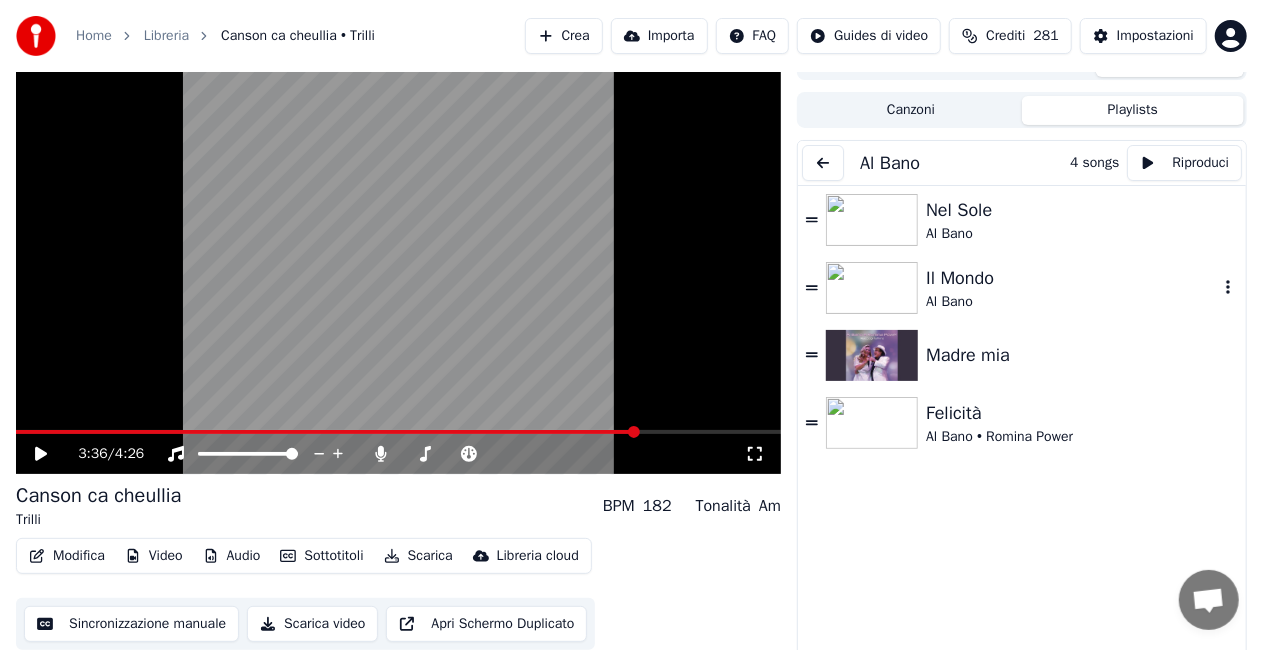 click on "Al Bano" at bounding box center (1072, 302) 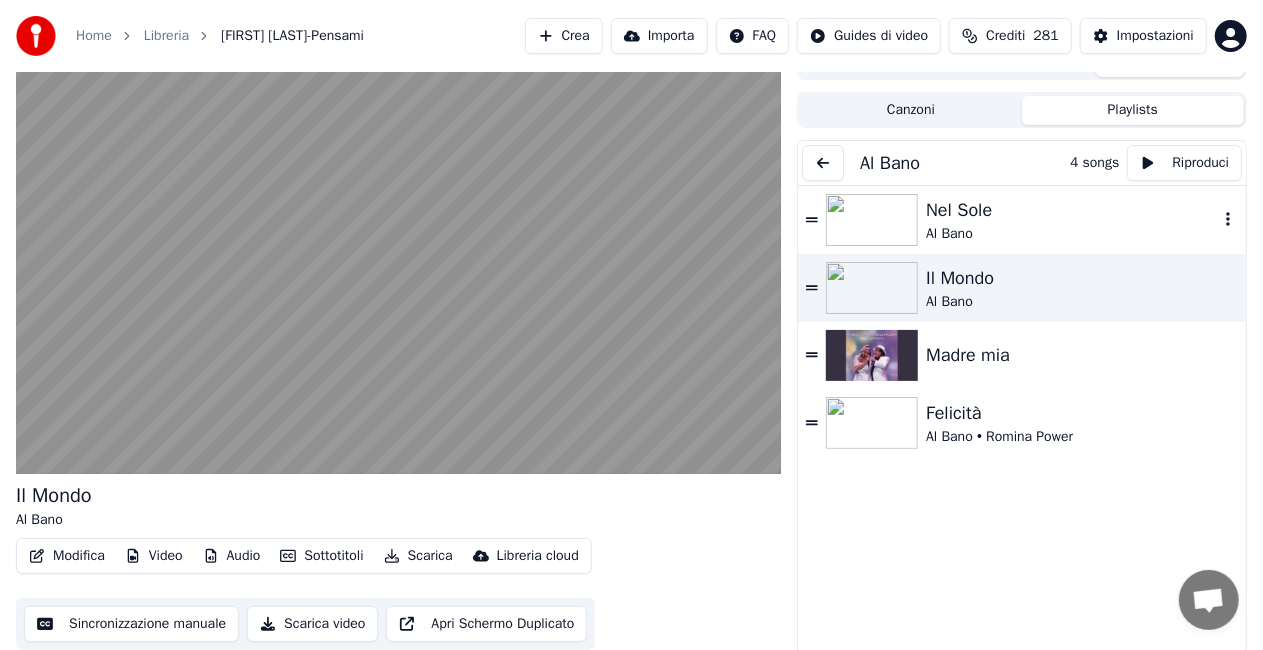 click on "Al Bano" at bounding box center (1072, 234) 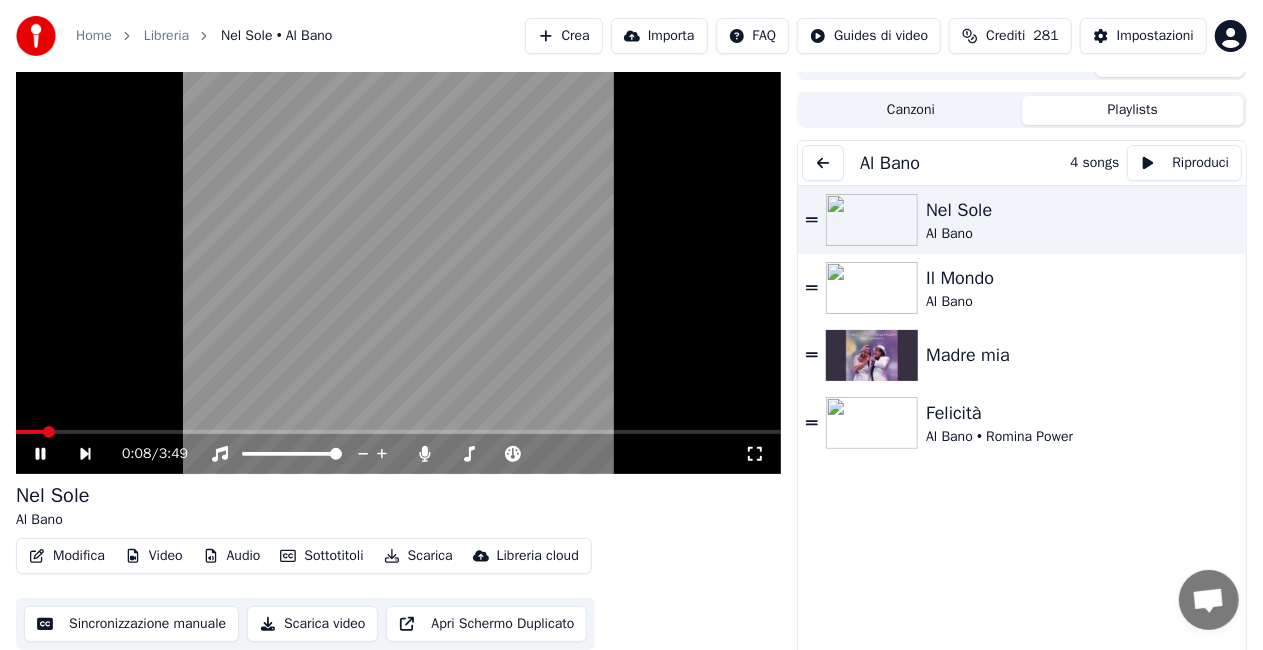 click 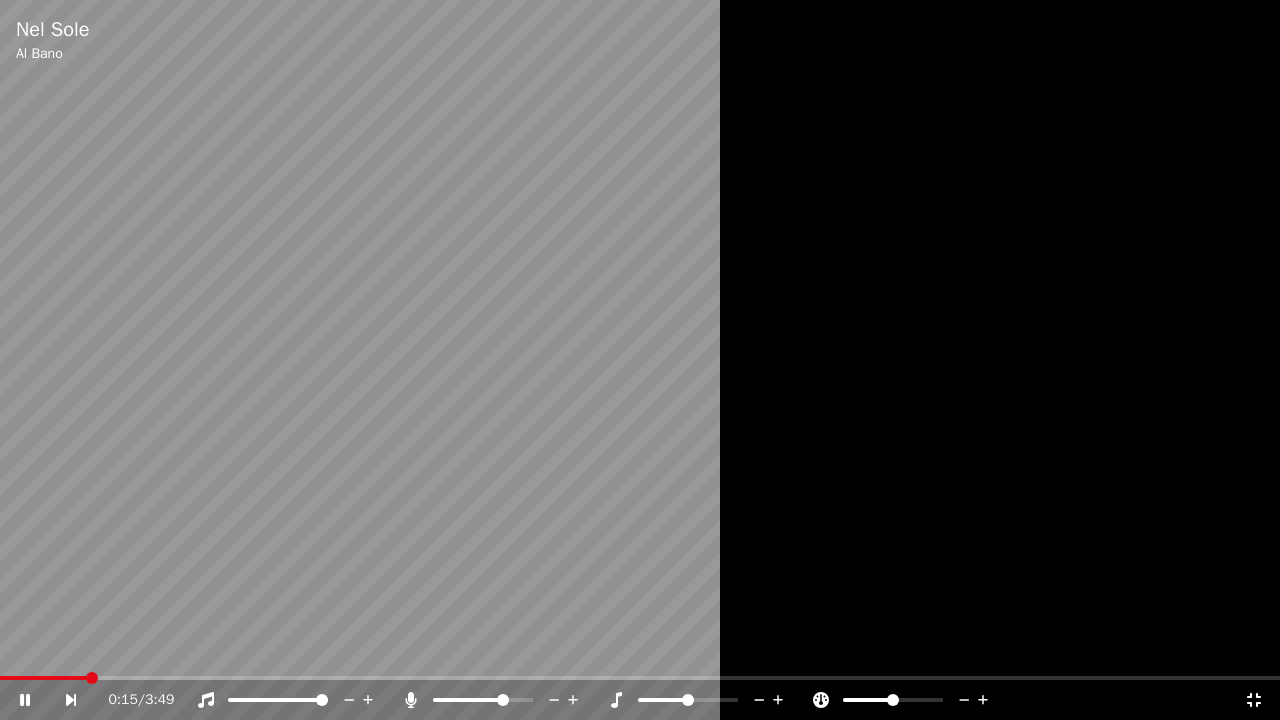 click at bounding box center (503, 700) 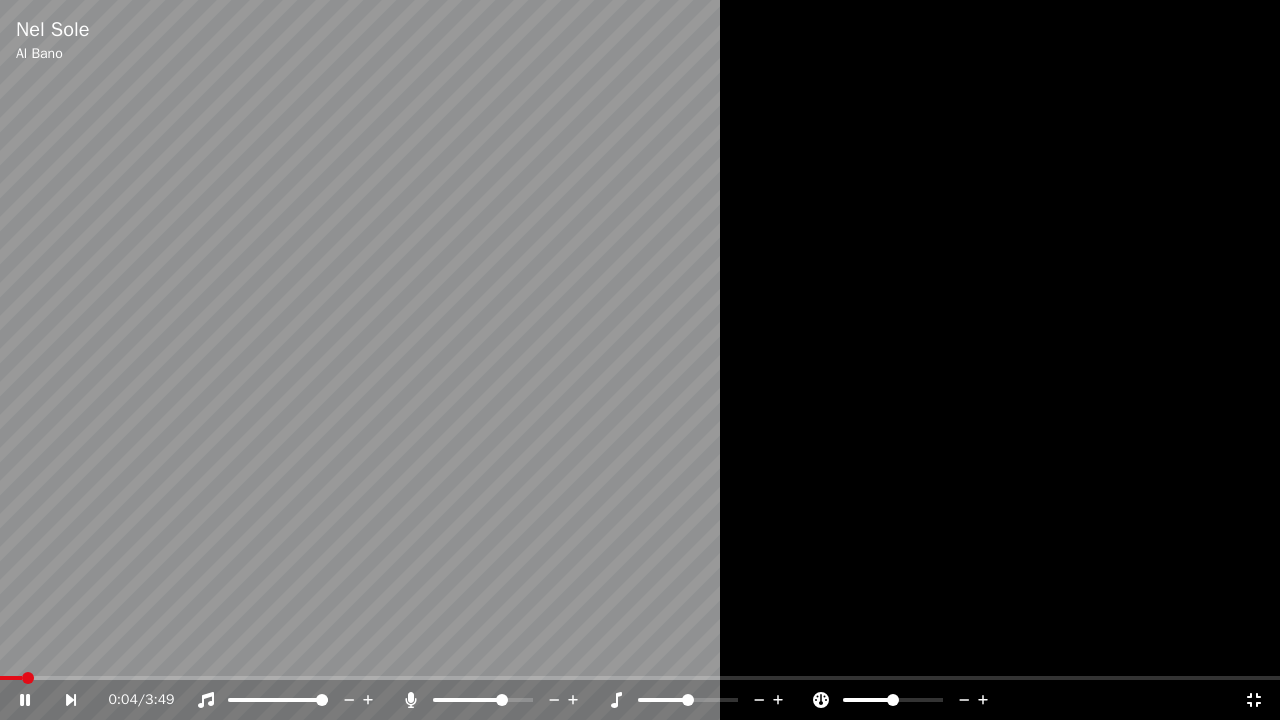 click at bounding box center [11, 678] 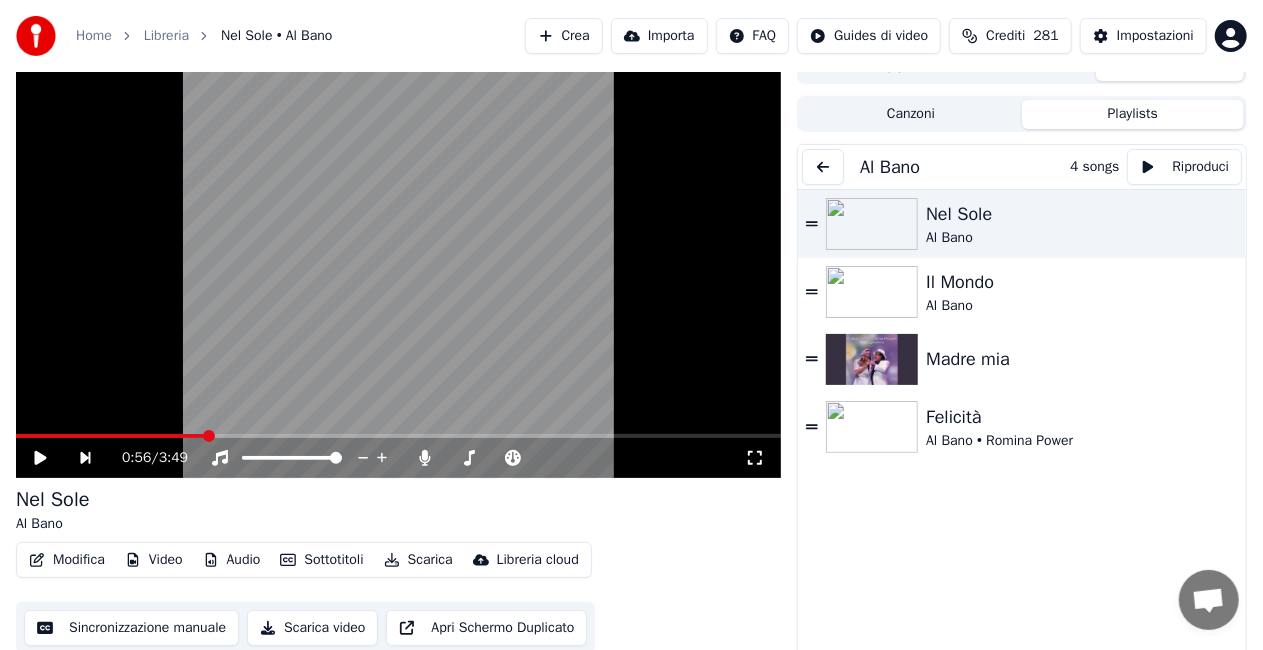 click at bounding box center [823, 167] 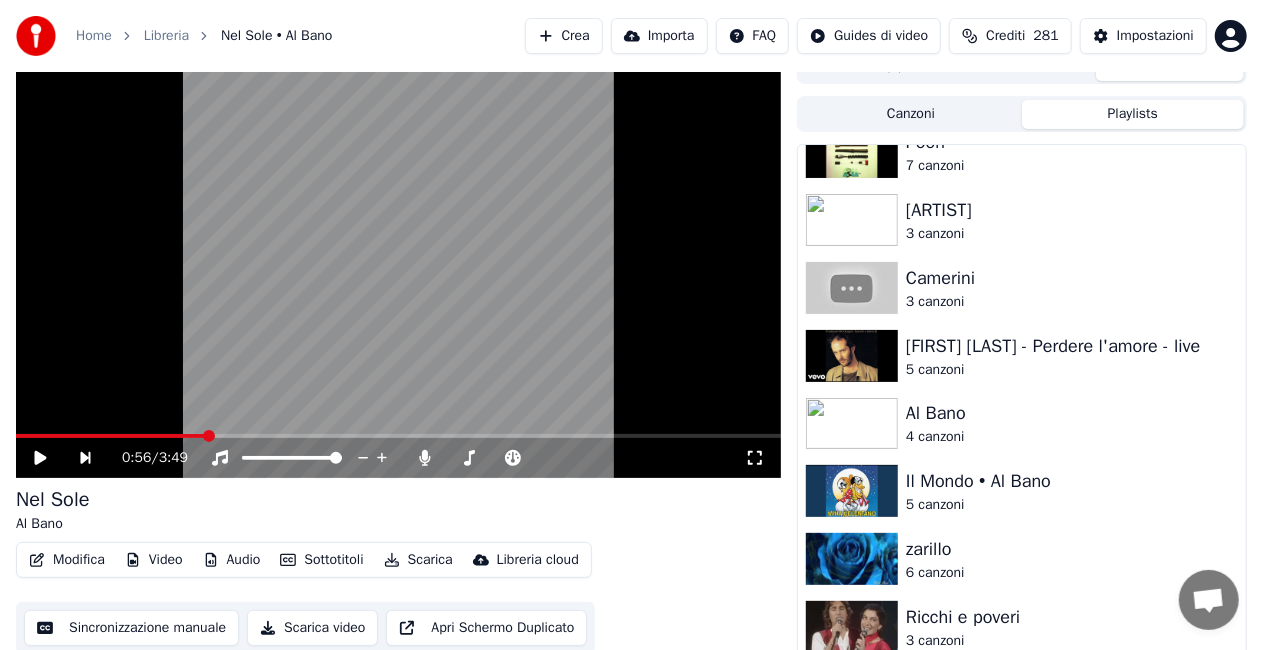 scroll, scrollTop: 900, scrollLeft: 0, axis: vertical 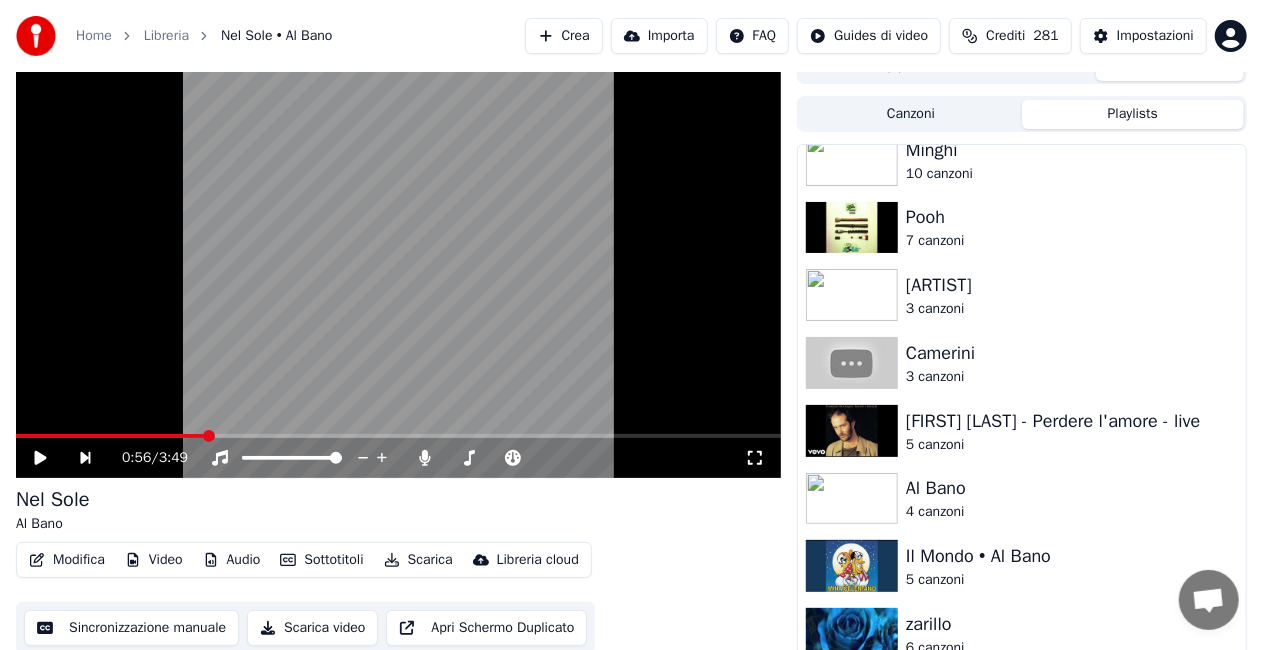 click on "[FIRST] [LAST] - Invece adesso" at bounding box center (1022, 378) 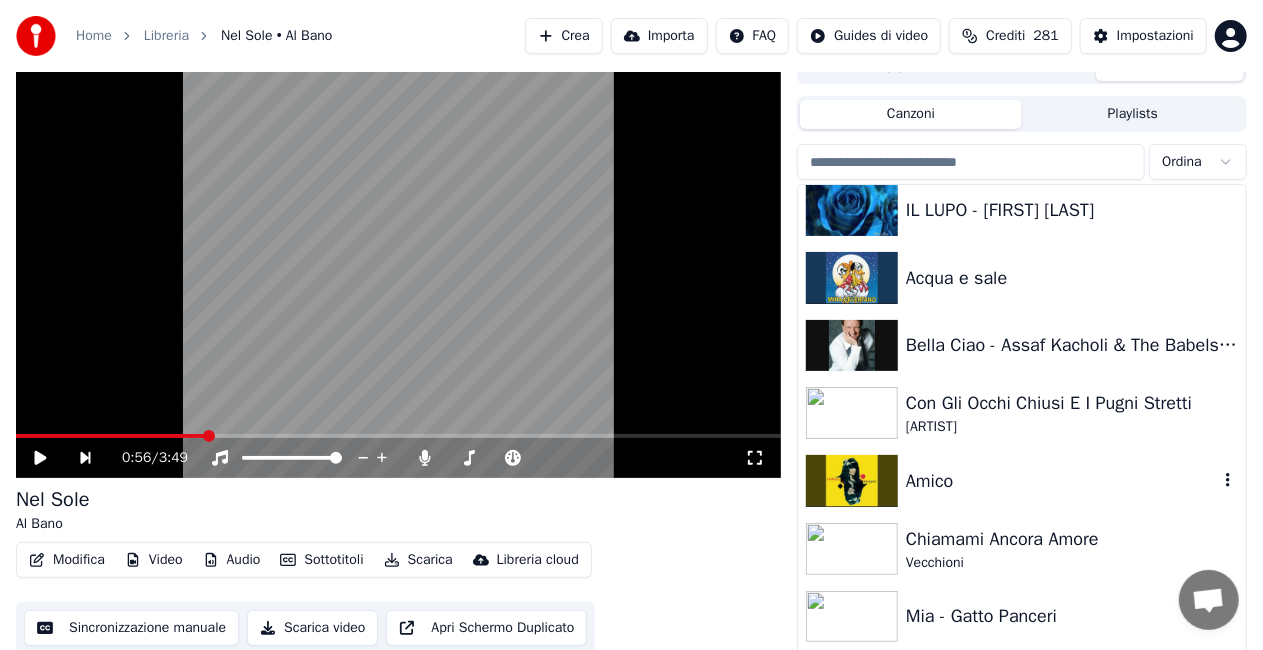 scroll, scrollTop: 0, scrollLeft: 0, axis: both 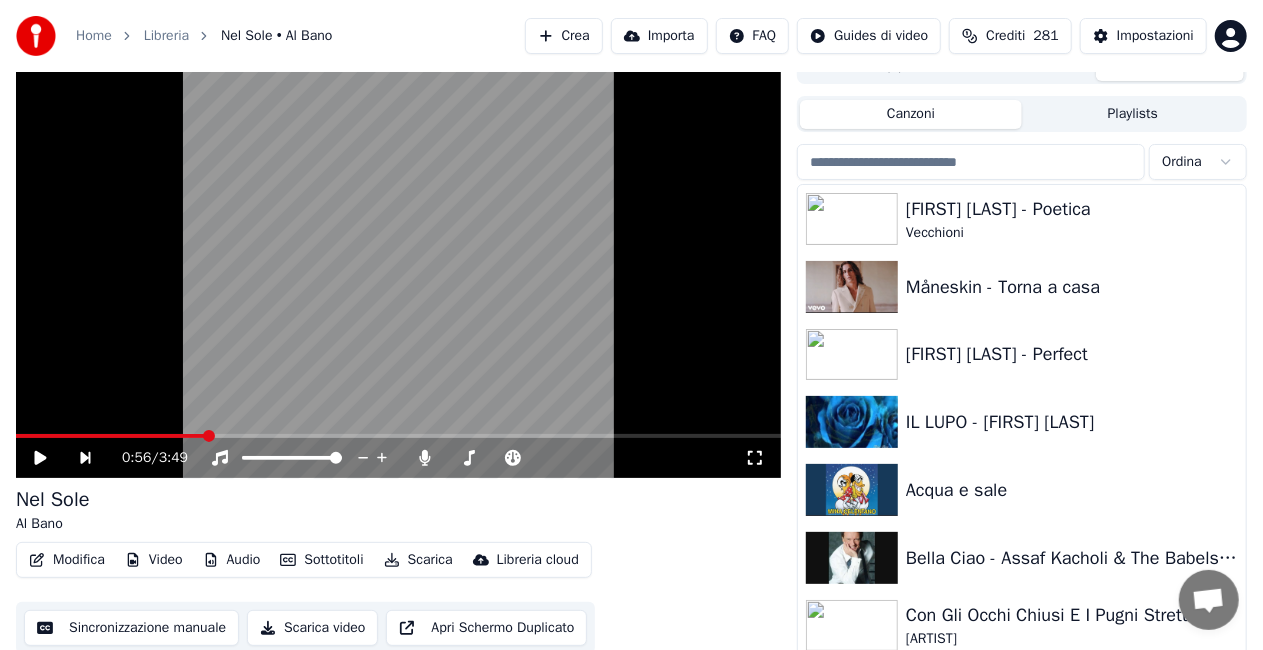 click on "Playlists" at bounding box center [1133, 114] 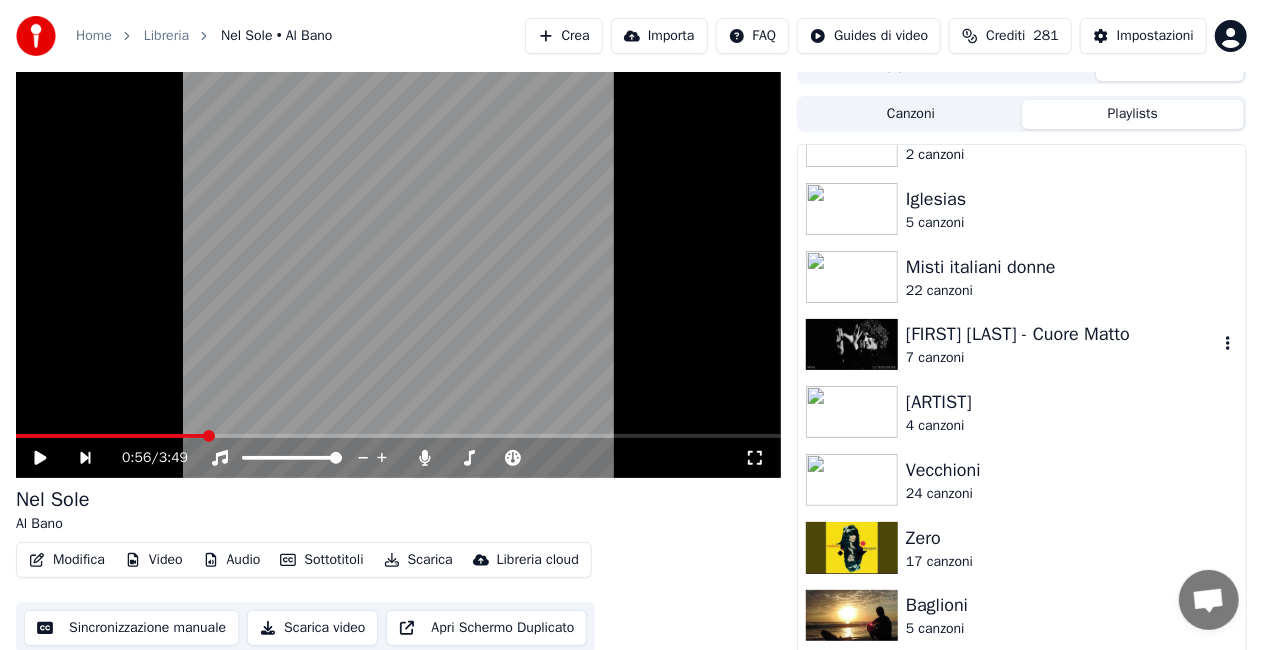 scroll, scrollTop: 1600, scrollLeft: 0, axis: vertical 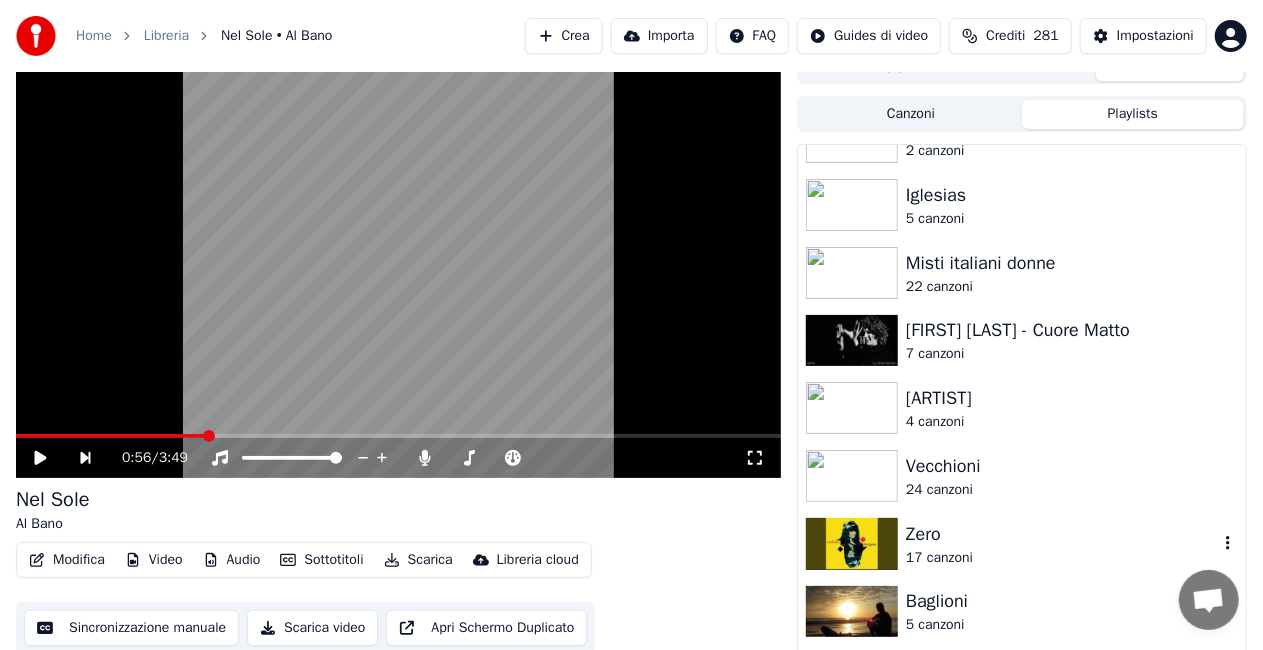 click on "Zero" at bounding box center (1062, 534) 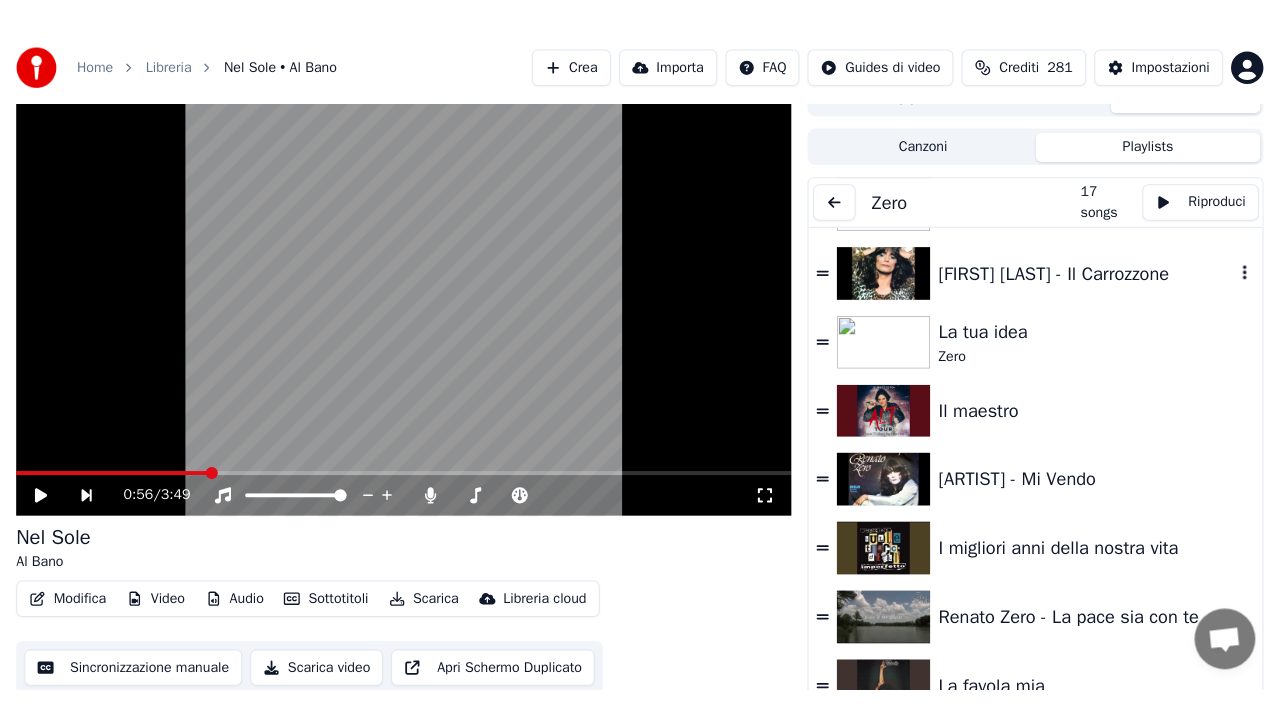 scroll, scrollTop: 682, scrollLeft: 0, axis: vertical 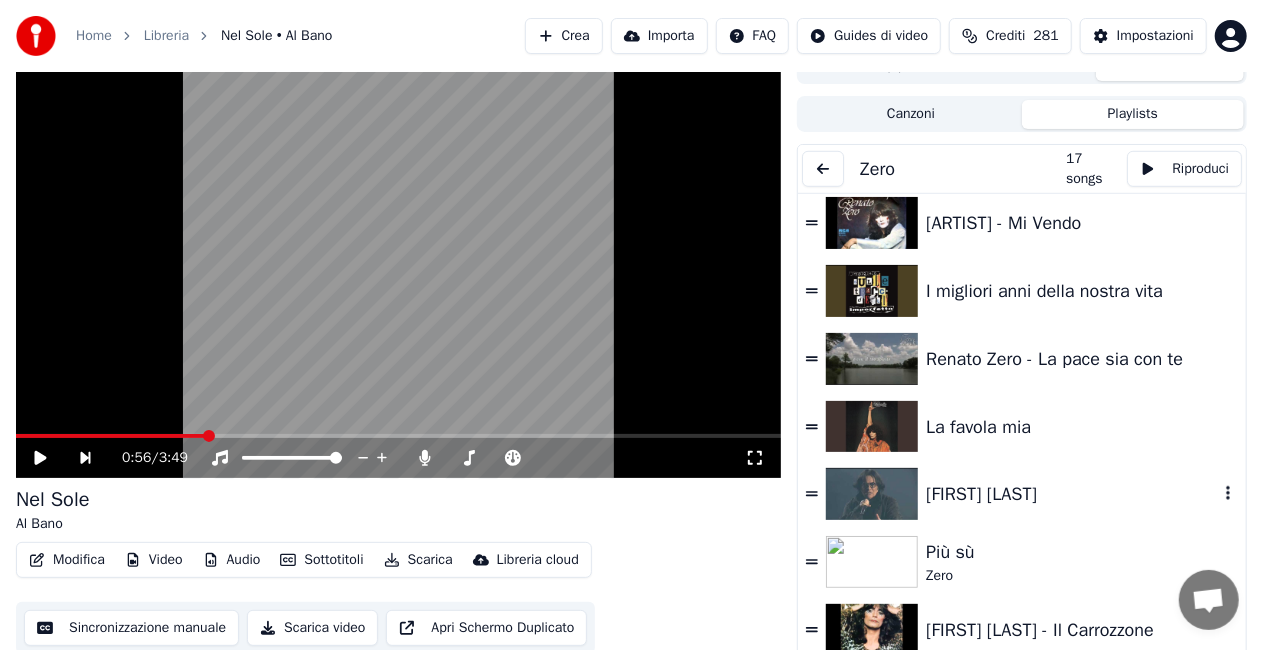 click on "[FIRST] [LAST]" at bounding box center (1072, 494) 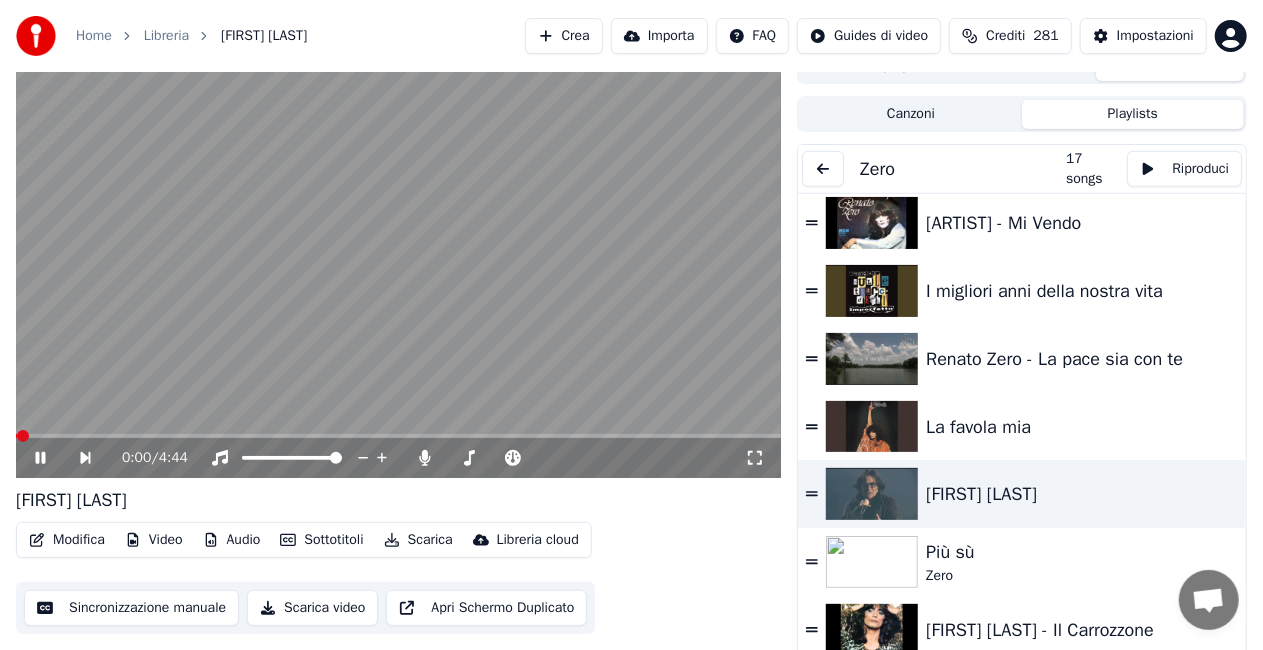 drag, startPoint x: 763, startPoint y: 454, endPoint x: 760, endPoint y: 479, distance: 25.179358 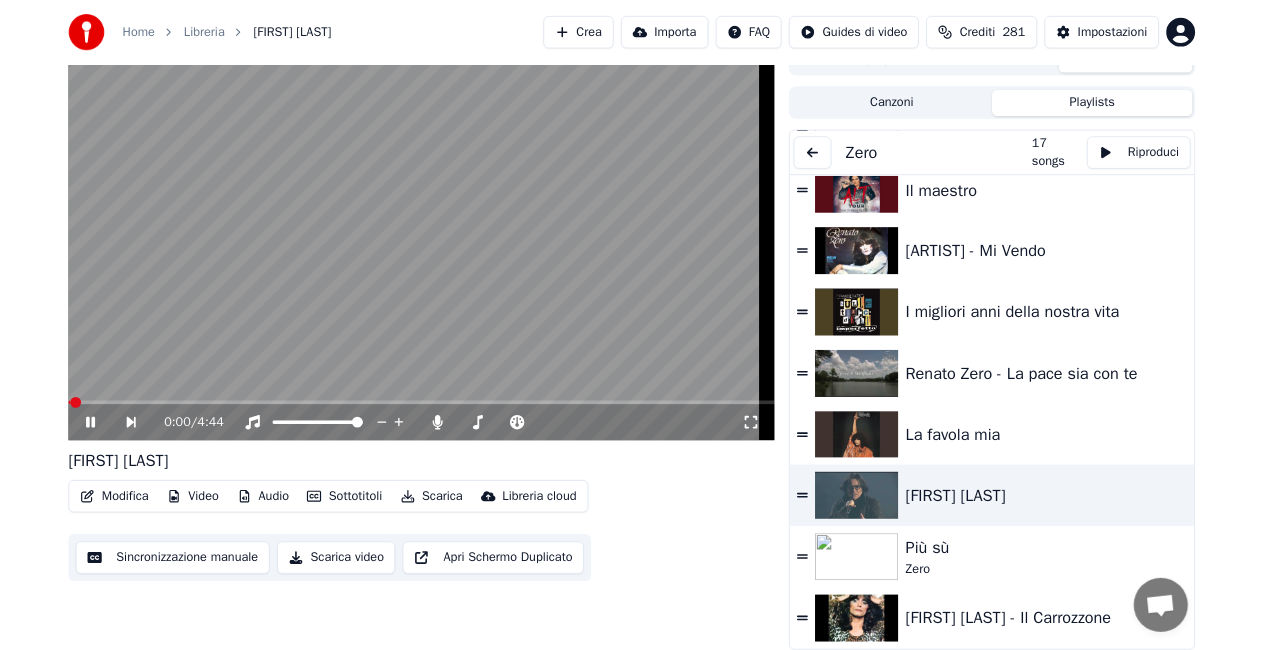 scroll, scrollTop: 626, scrollLeft: 0, axis: vertical 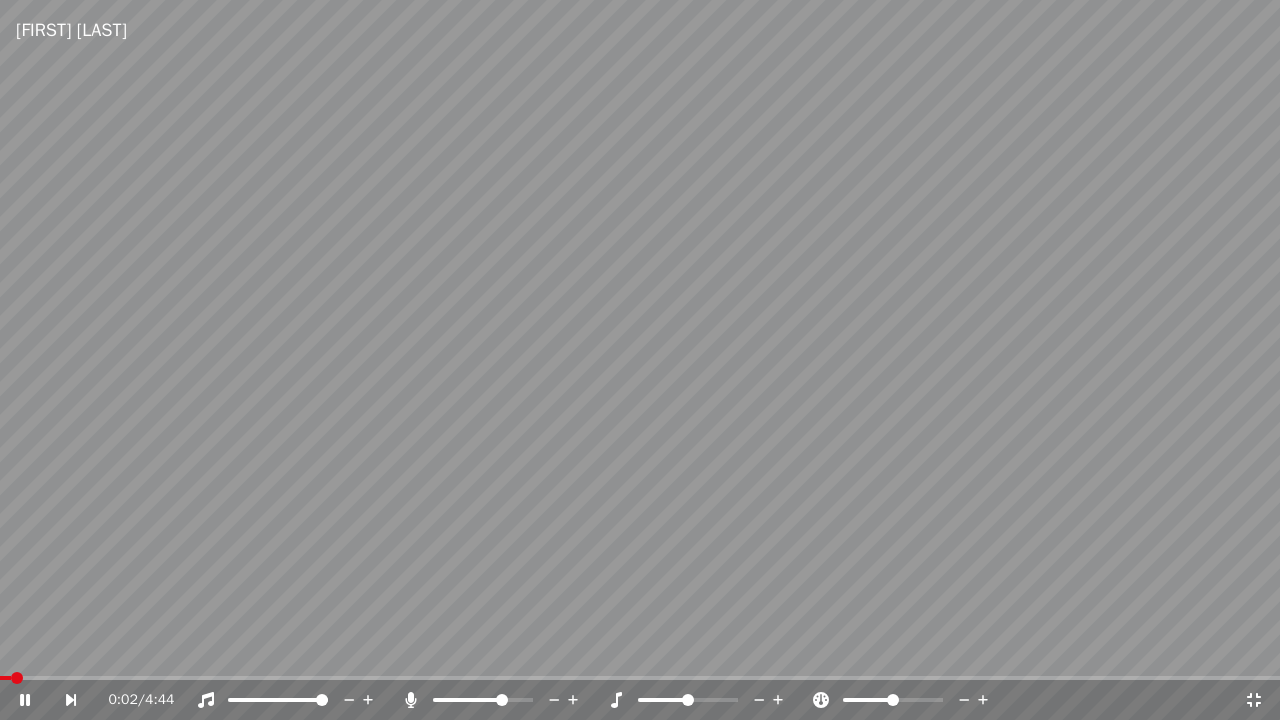 click 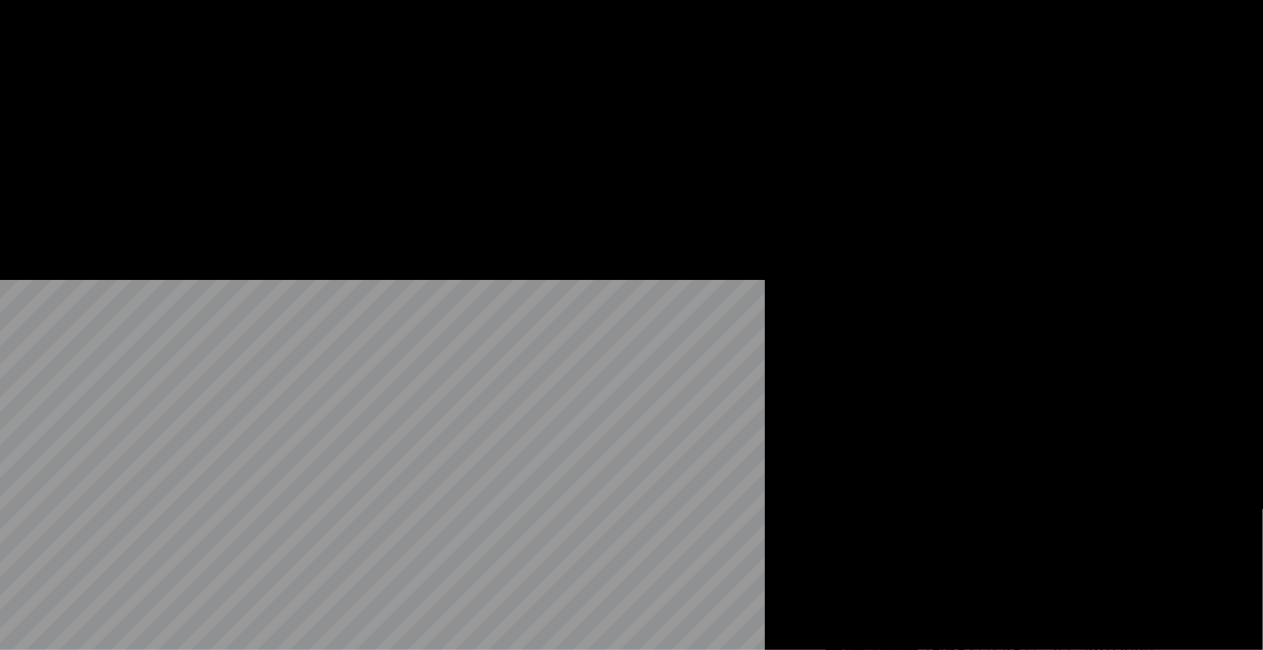 scroll, scrollTop: 682, scrollLeft: 0, axis: vertical 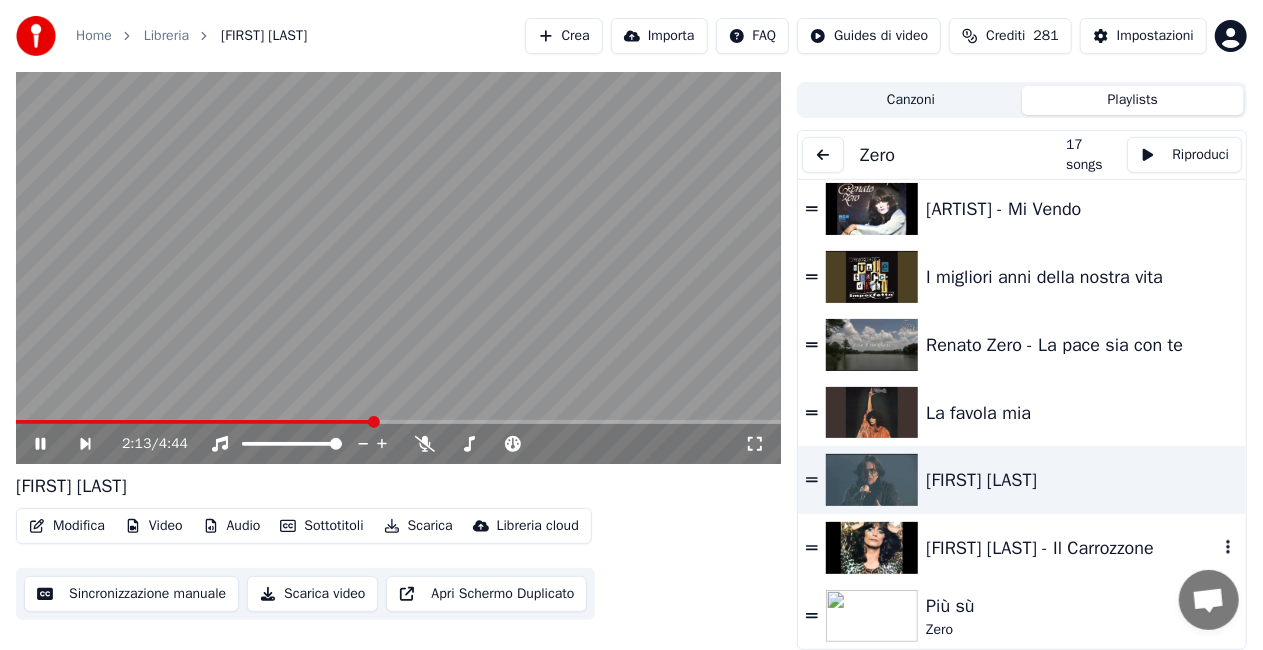 click at bounding box center [872, 548] 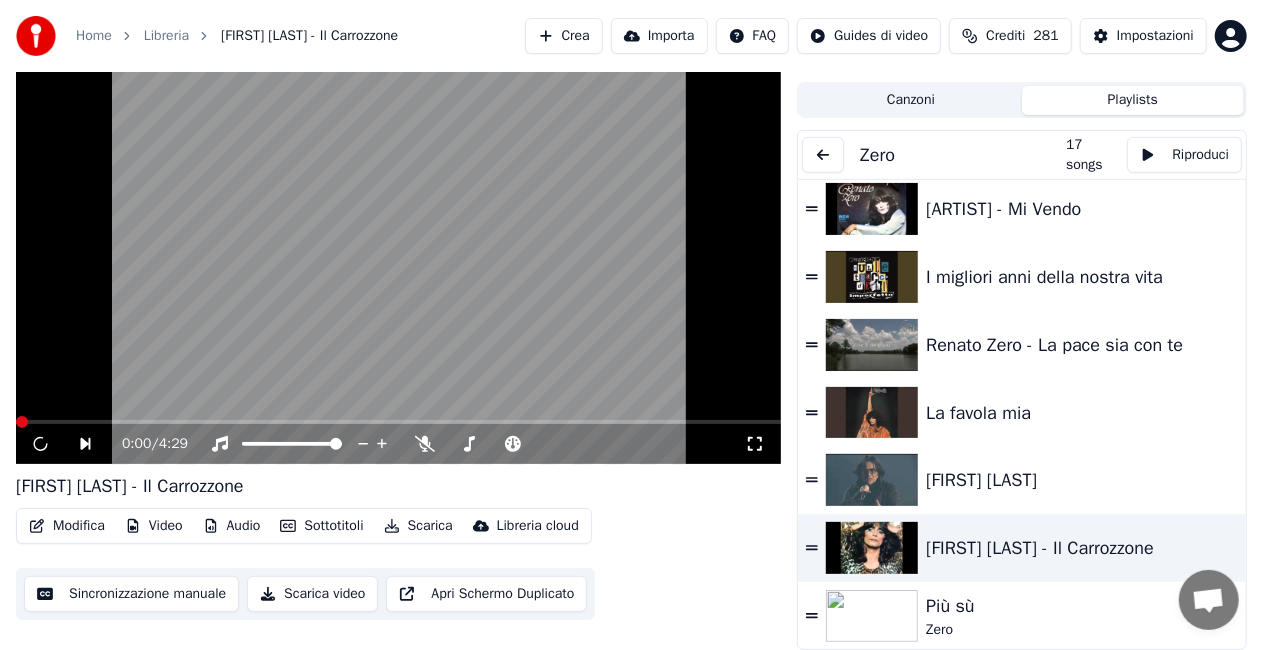 click 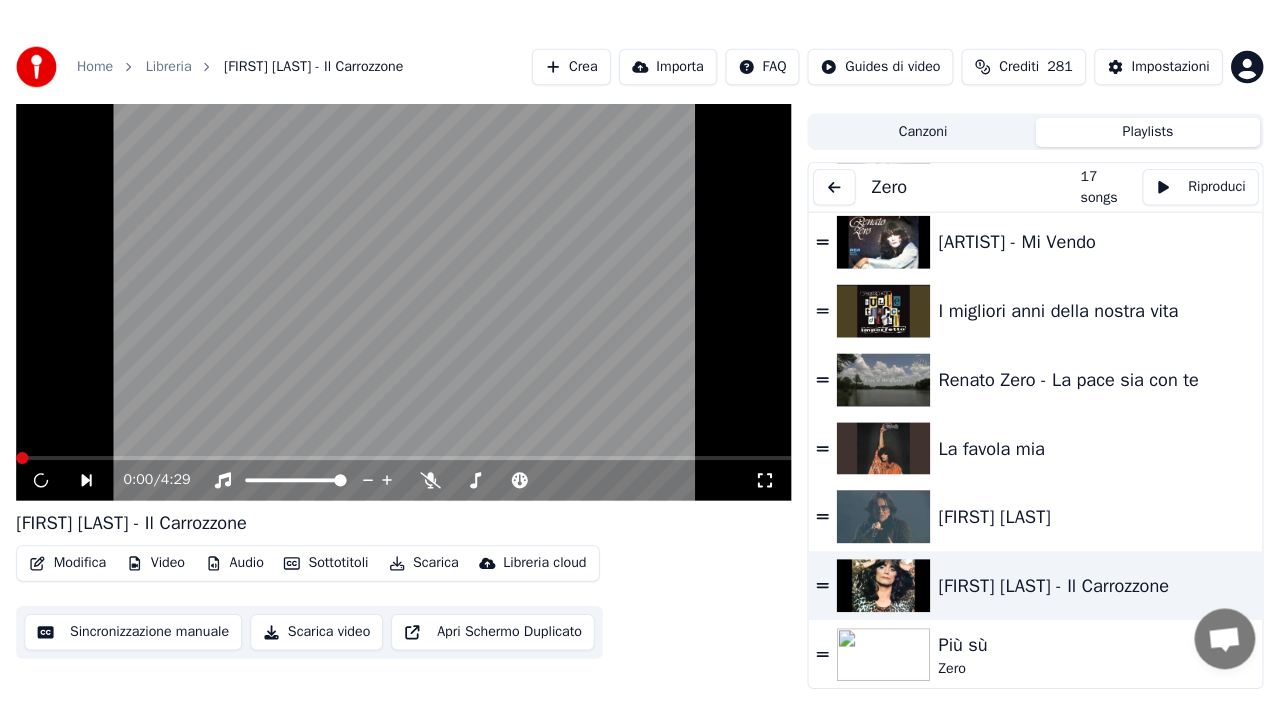 scroll, scrollTop: 24, scrollLeft: 0, axis: vertical 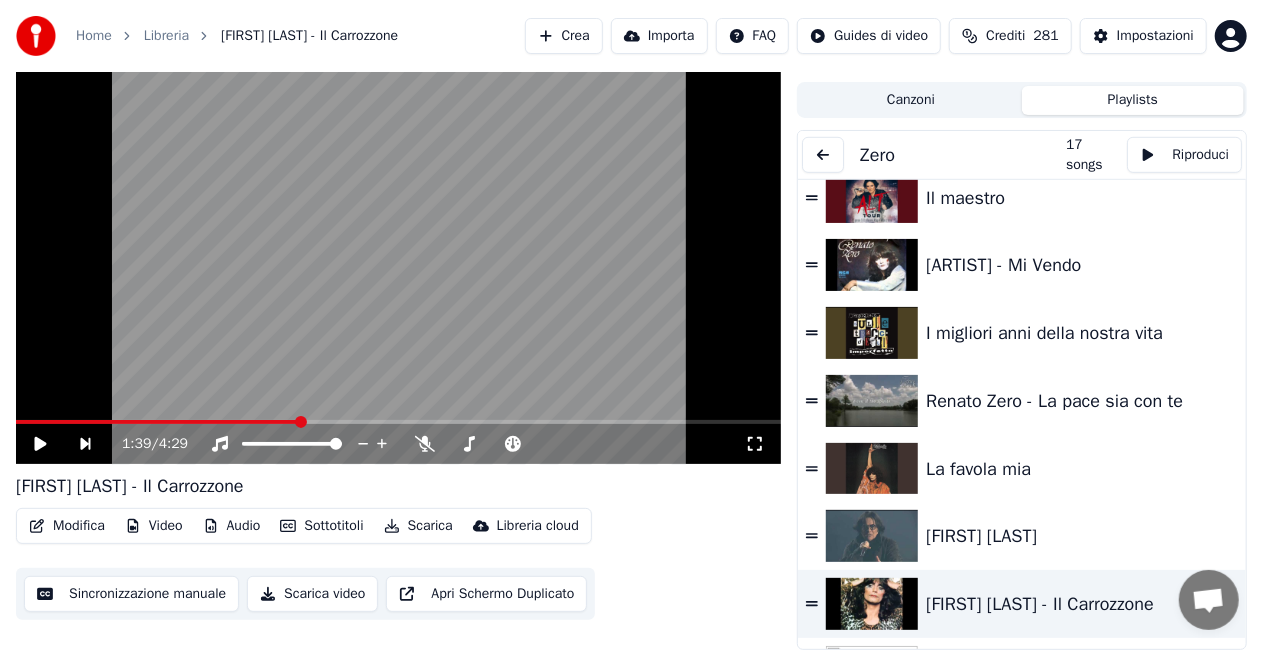 click on "Canzoni" at bounding box center [911, 100] 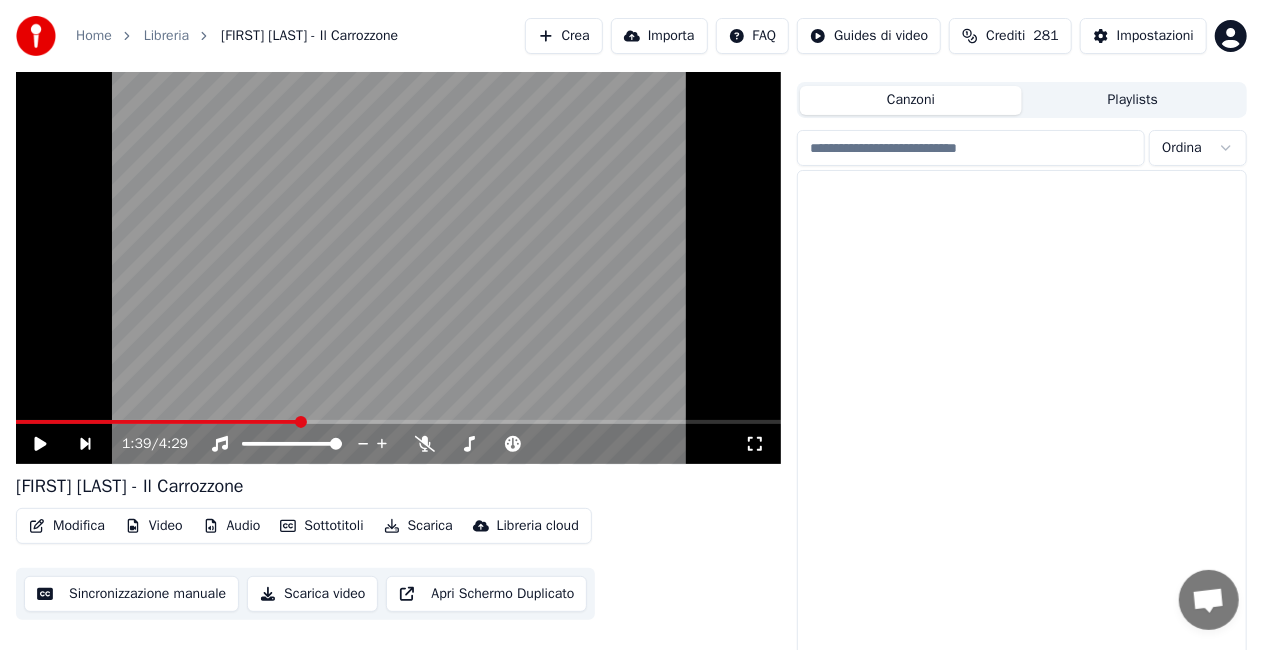 scroll, scrollTop: 5514, scrollLeft: 0, axis: vertical 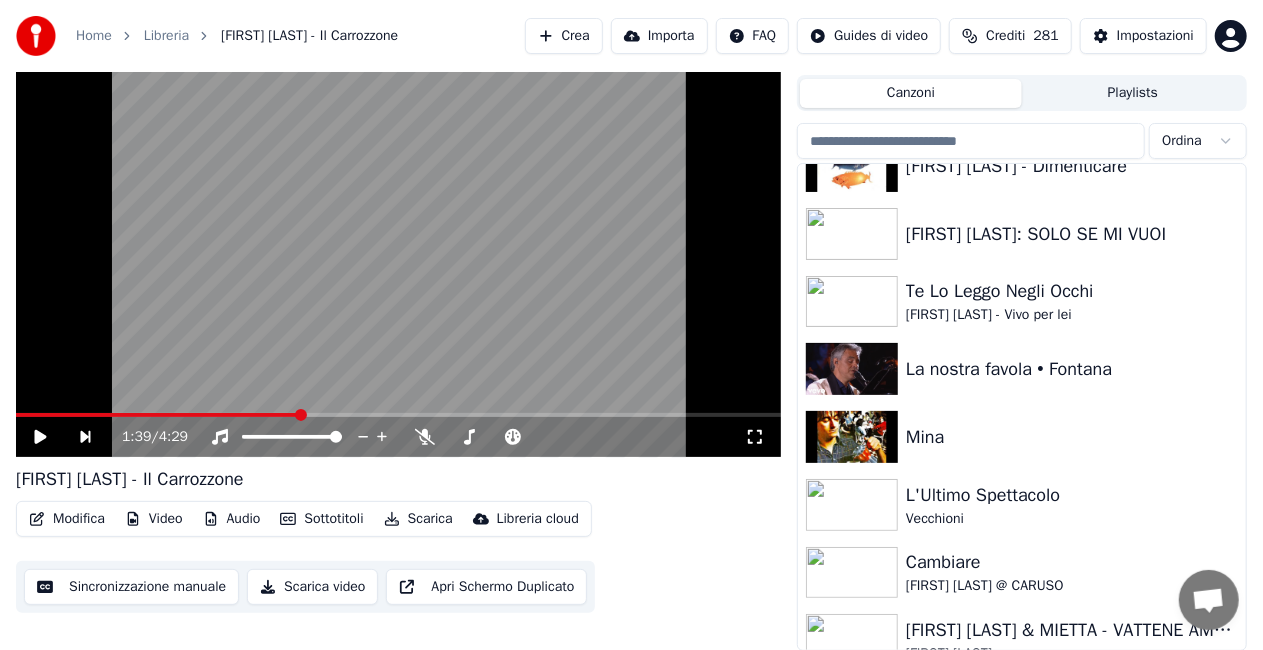 click on "Playlists" at bounding box center (1133, 93) 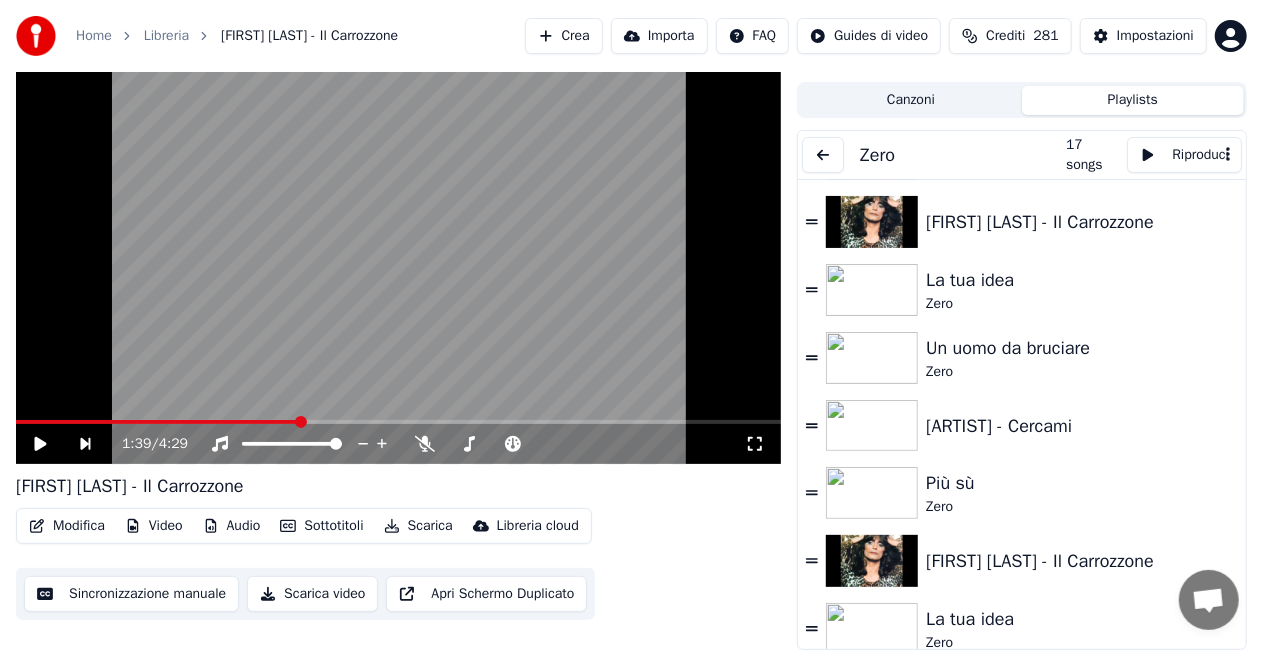 scroll, scrollTop: 0, scrollLeft: 0, axis: both 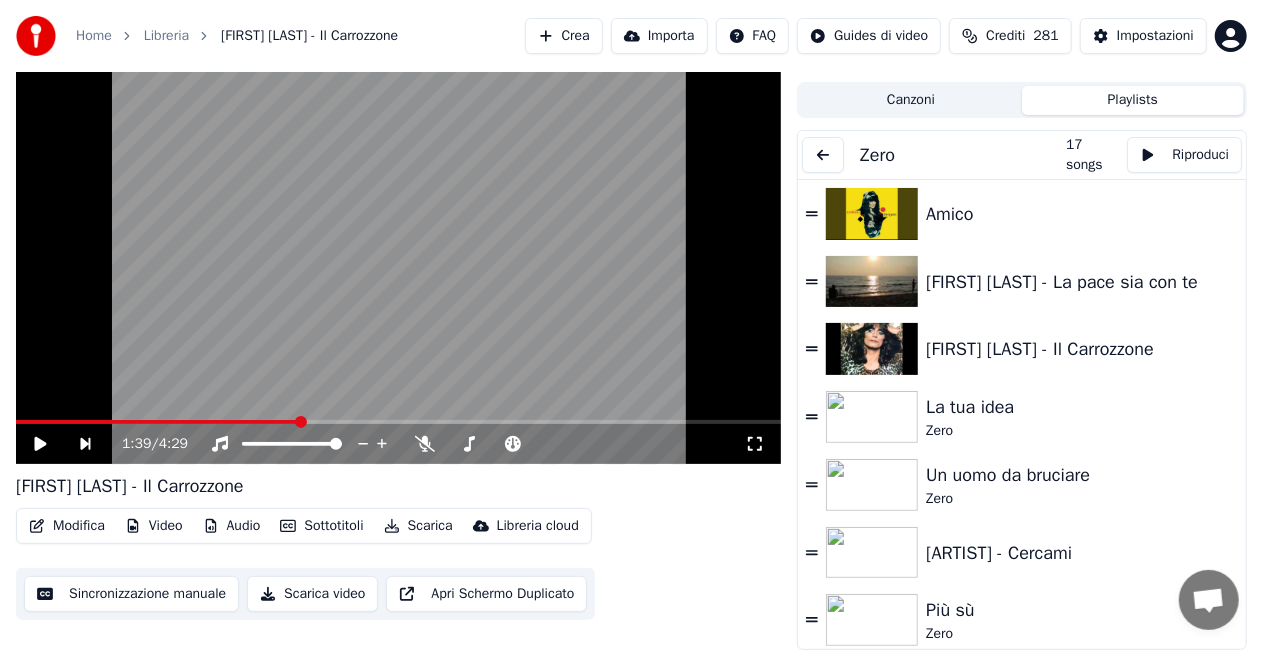 click at bounding box center (823, 155) 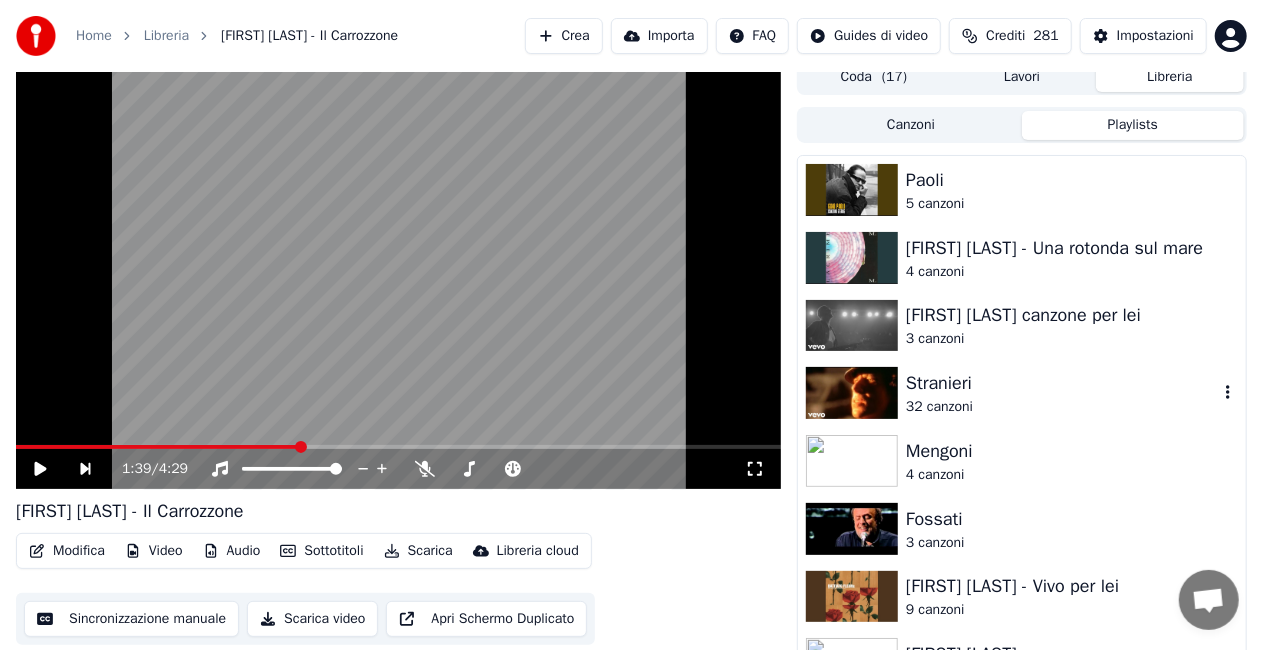 scroll, scrollTop: 0, scrollLeft: 0, axis: both 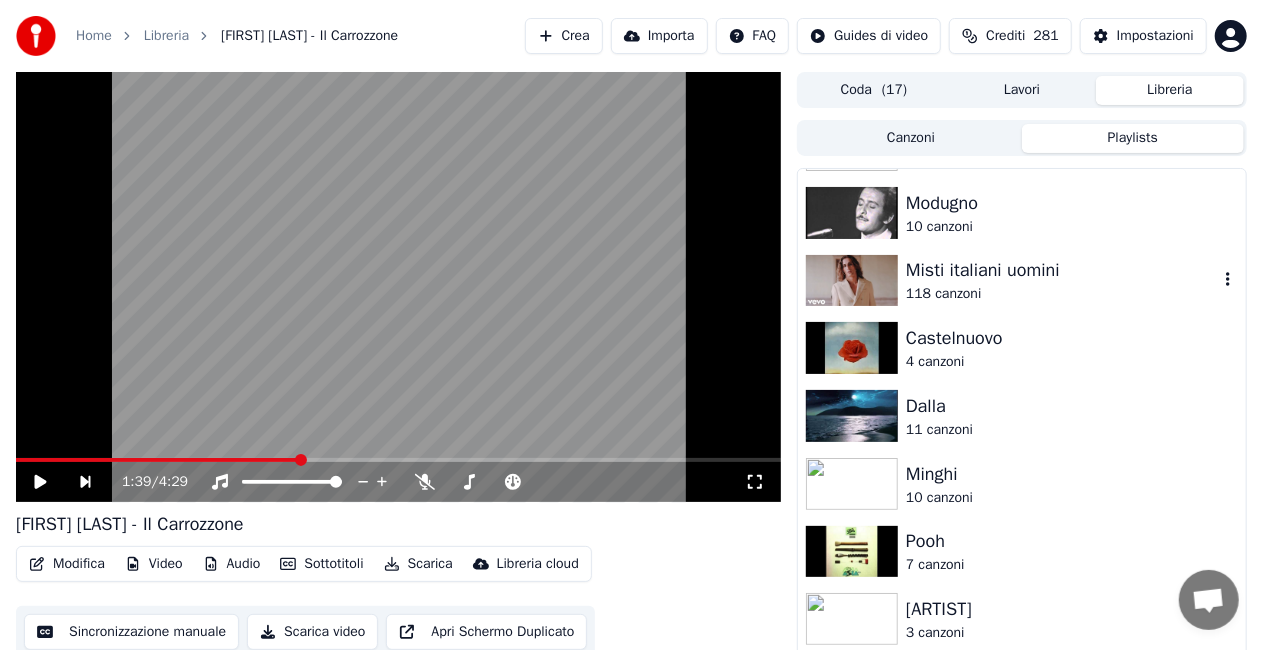 click on "Misti italiani uomini" at bounding box center (1062, 270) 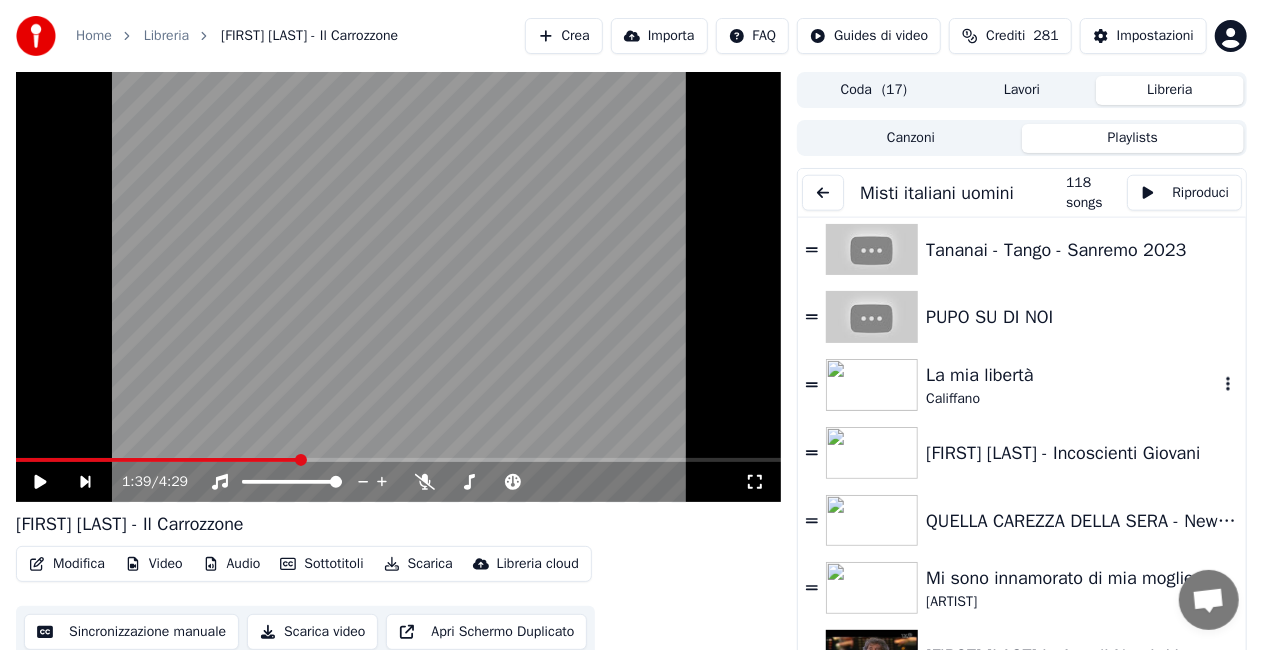 scroll, scrollTop: 1200, scrollLeft: 0, axis: vertical 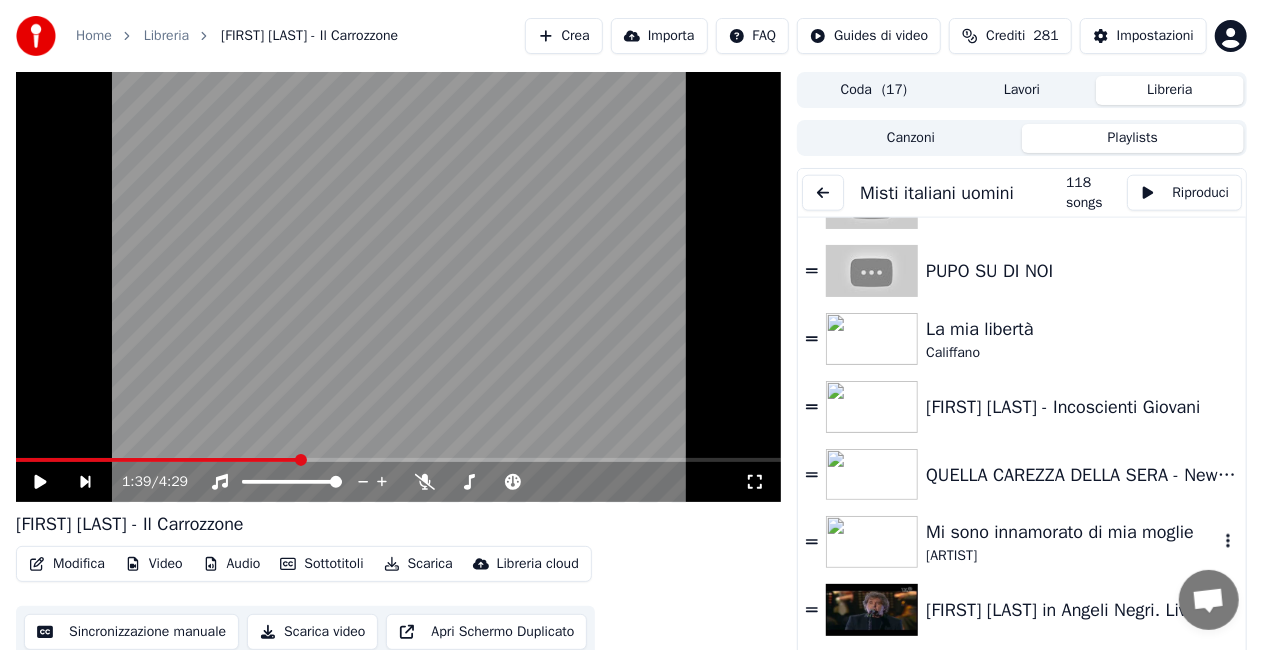 drag, startPoint x: 1056, startPoint y: 536, endPoint x: 805, endPoint y: 529, distance: 251.0976 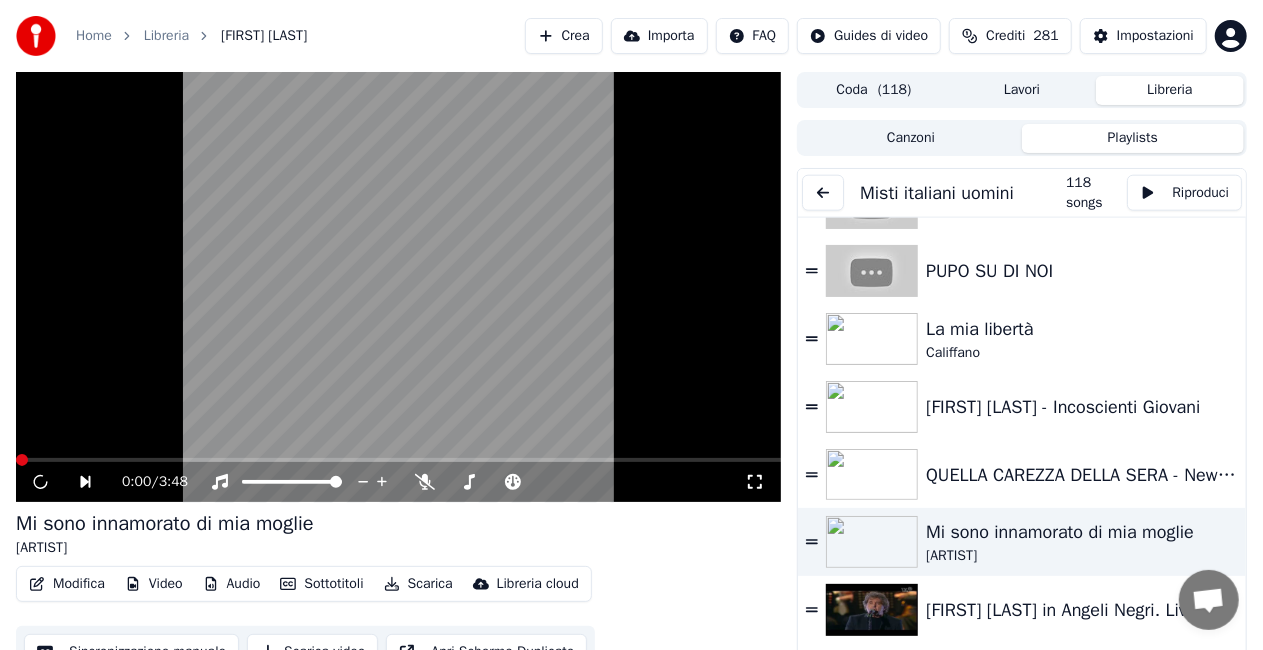 click 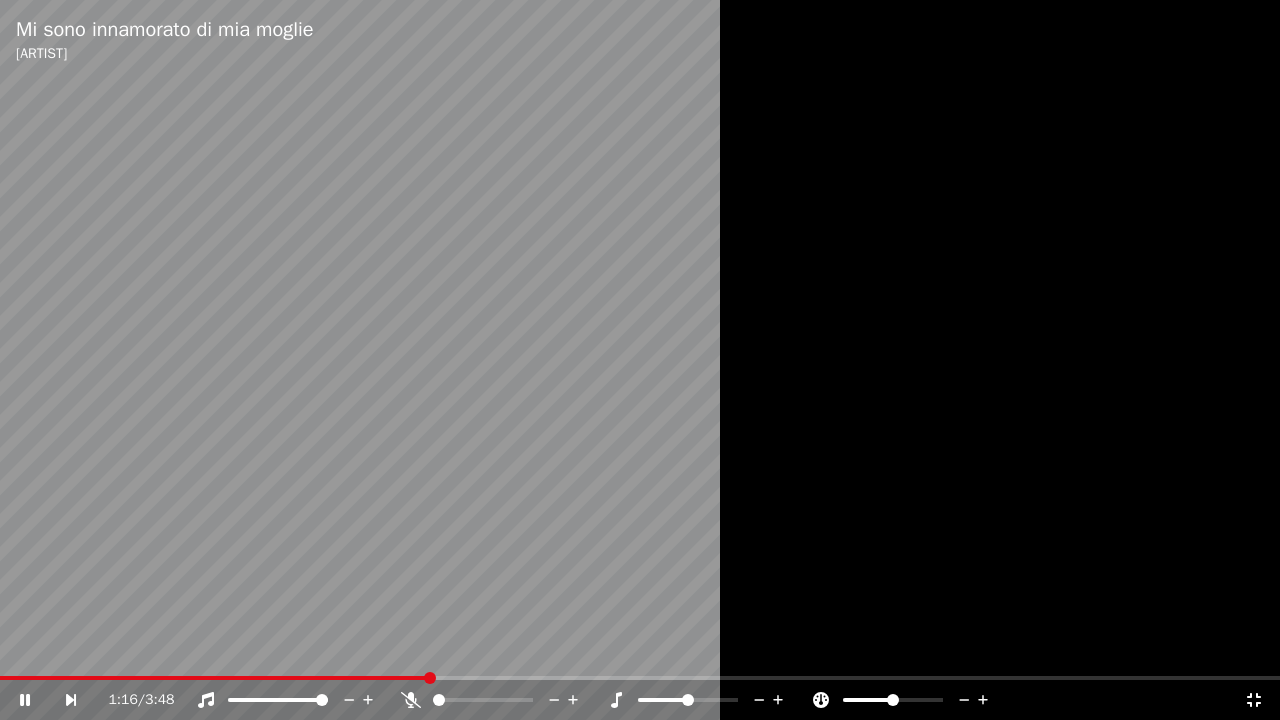 click 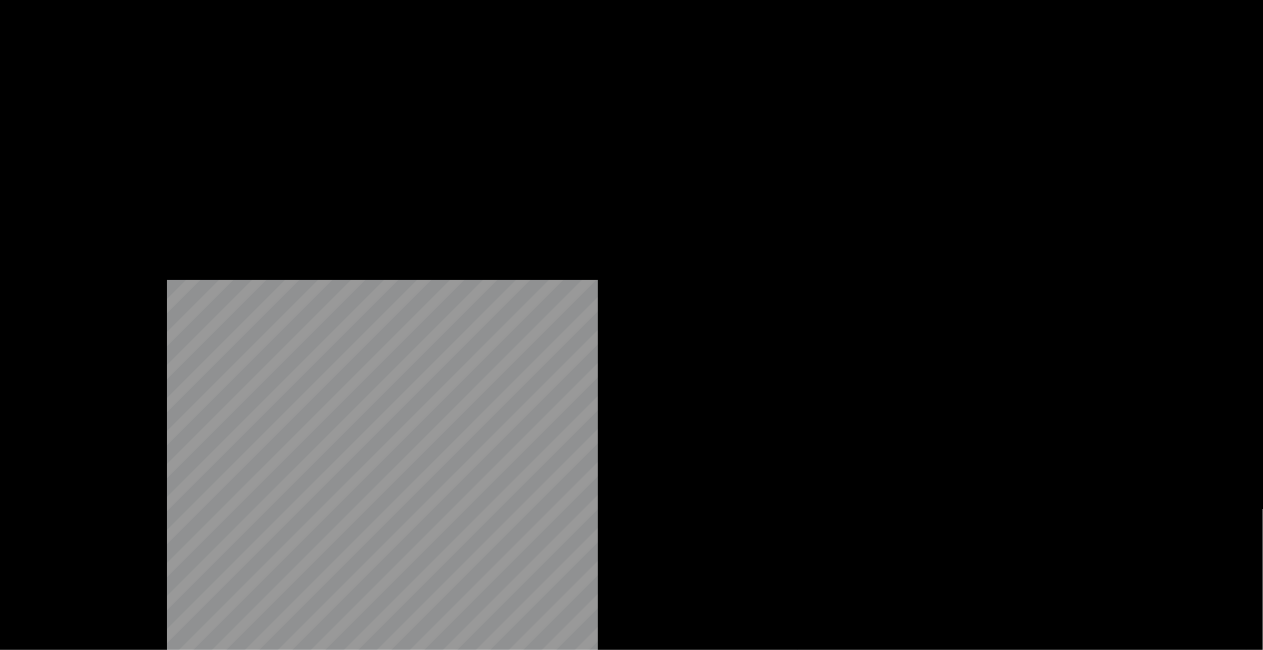 scroll, scrollTop: 1500, scrollLeft: 0, axis: vertical 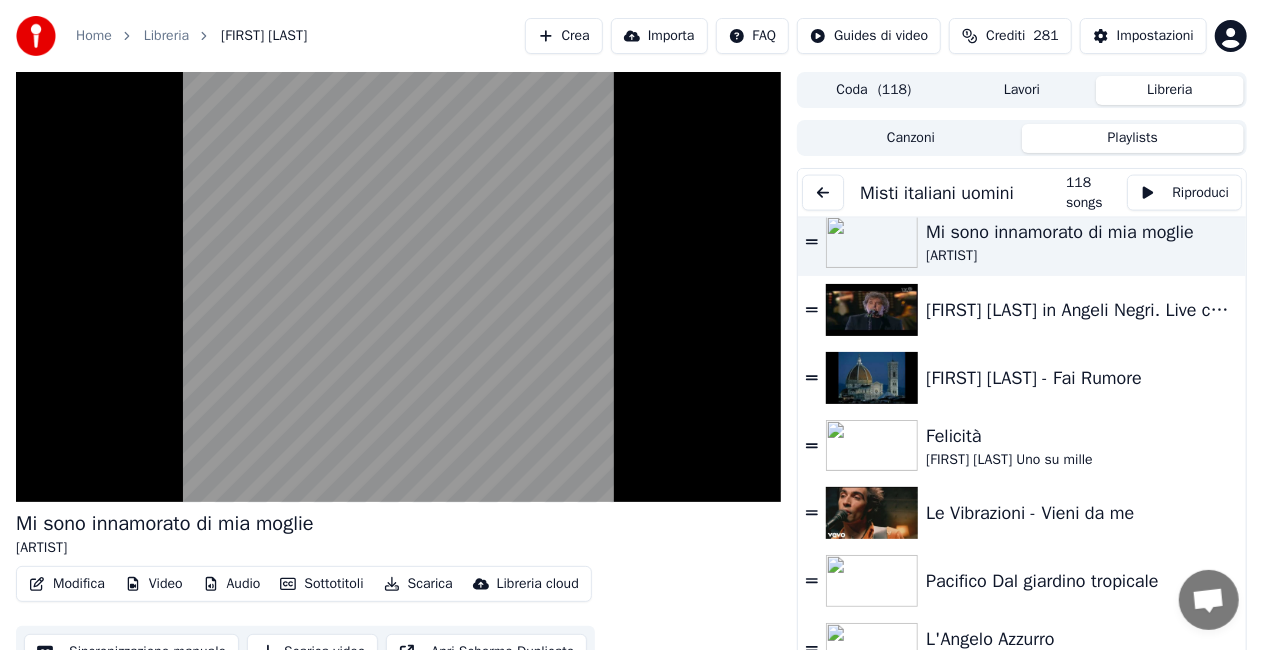 click on "Canzoni" at bounding box center [911, 138] 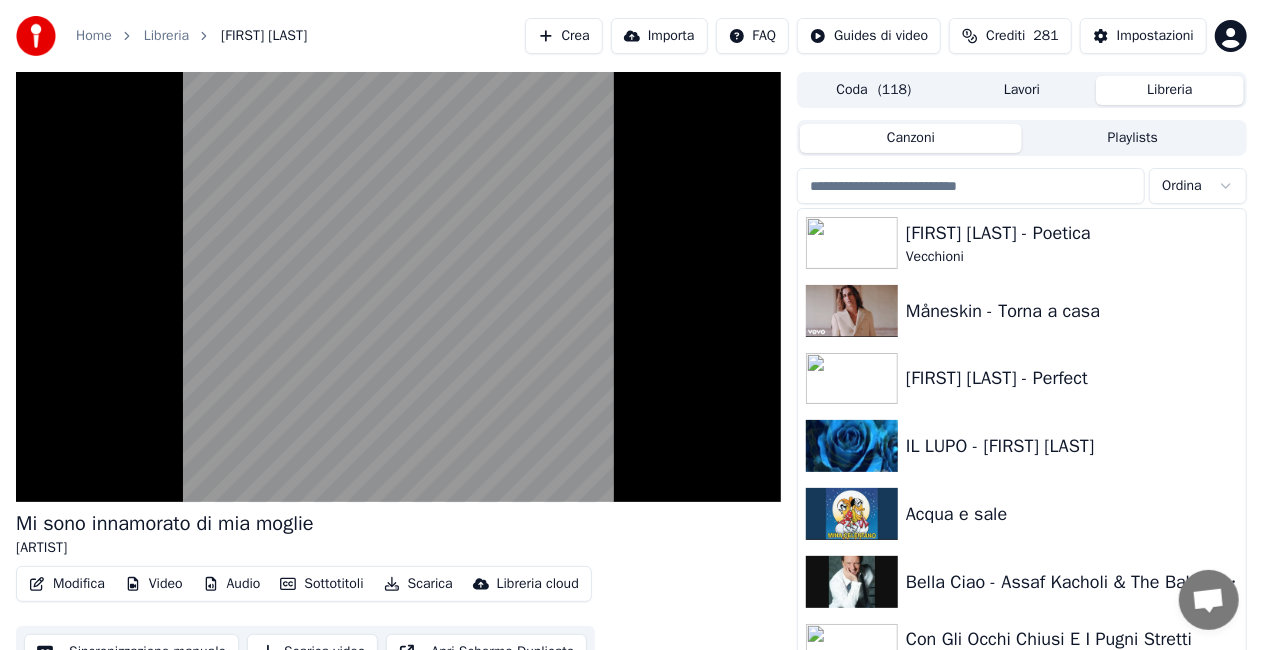 click at bounding box center (971, 186) 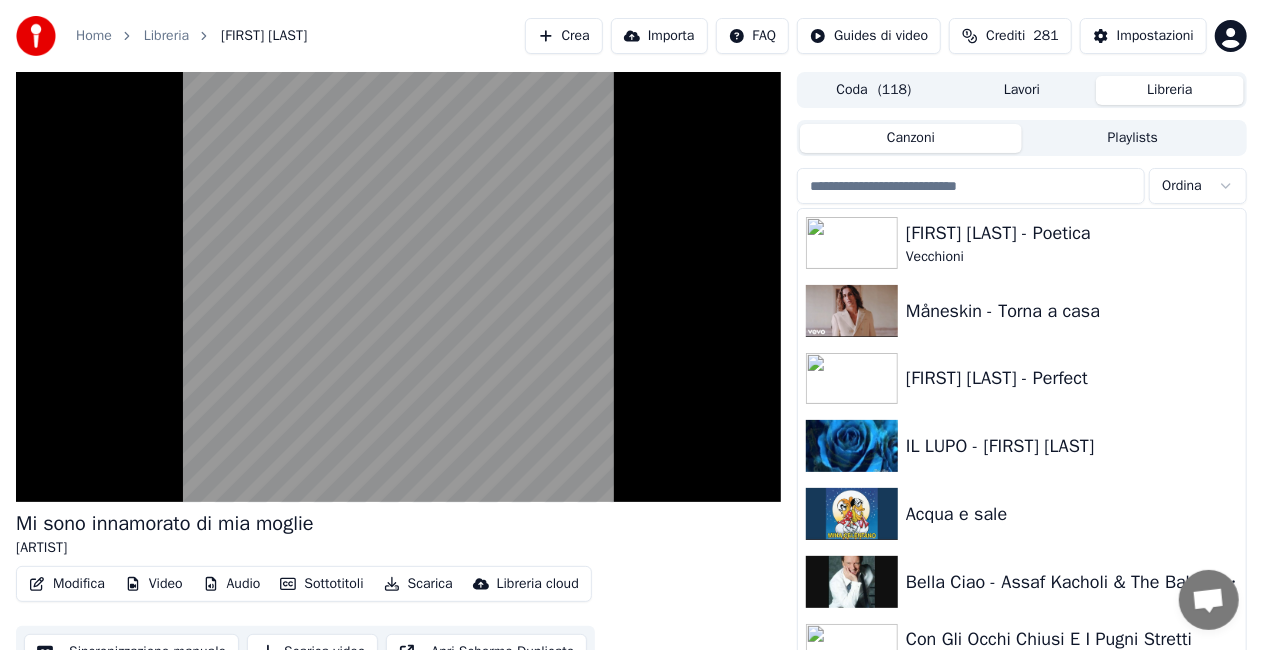 click on "Playlists" at bounding box center [1133, 138] 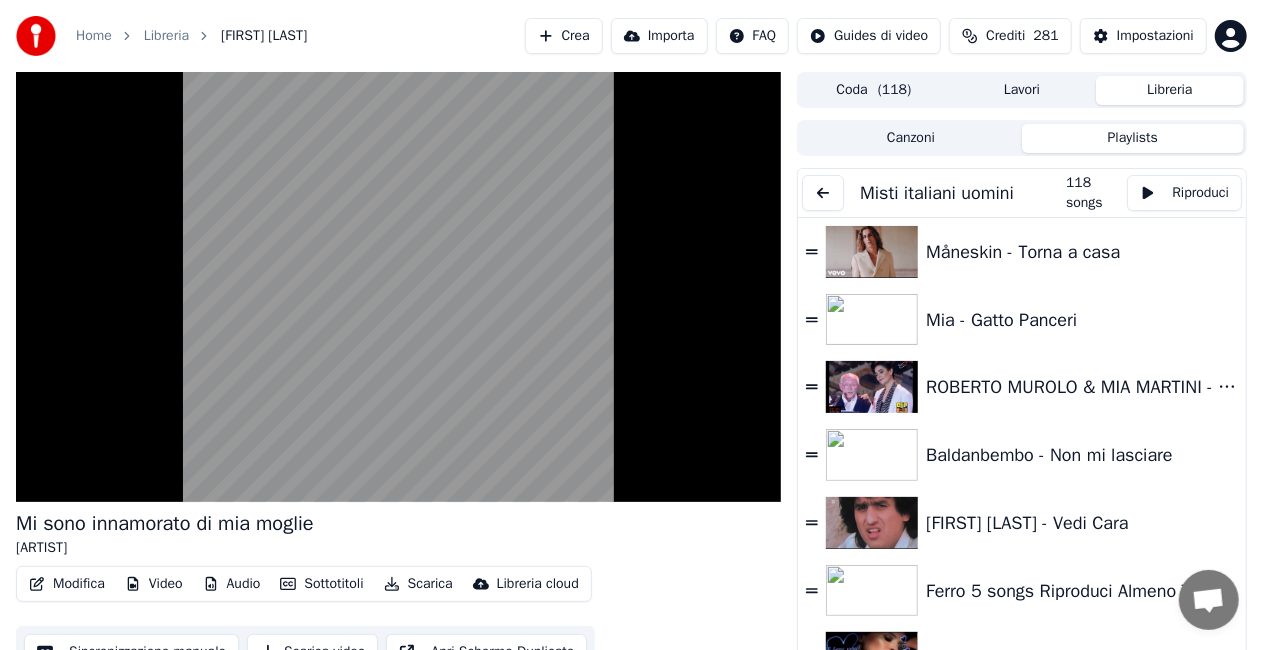 click at bounding box center [823, 193] 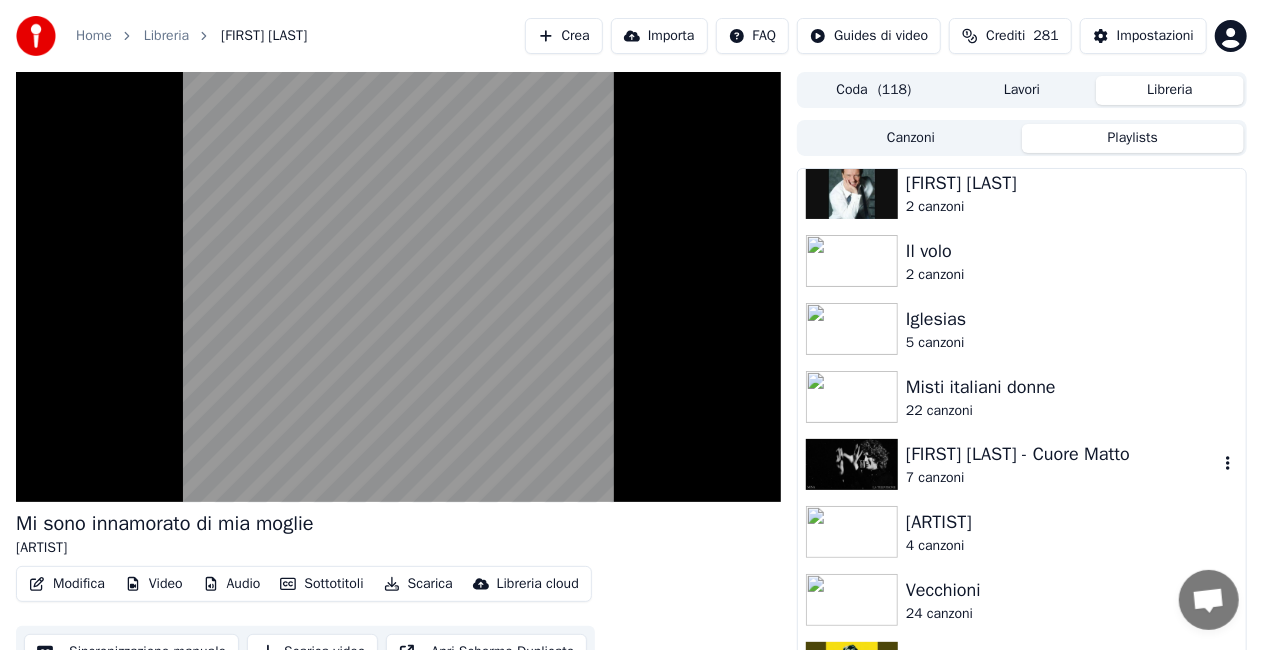 click on "[FIRST] [LAST] - Cuore Matto" at bounding box center (1062, 454) 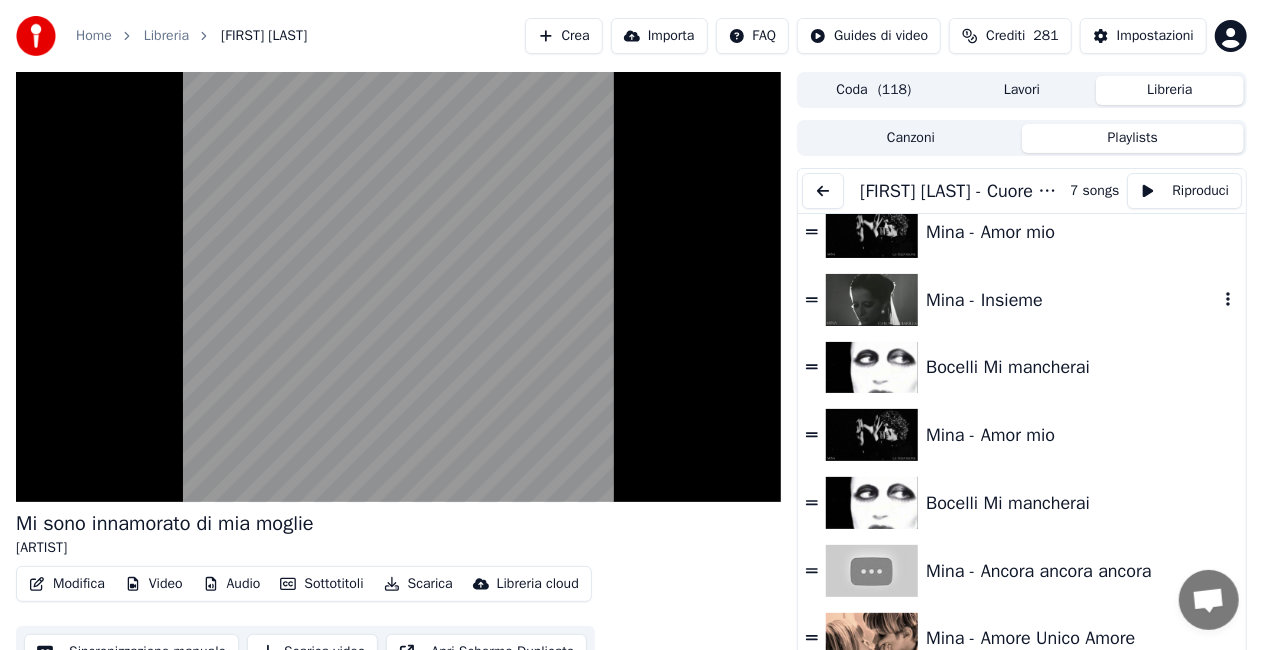 scroll, scrollTop: 0, scrollLeft: 0, axis: both 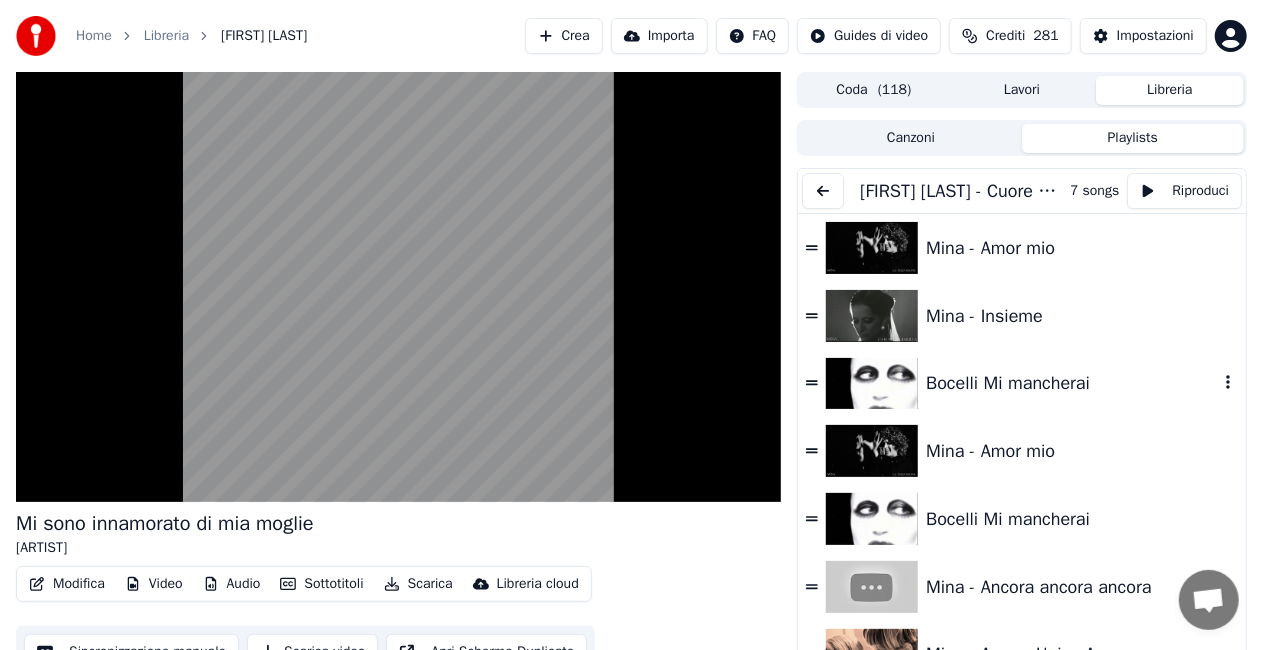click 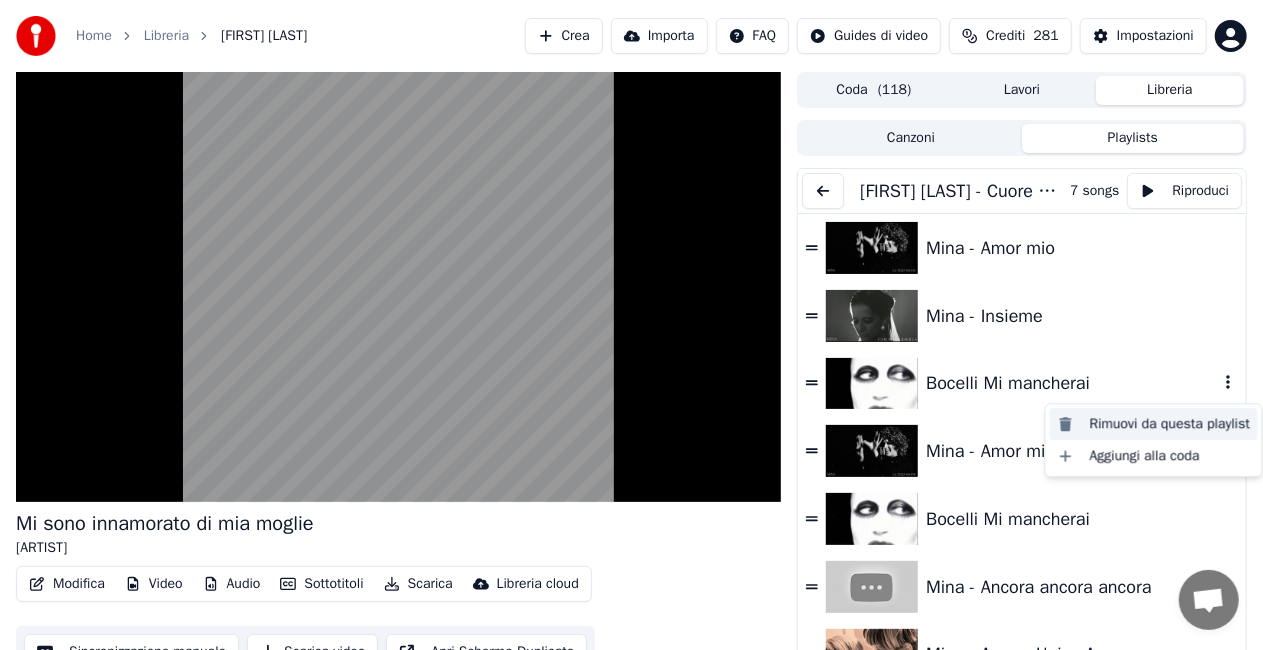 click on "Rimuovi da questa playlist" at bounding box center [1154, 424] 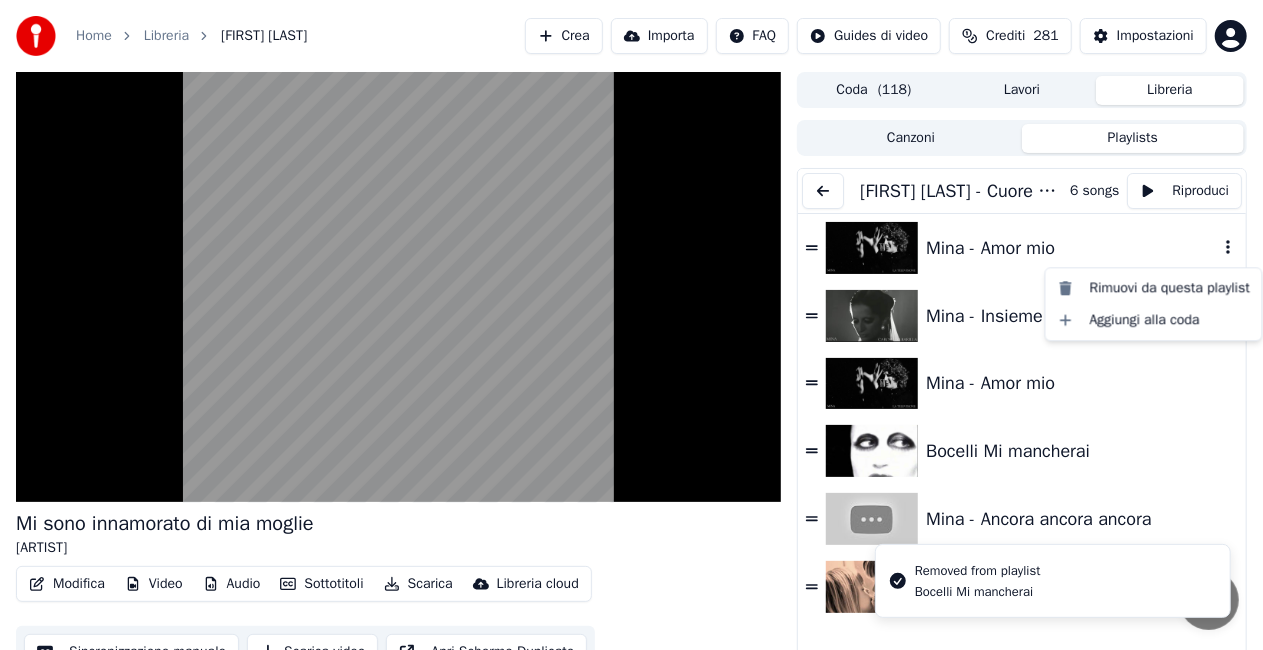 click 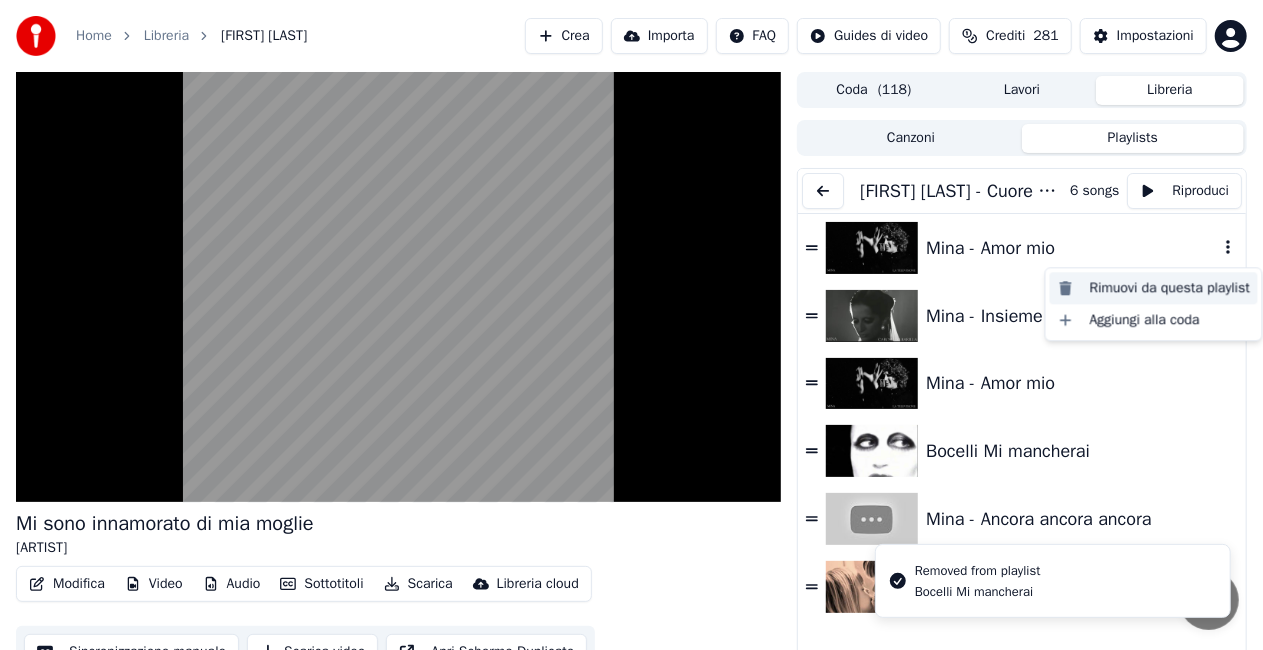 click on "Rimuovi da questa playlist" at bounding box center [1154, 288] 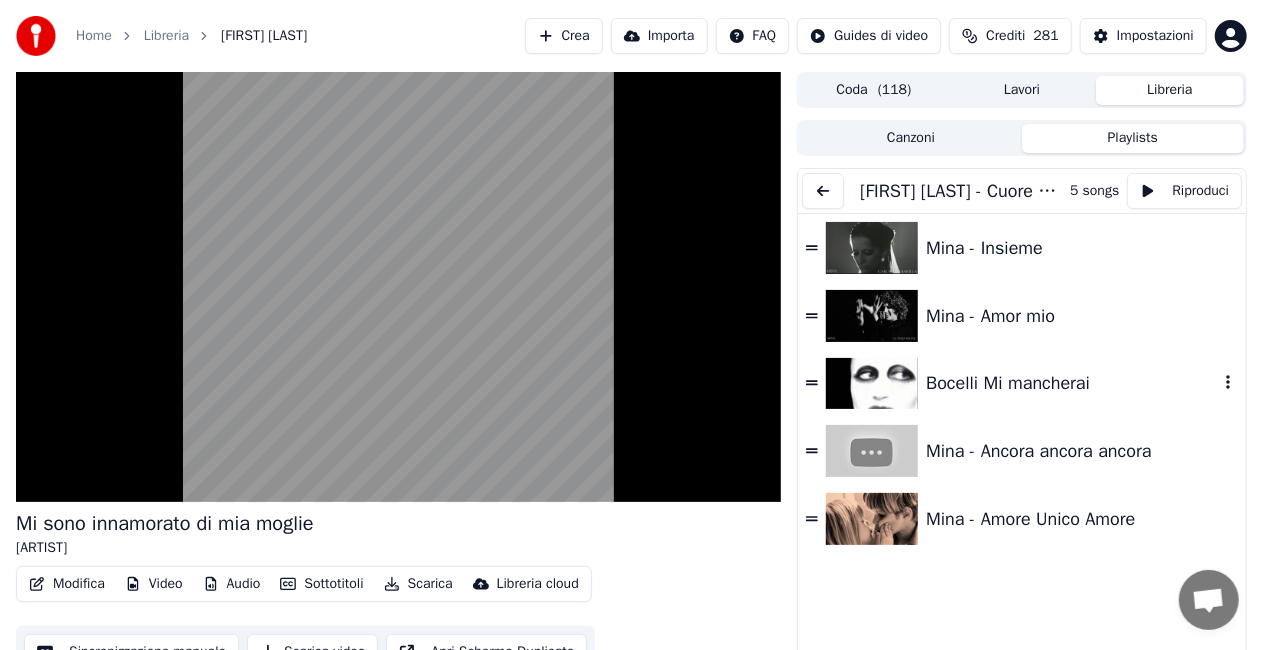 click on "Bocelli Mi mancherai" at bounding box center (1072, 383) 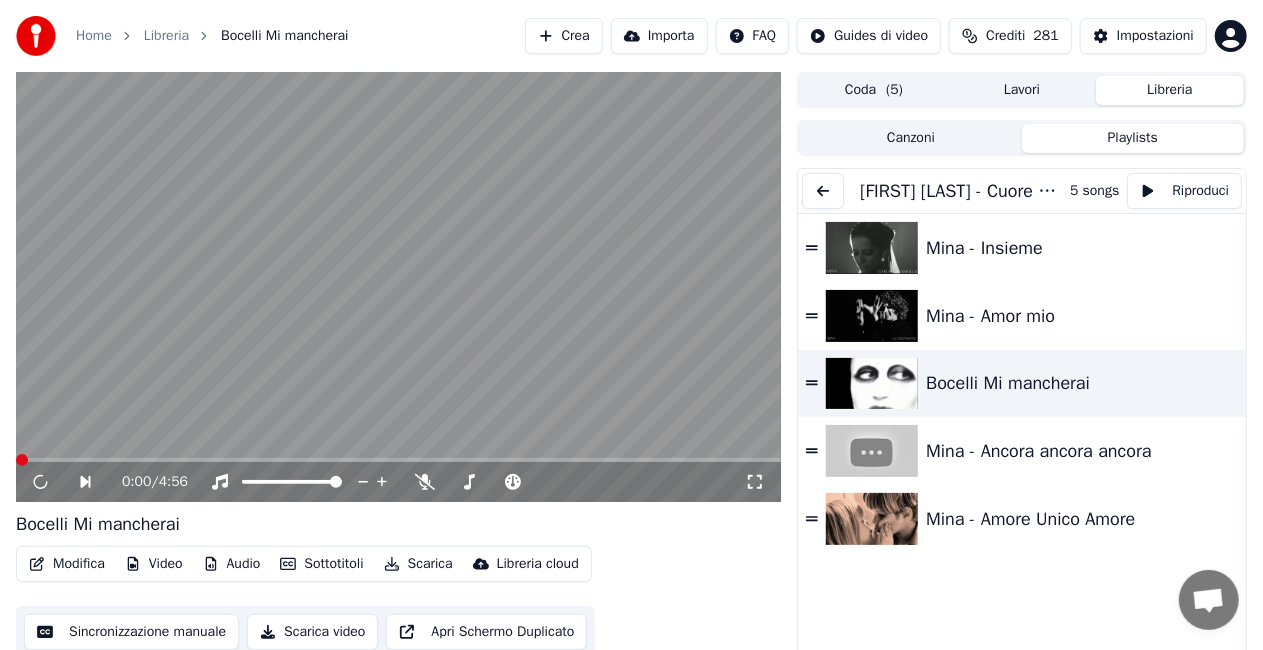 click 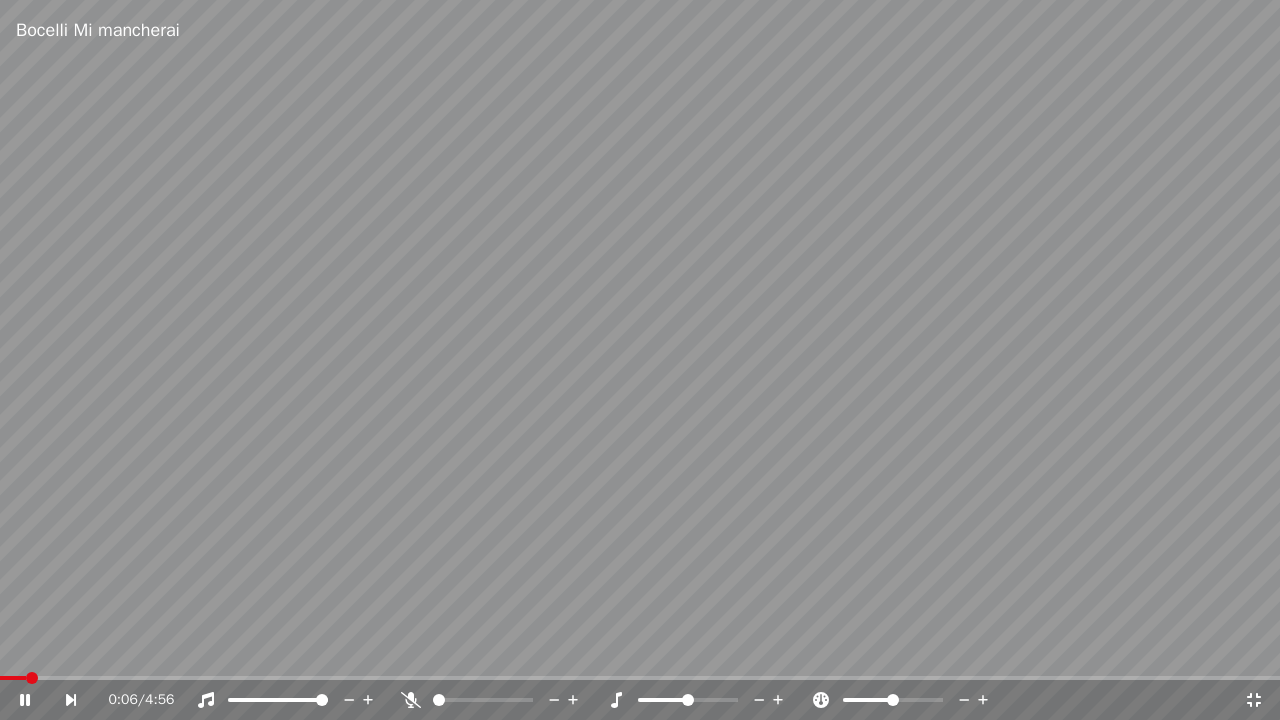 click at bounding box center [13, 678] 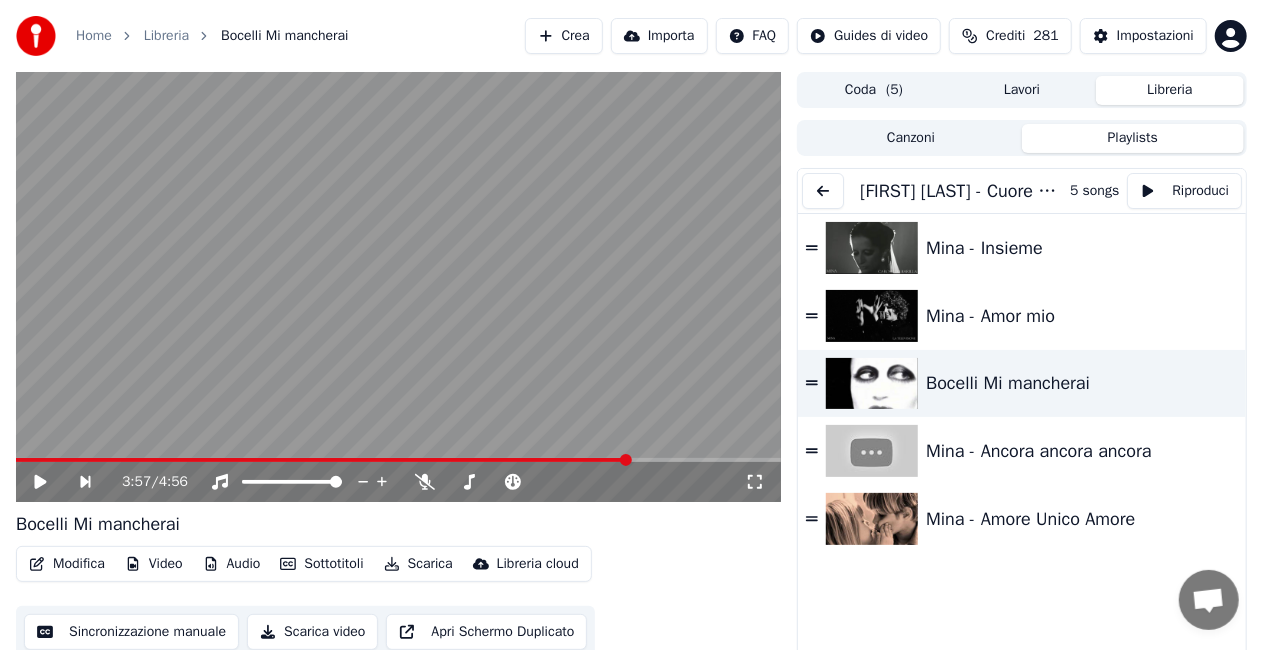 click at bounding box center (823, 191) 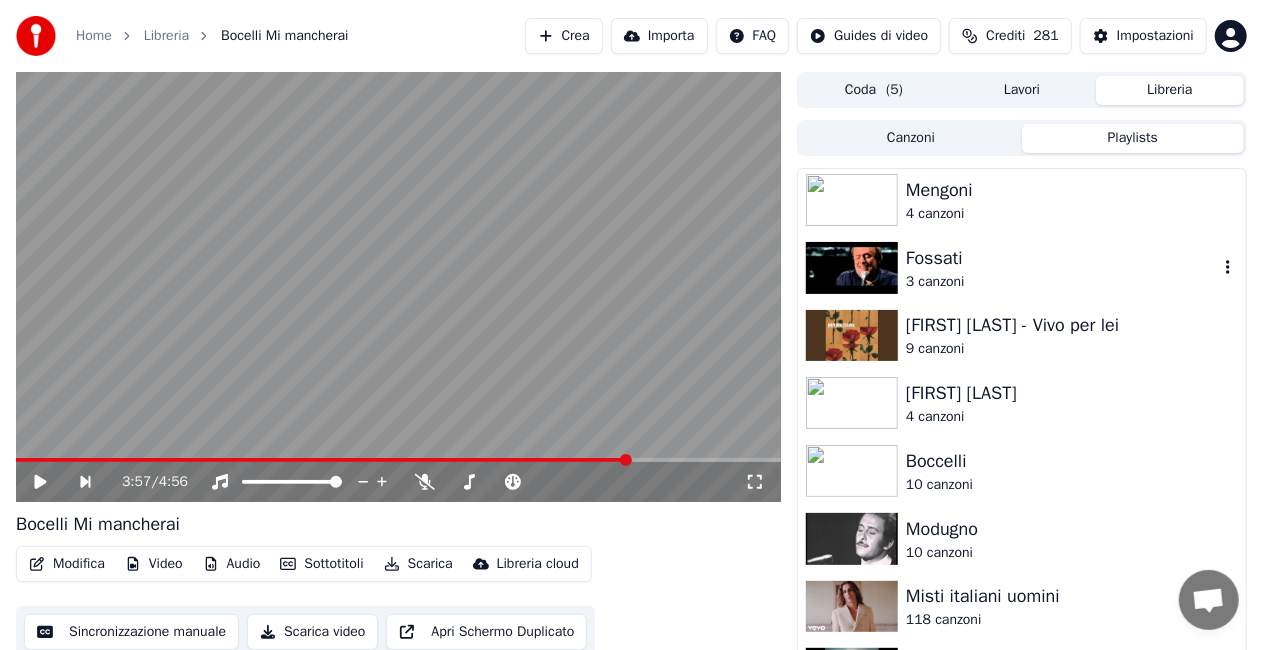 scroll, scrollTop: 400, scrollLeft: 0, axis: vertical 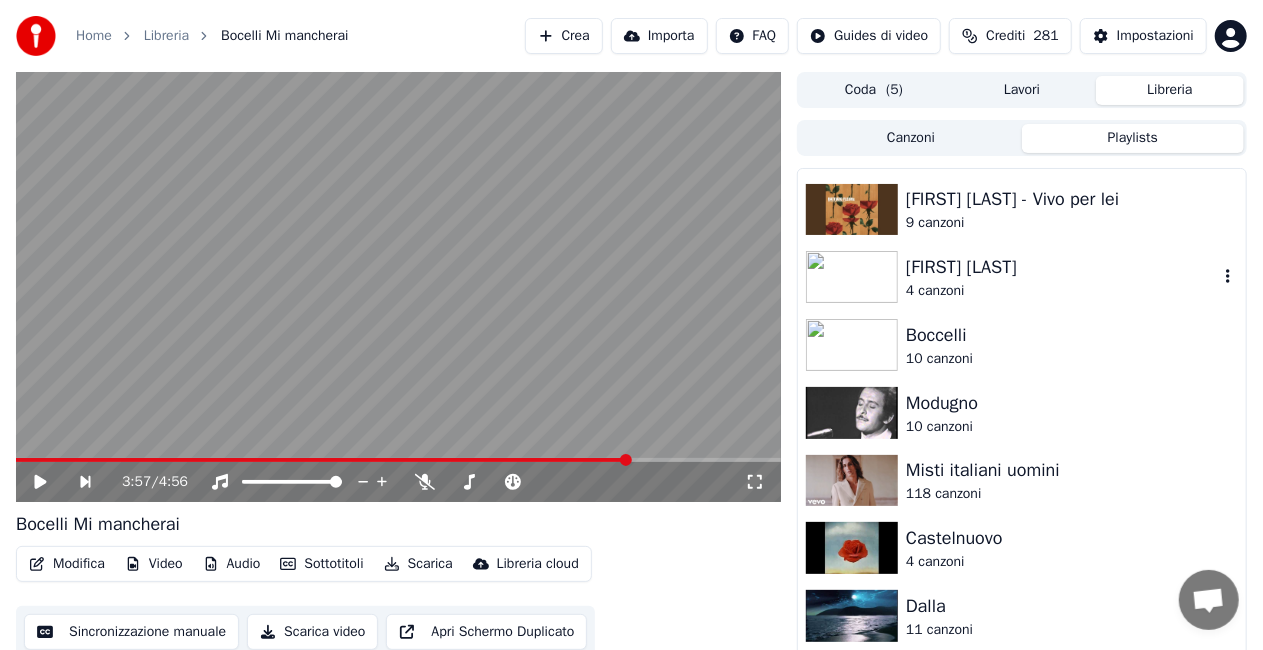 click on "4 canzoni" at bounding box center [1062, 291] 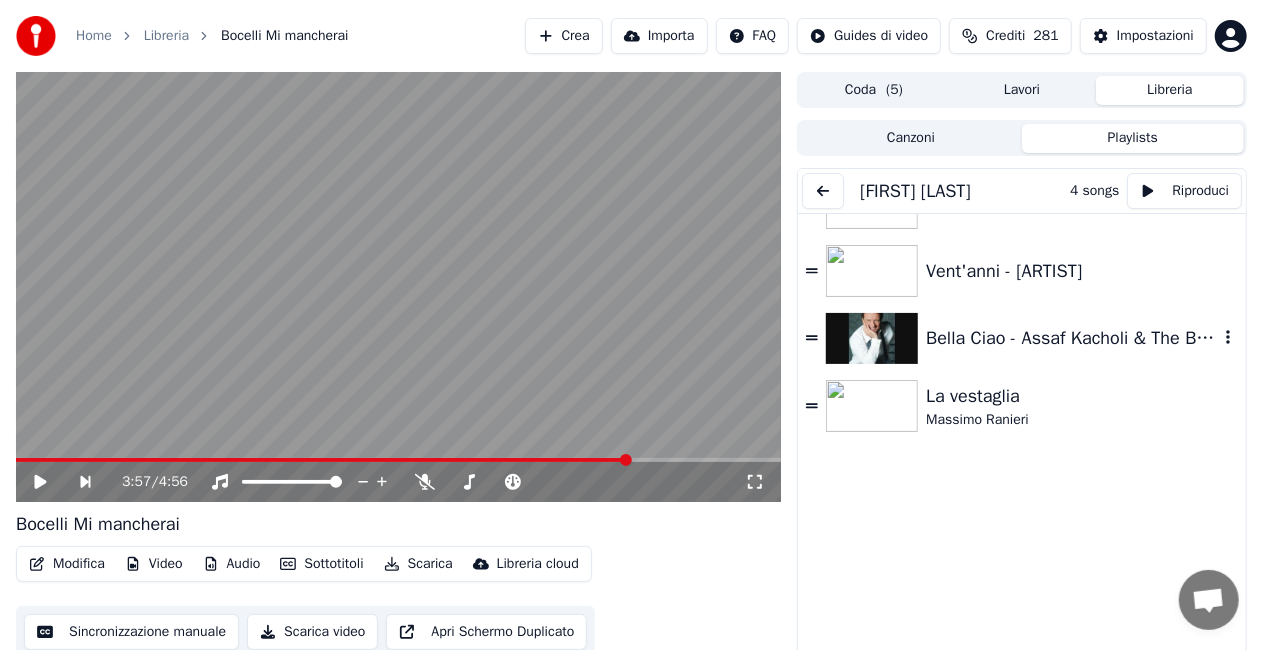 scroll, scrollTop: 0, scrollLeft: 0, axis: both 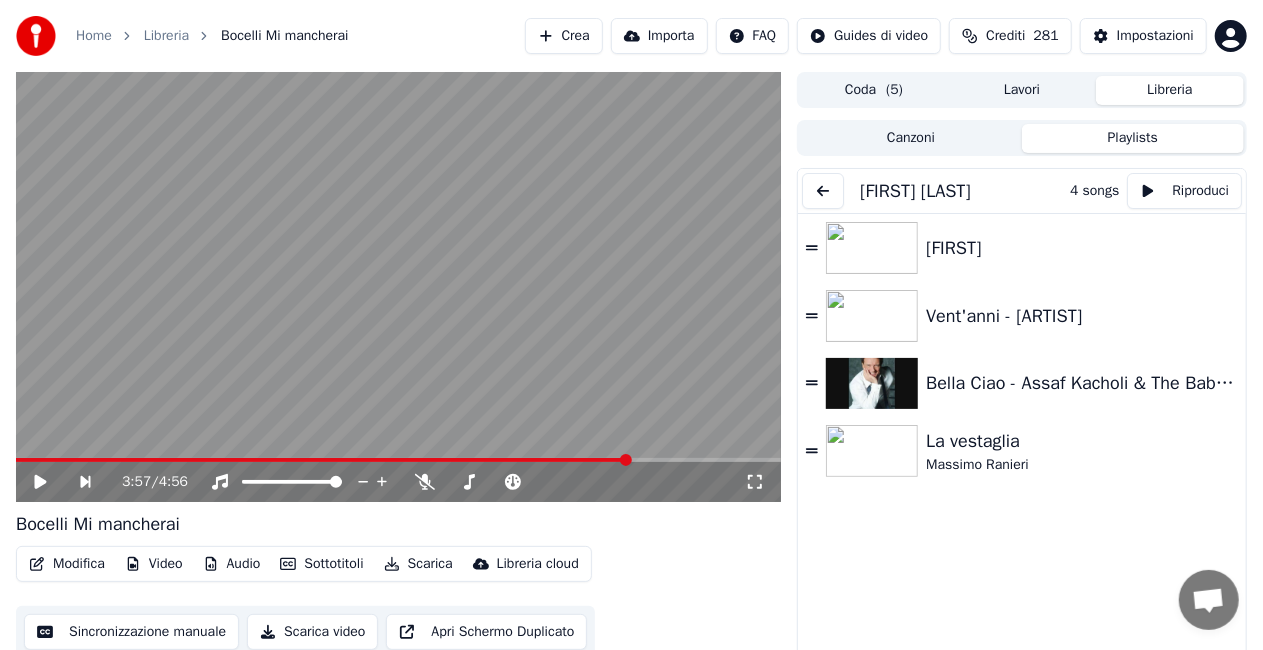 click at bounding box center (823, 191) 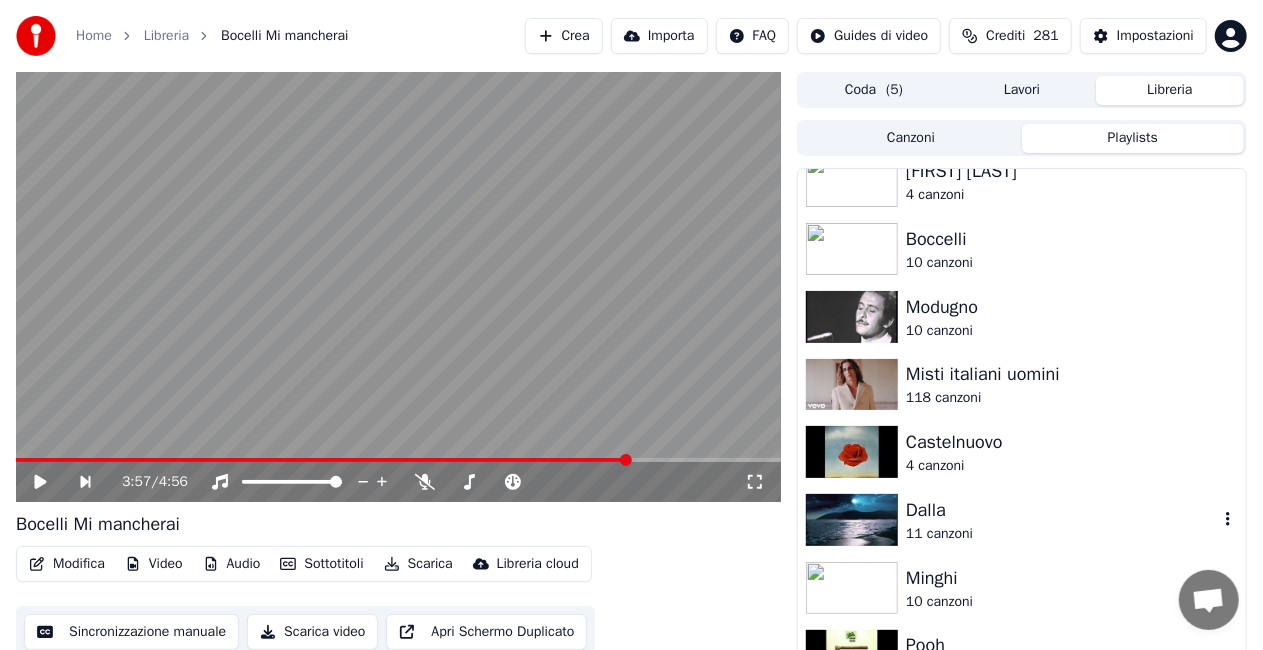 scroll, scrollTop: 500, scrollLeft: 0, axis: vertical 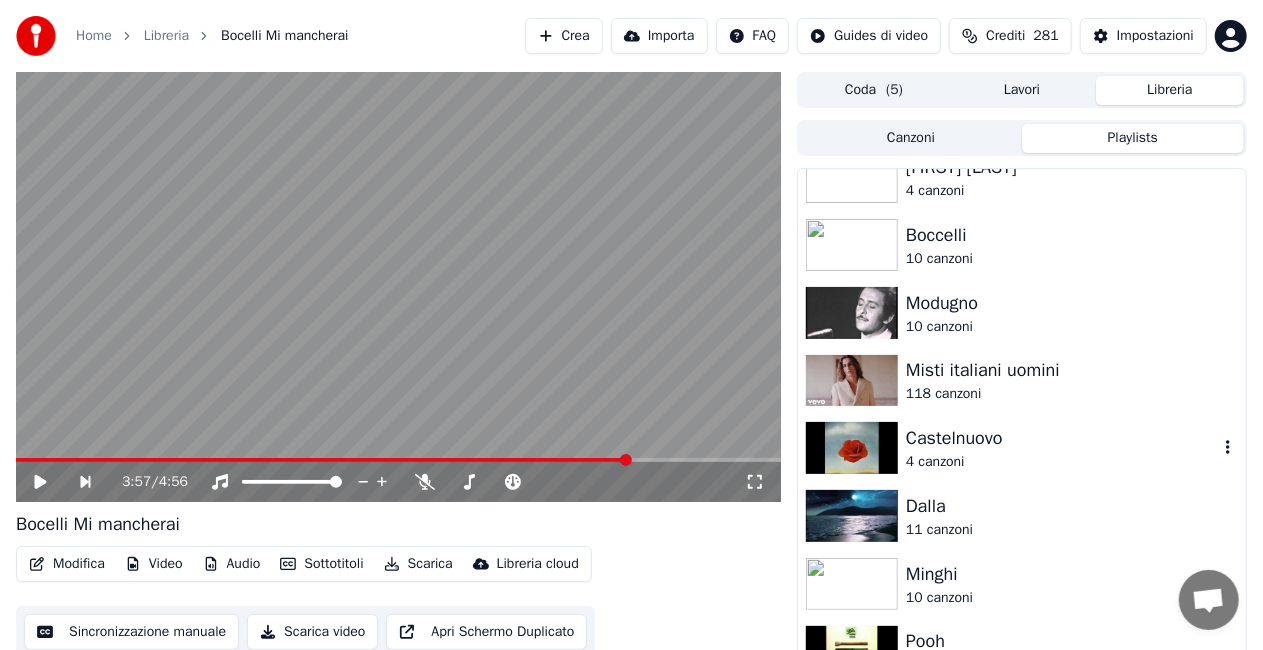 click on "Castelnuovo" at bounding box center (1062, 438) 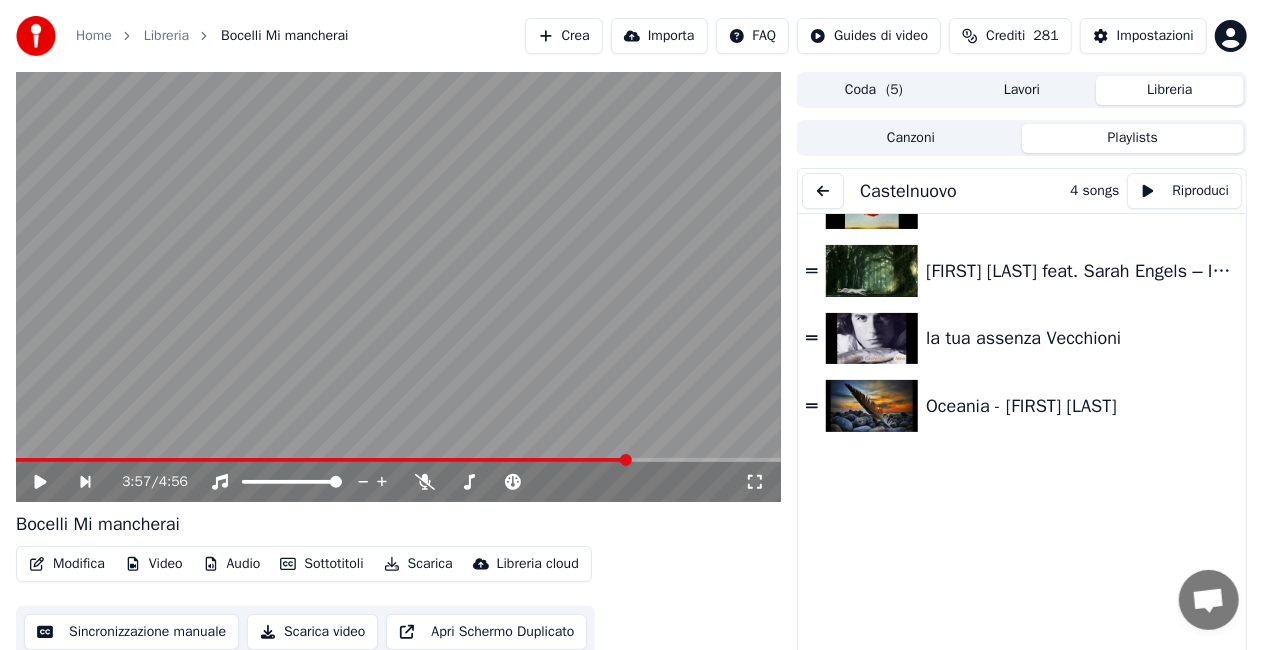 scroll, scrollTop: 48, scrollLeft: 0, axis: vertical 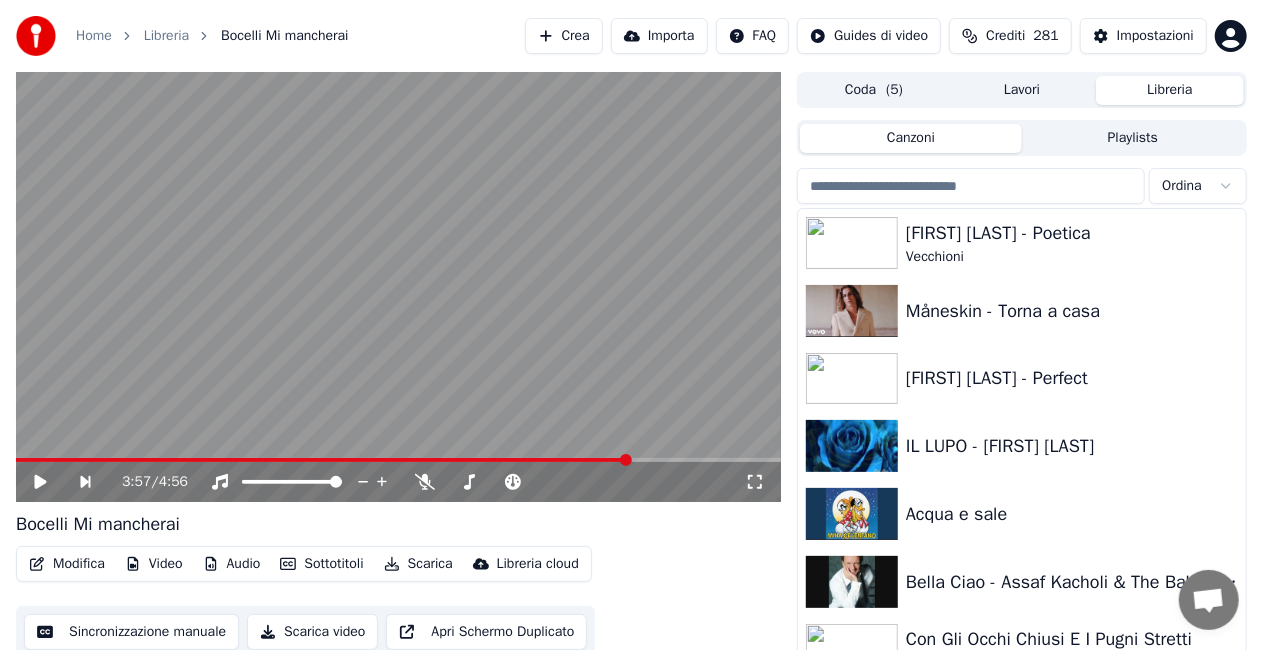 click on "Canzoni" at bounding box center (911, 138) 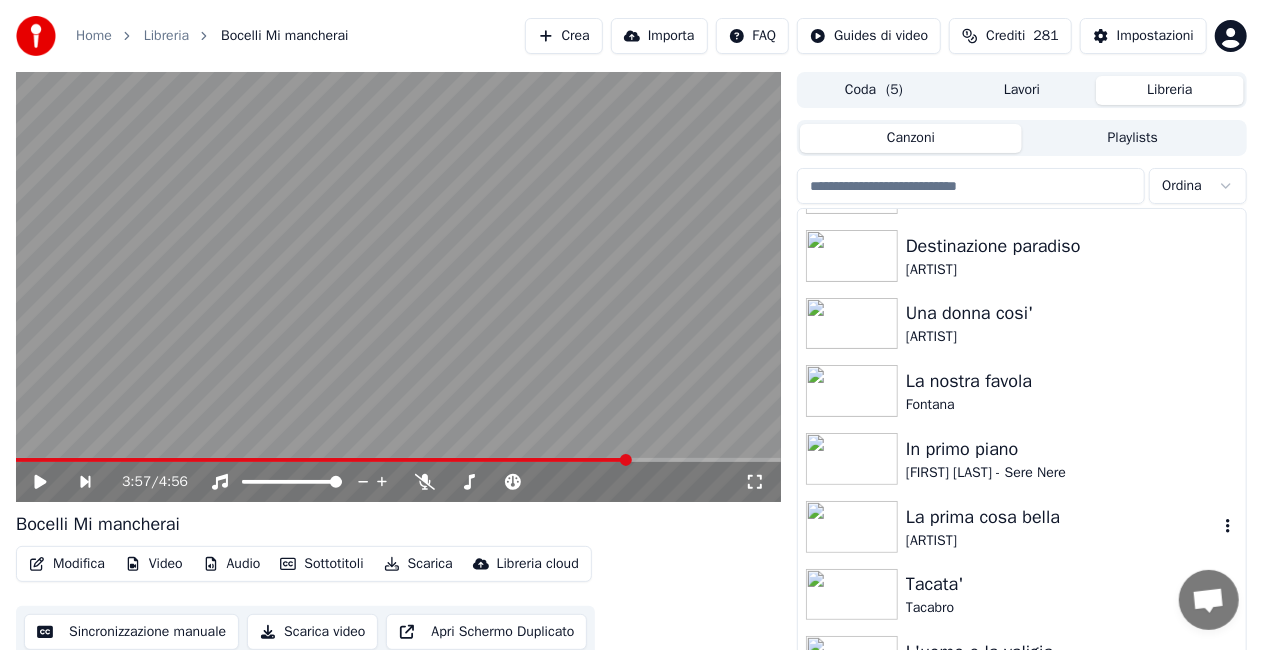scroll, scrollTop: 27324, scrollLeft: 0, axis: vertical 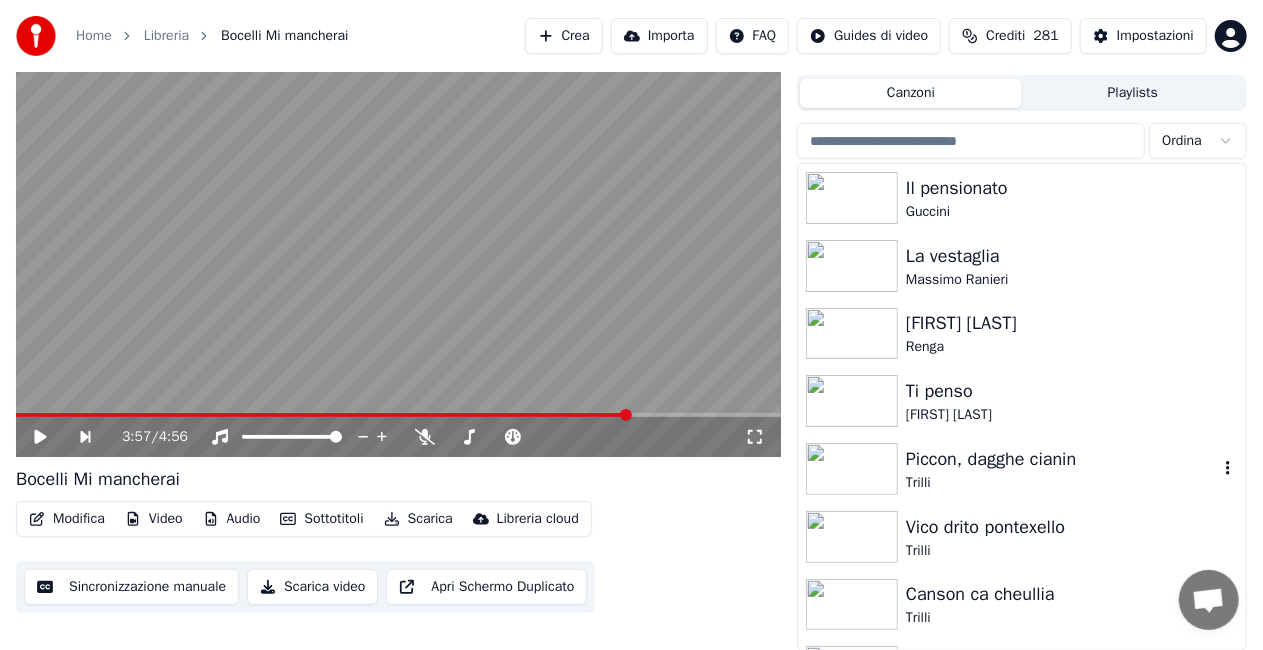 drag, startPoint x: 1011, startPoint y: 490, endPoint x: 1001, endPoint y: 482, distance: 12.806249 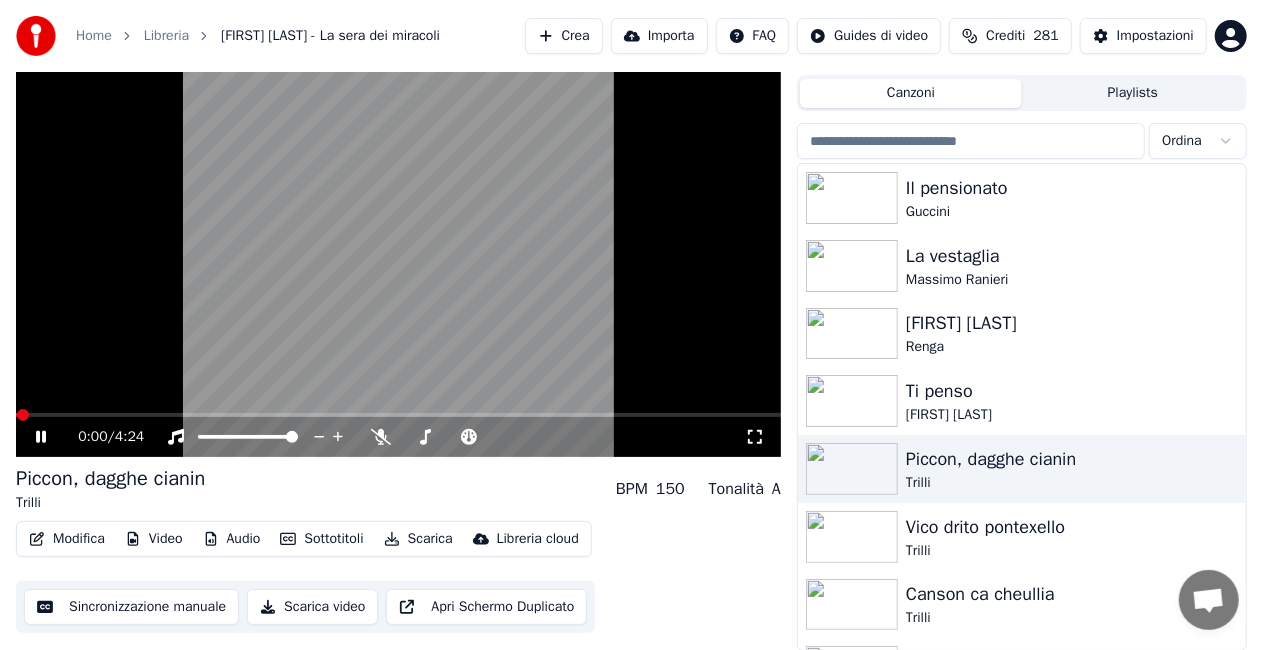 click 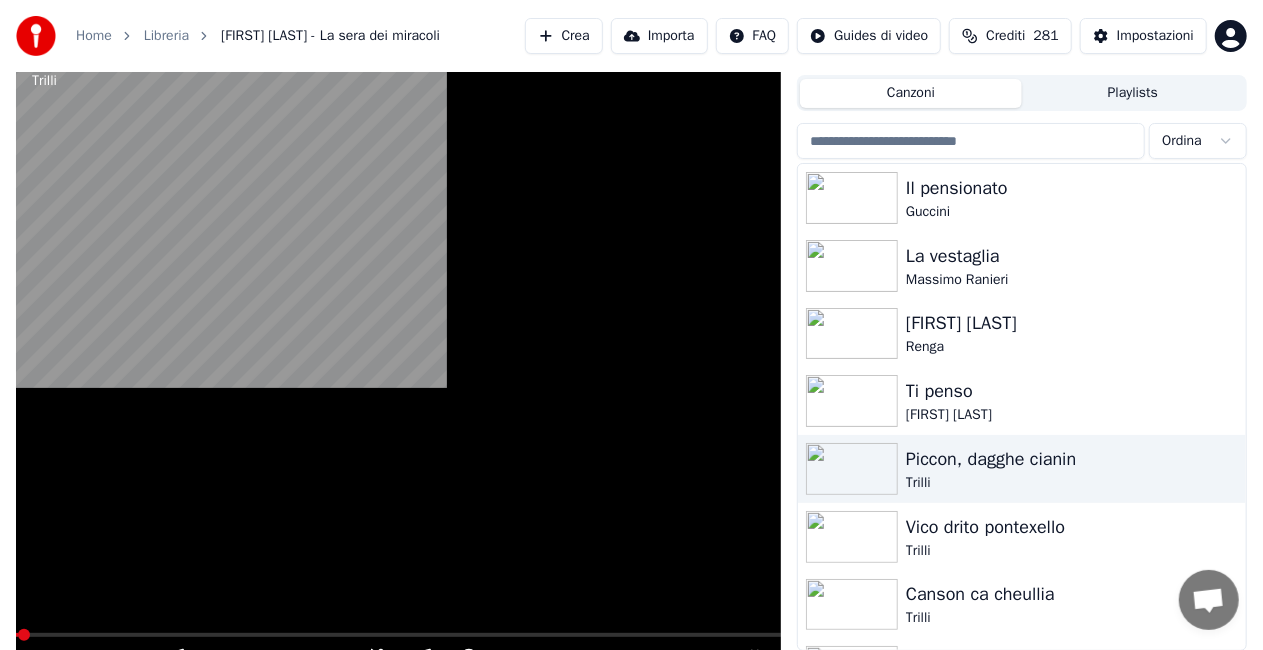 scroll, scrollTop: 28, scrollLeft: 0, axis: vertical 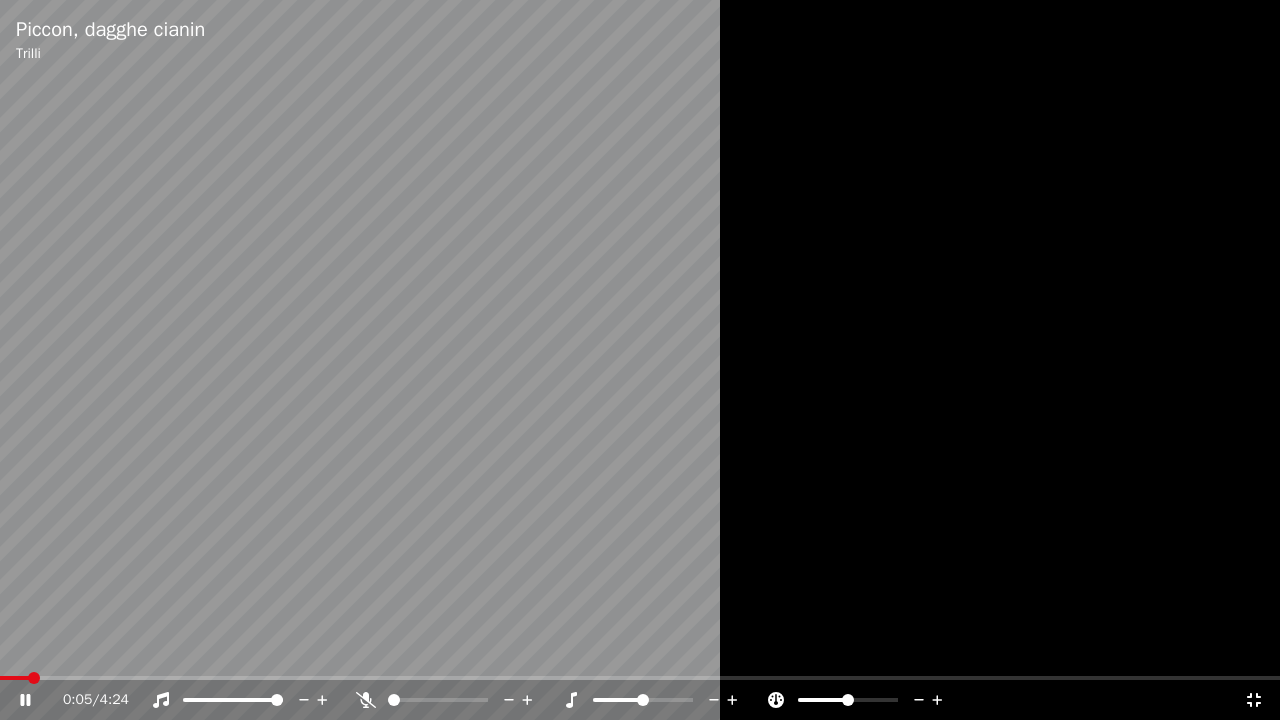 click 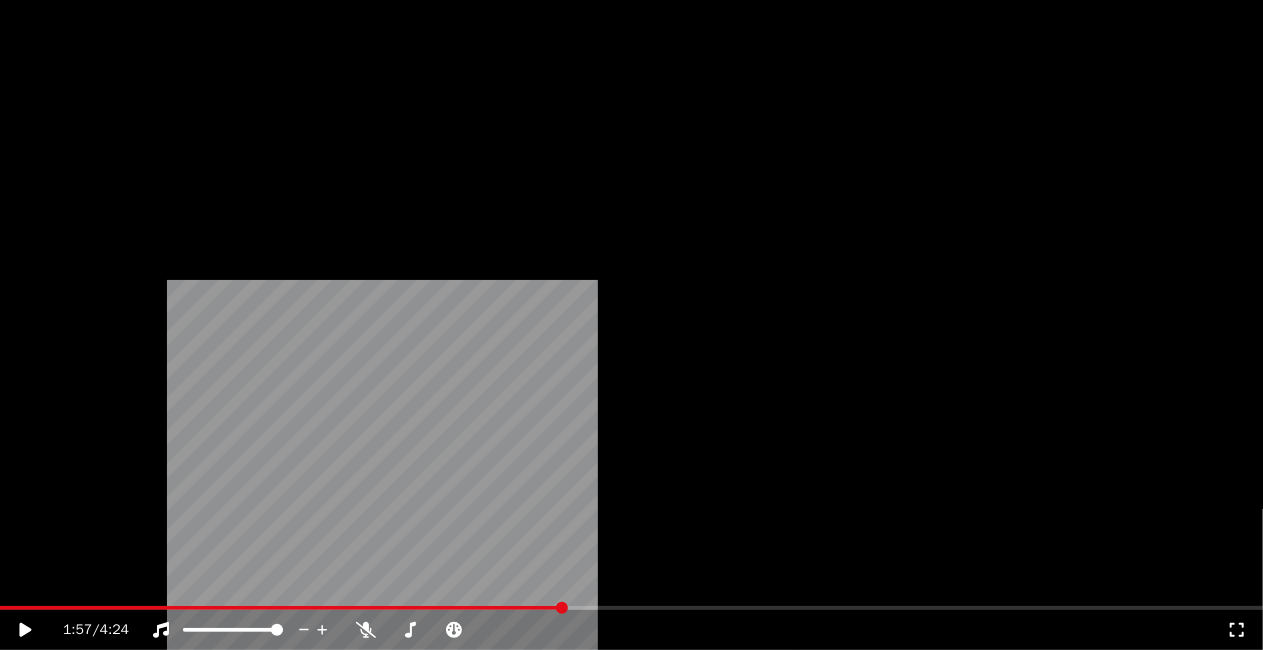 scroll, scrollTop: 26724, scrollLeft: 0, axis: vertical 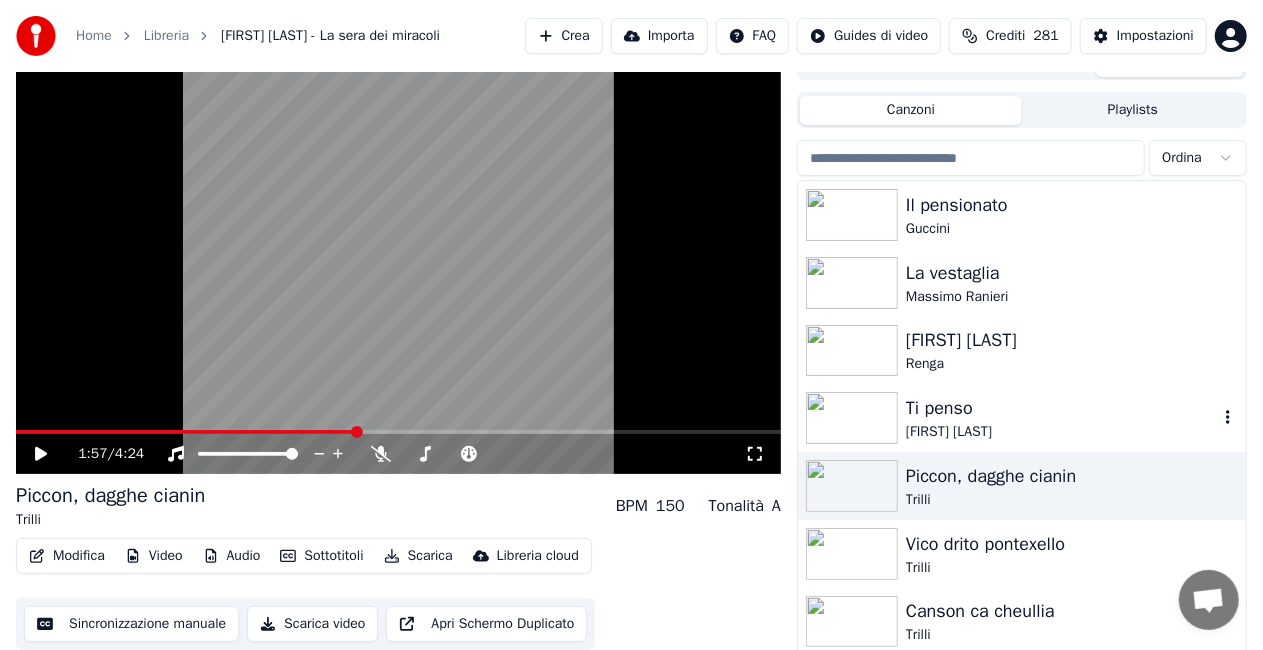 click on "Ti penso" at bounding box center (1062, 408) 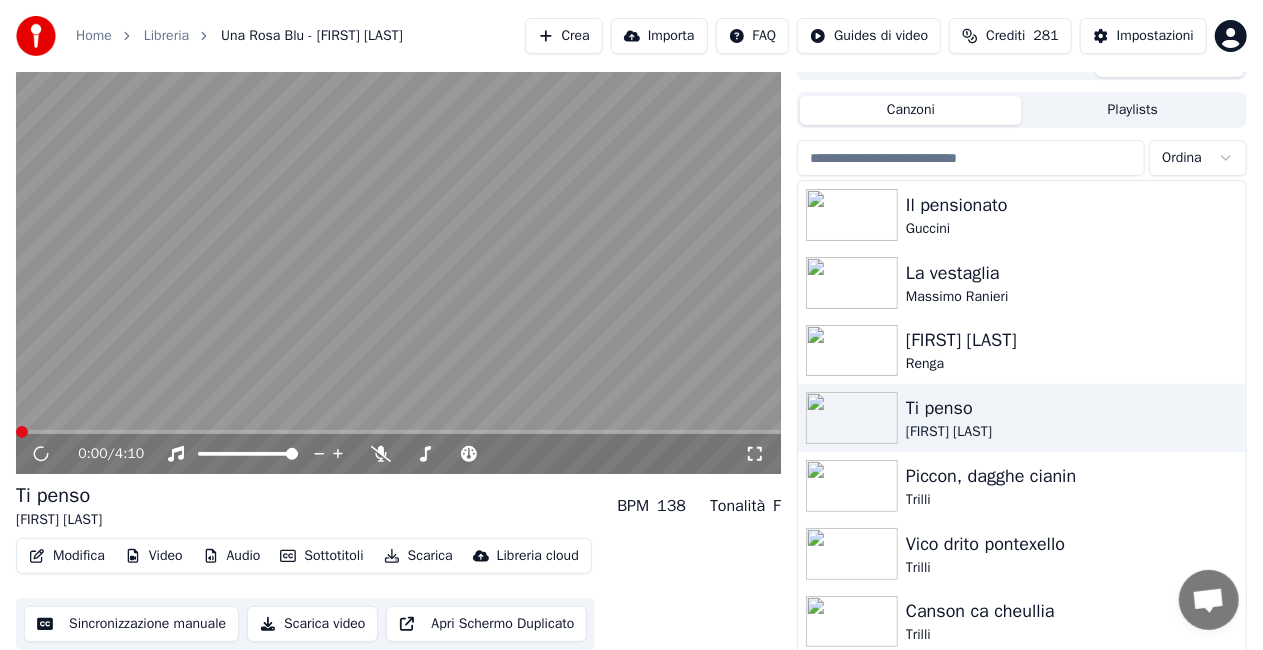 click 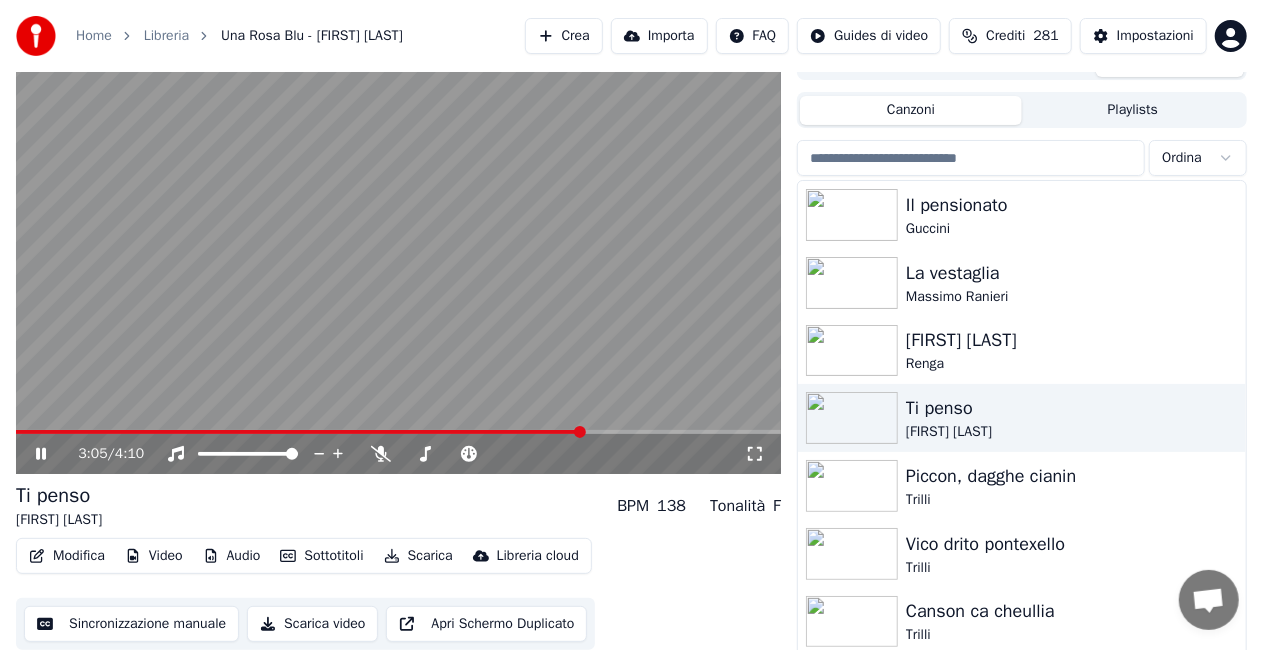 click on "Io camminerò - [FIRST] [LAST] - 1976" at bounding box center [398, 506] 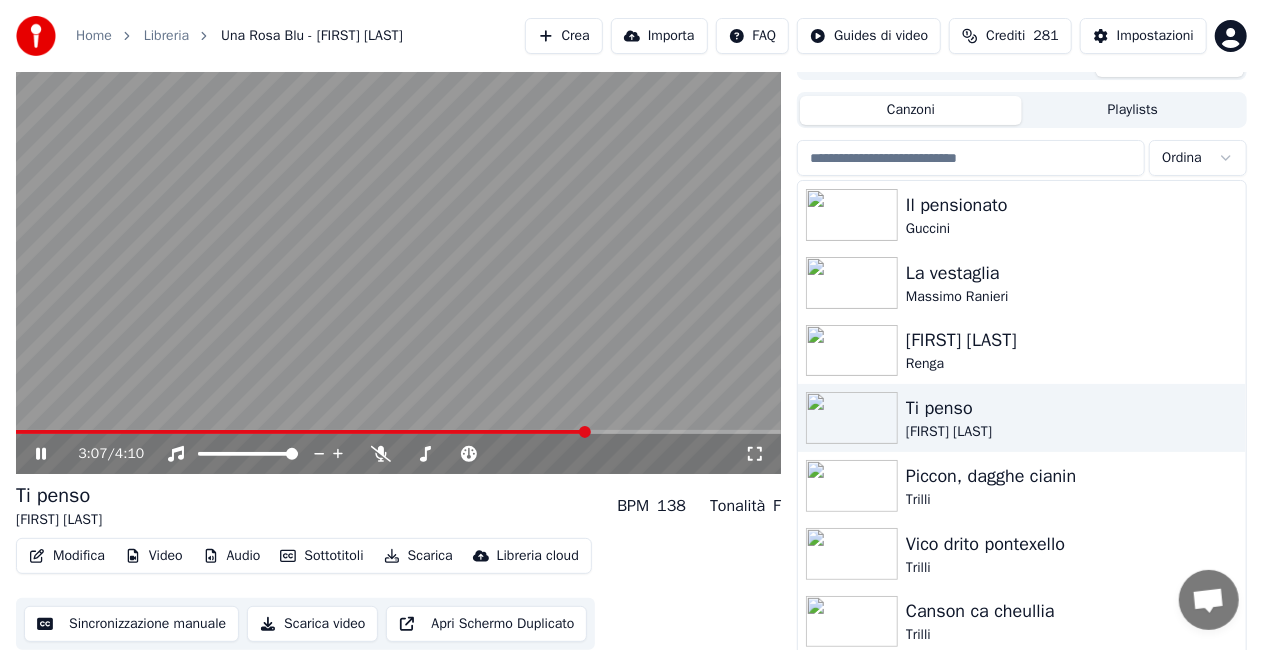 click at bounding box center (398, 259) 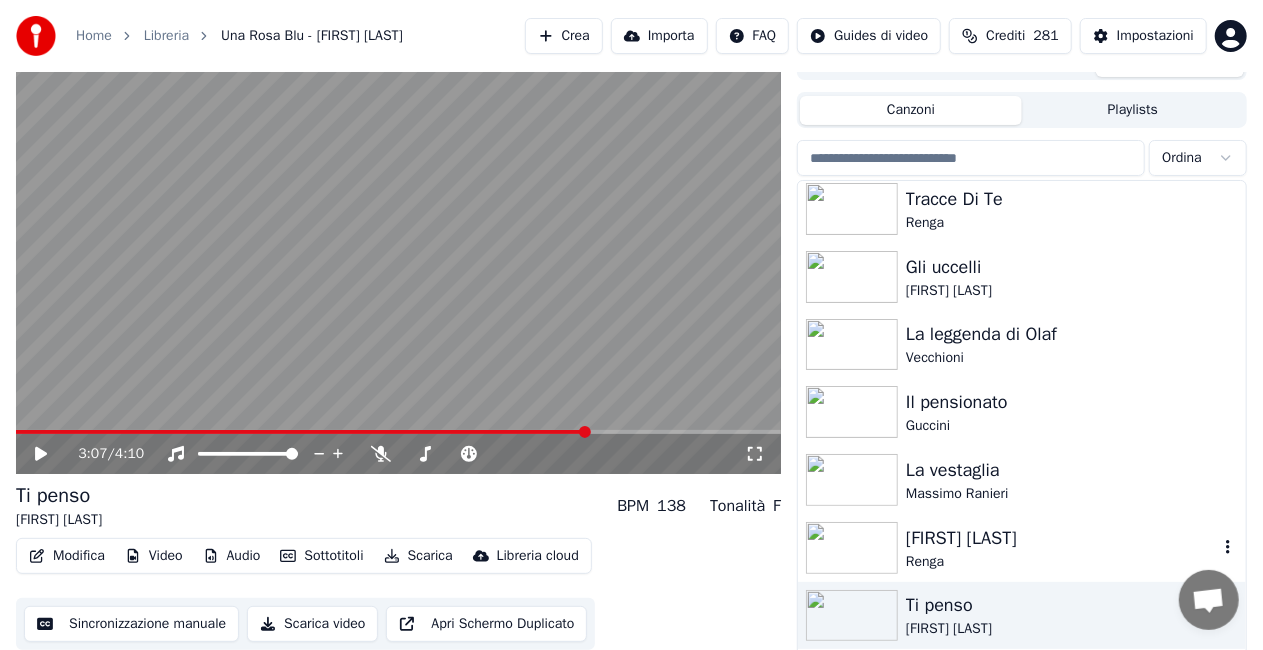 scroll, scrollTop: 26524, scrollLeft: 0, axis: vertical 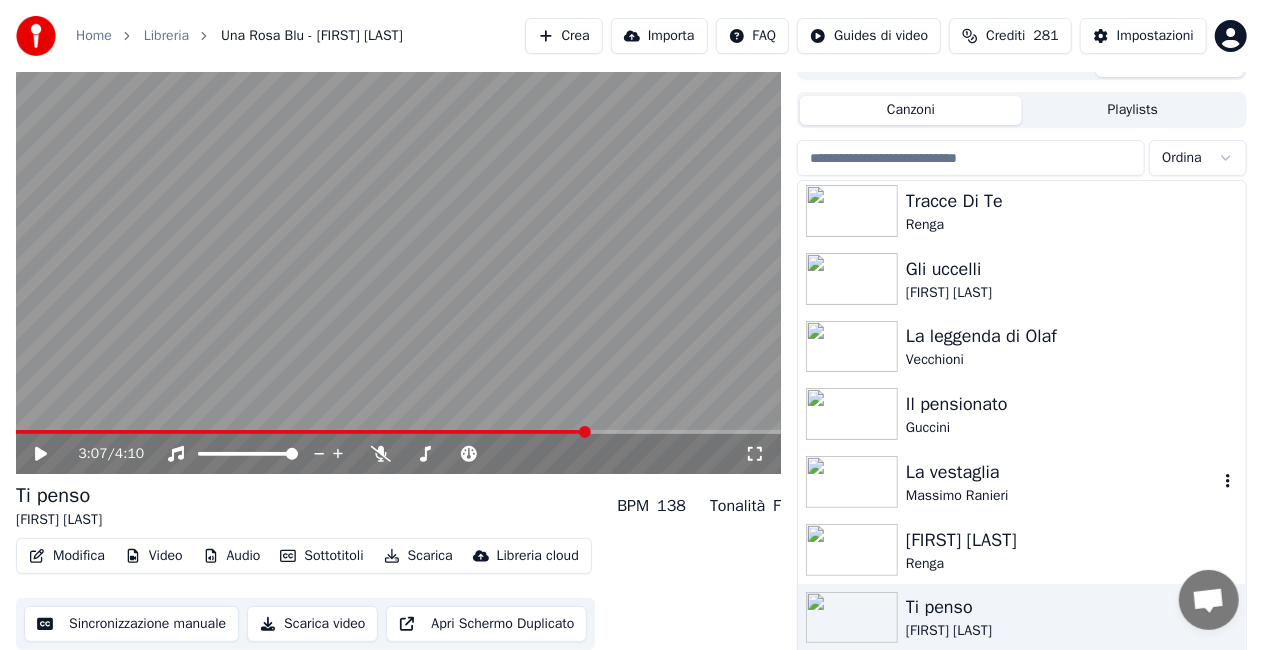 click on "Massimo Ranieri" at bounding box center [1062, 496] 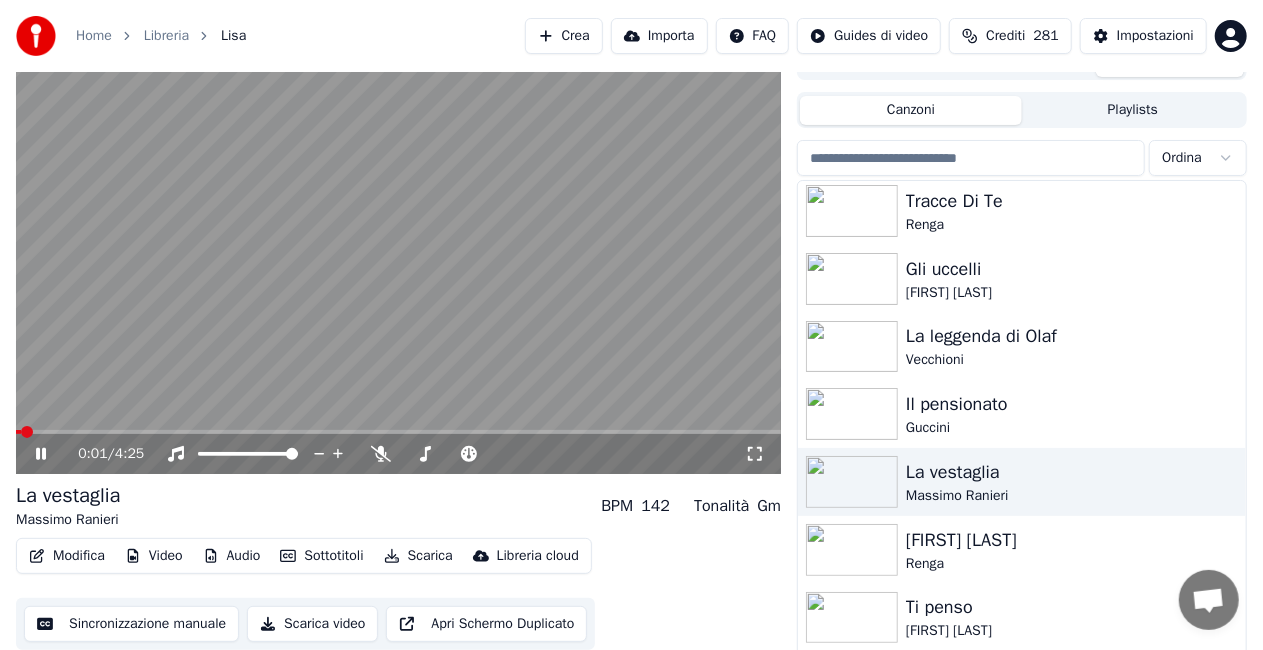 click on "ANDREA BOCELLI AVE MARIA" at bounding box center (631, 356) 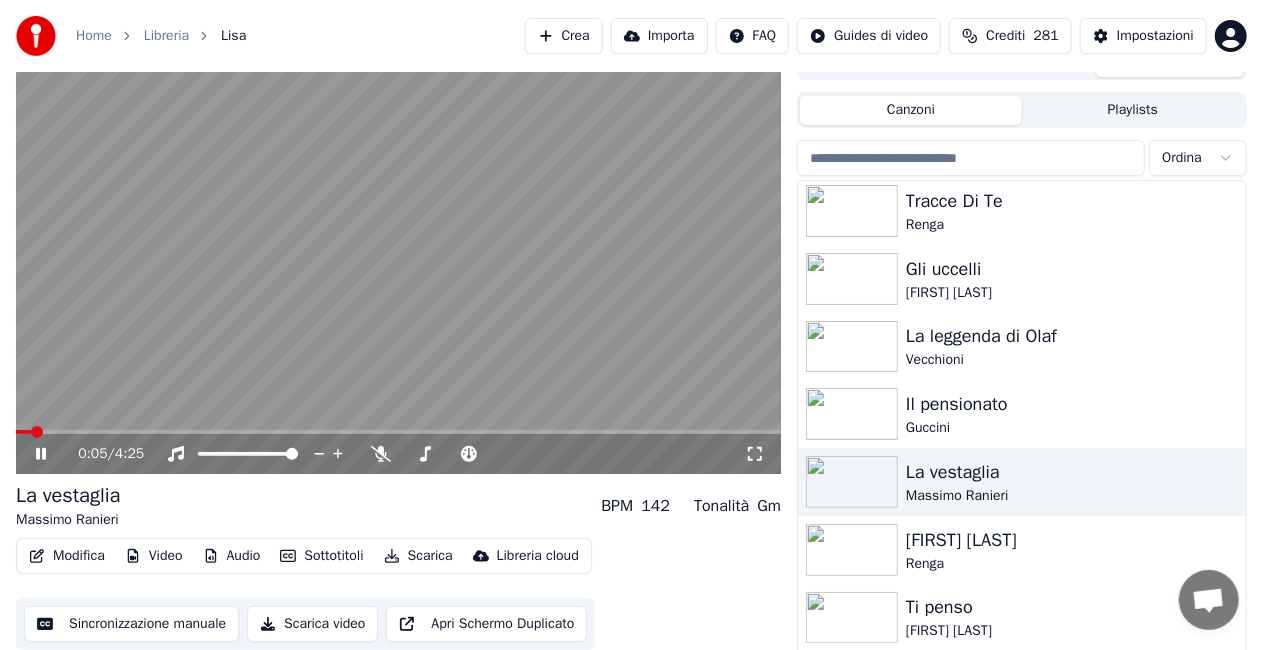 click 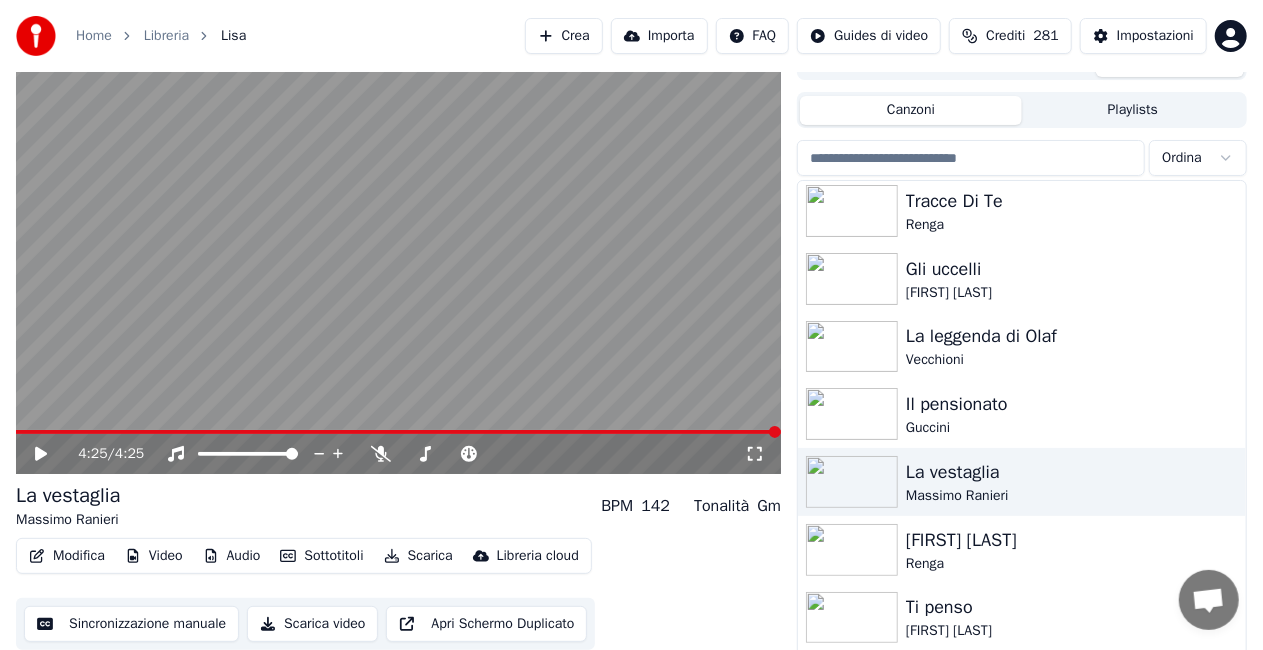 click on "Playlists" at bounding box center (1133, 110) 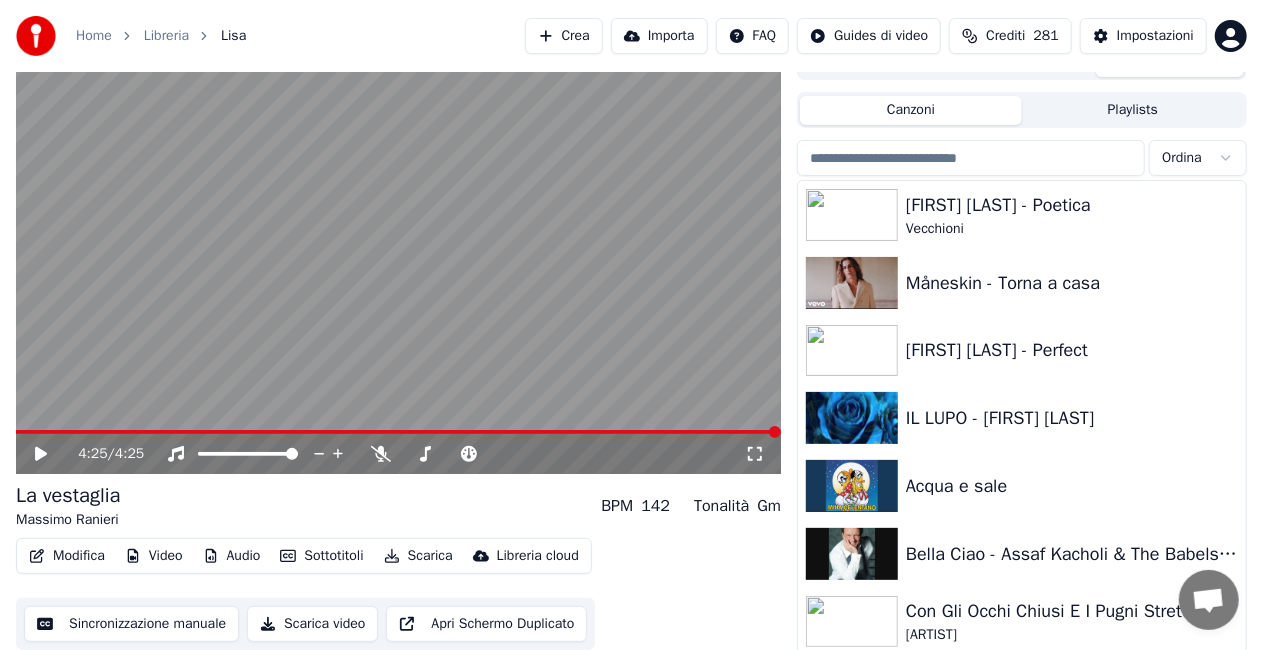 click on "Canzoni" at bounding box center (911, 110) 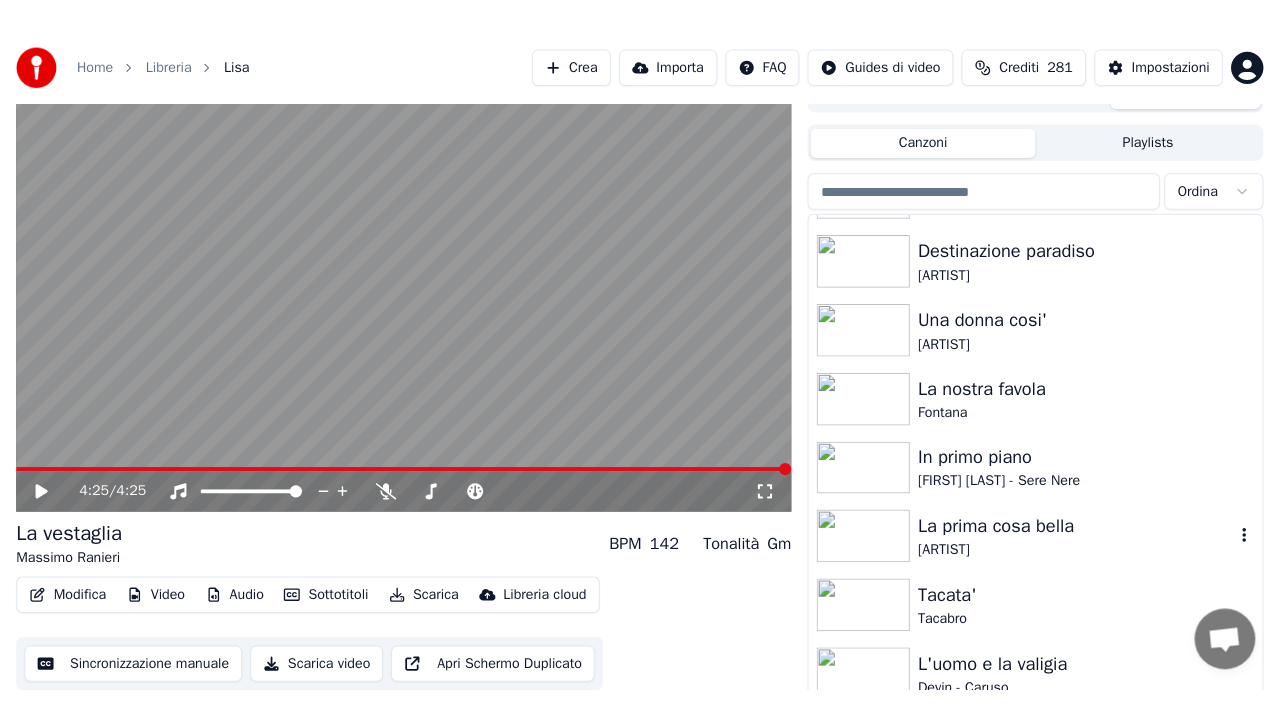 scroll, scrollTop: 27223, scrollLeft: 0, axis: vertical 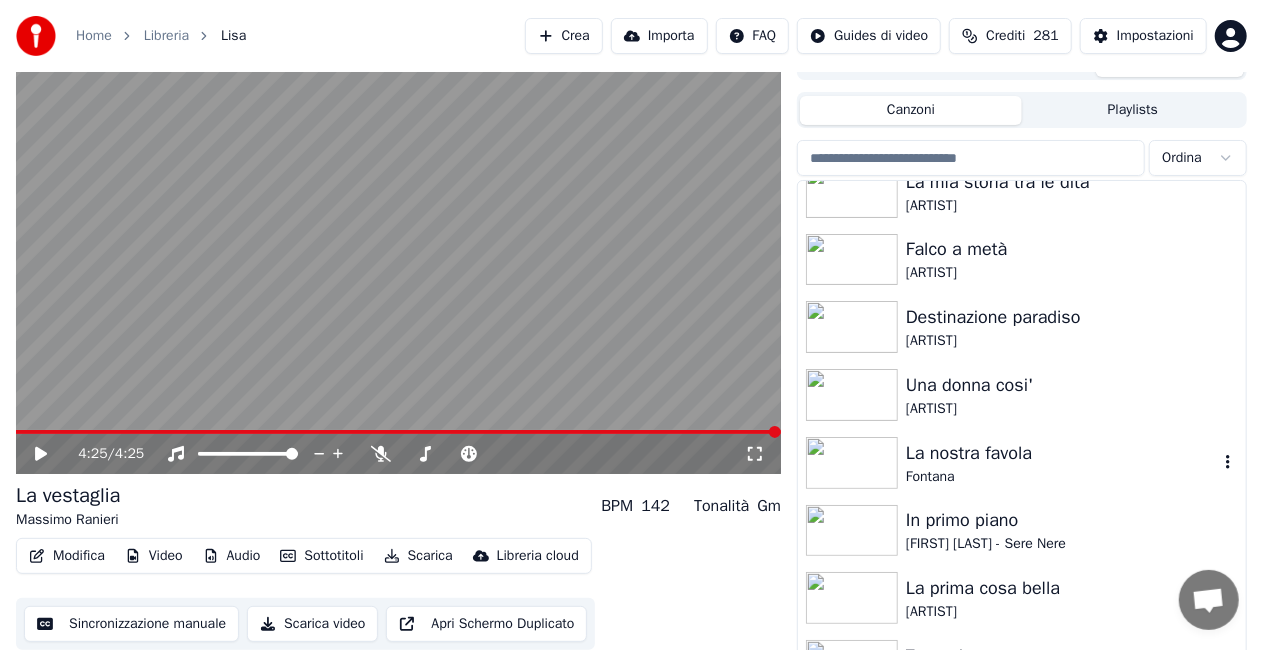 click on "La nostra favola" at bounding box center [1062, 453] 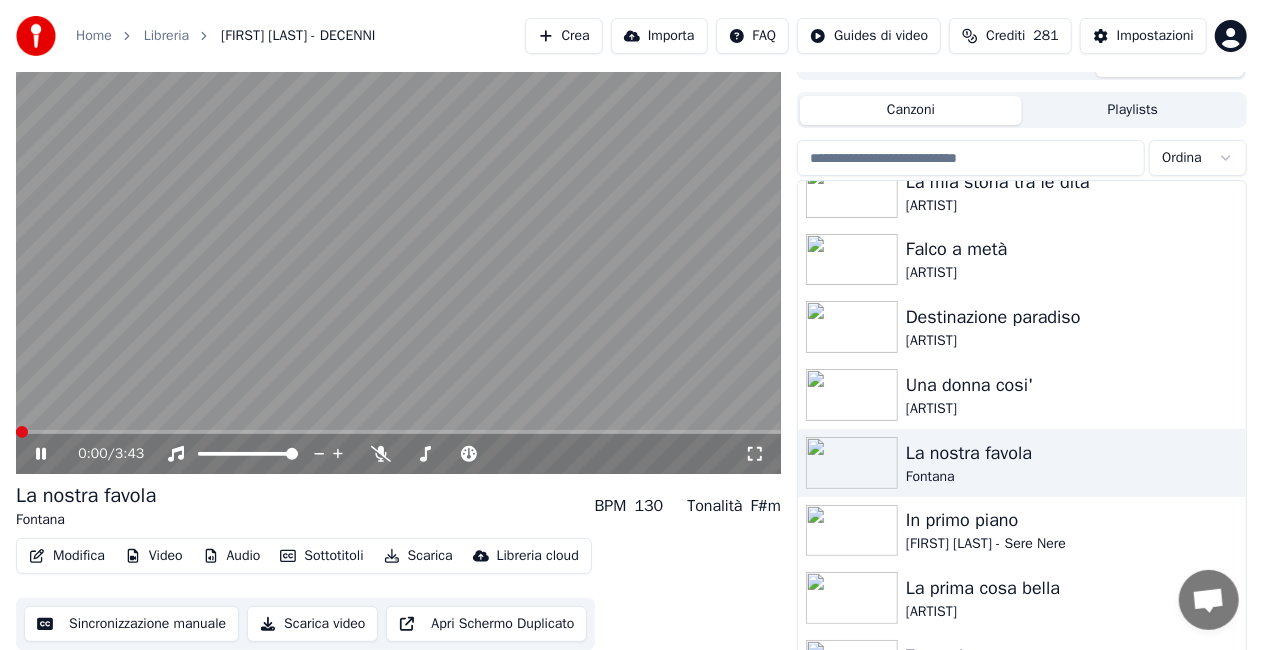 click 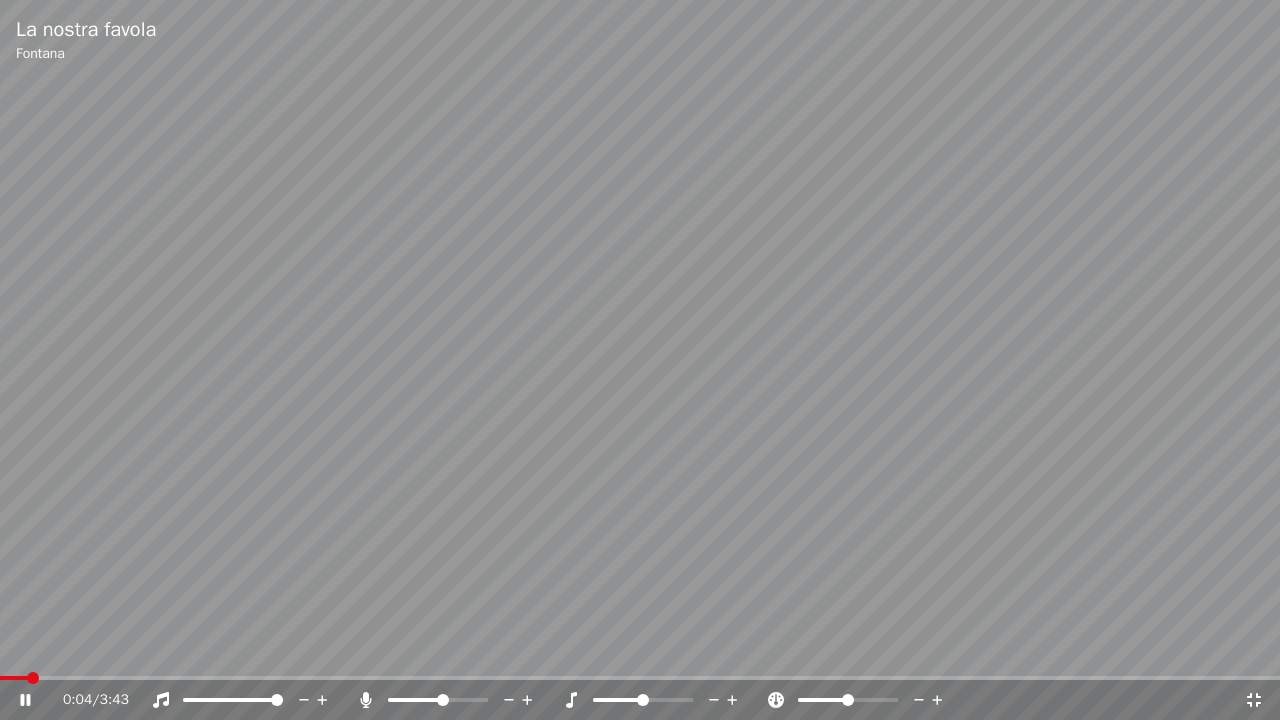 click at bounding box center [443, 700] 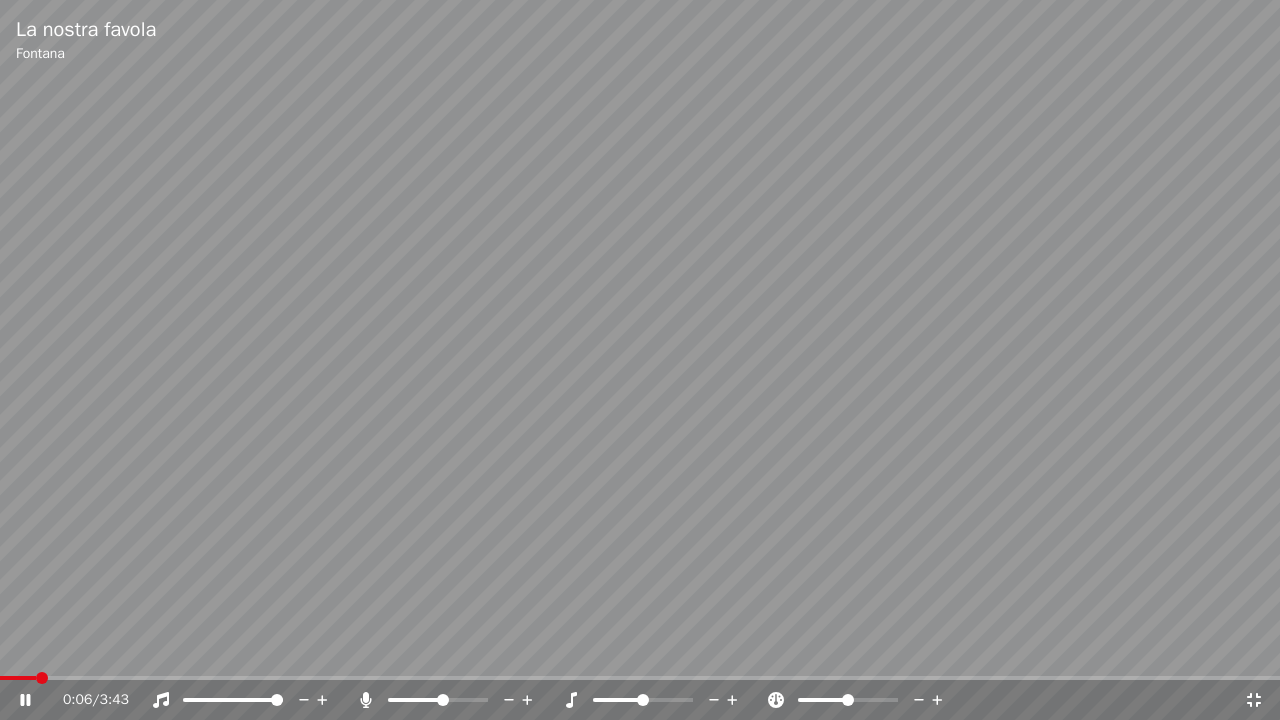 click at bounding box center [640, 678] 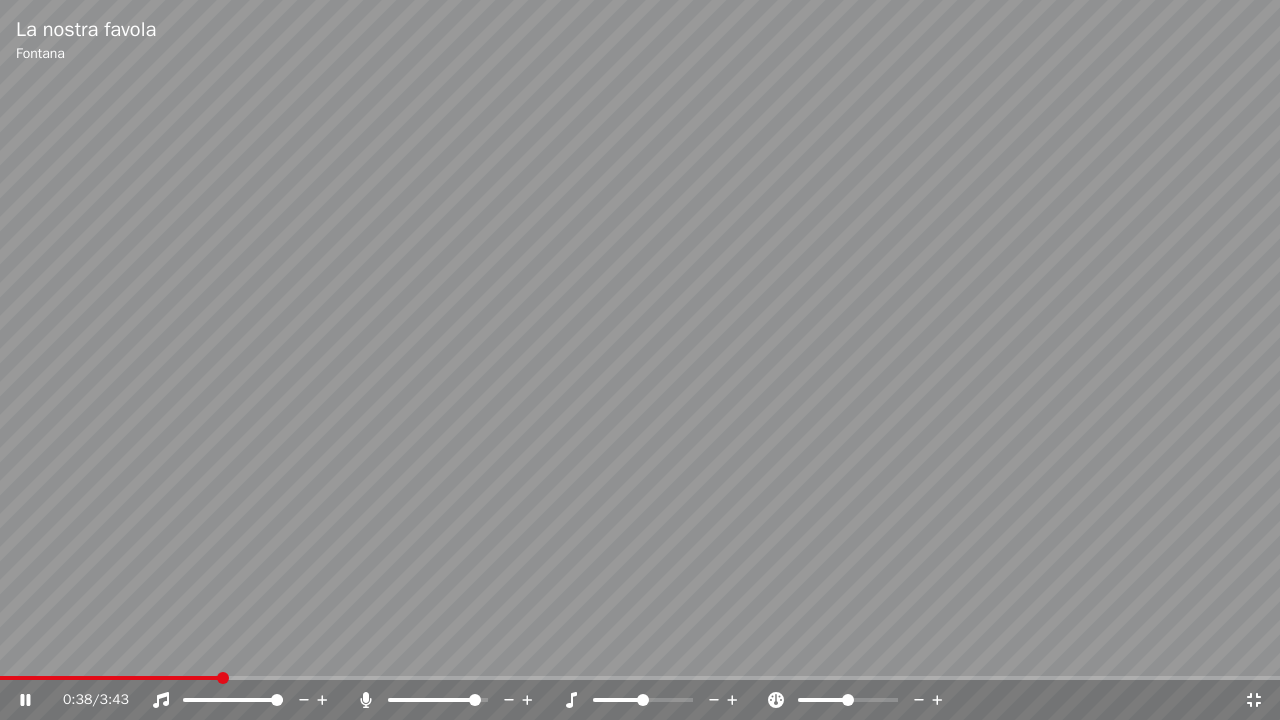 click at bounding box center [475, 700] 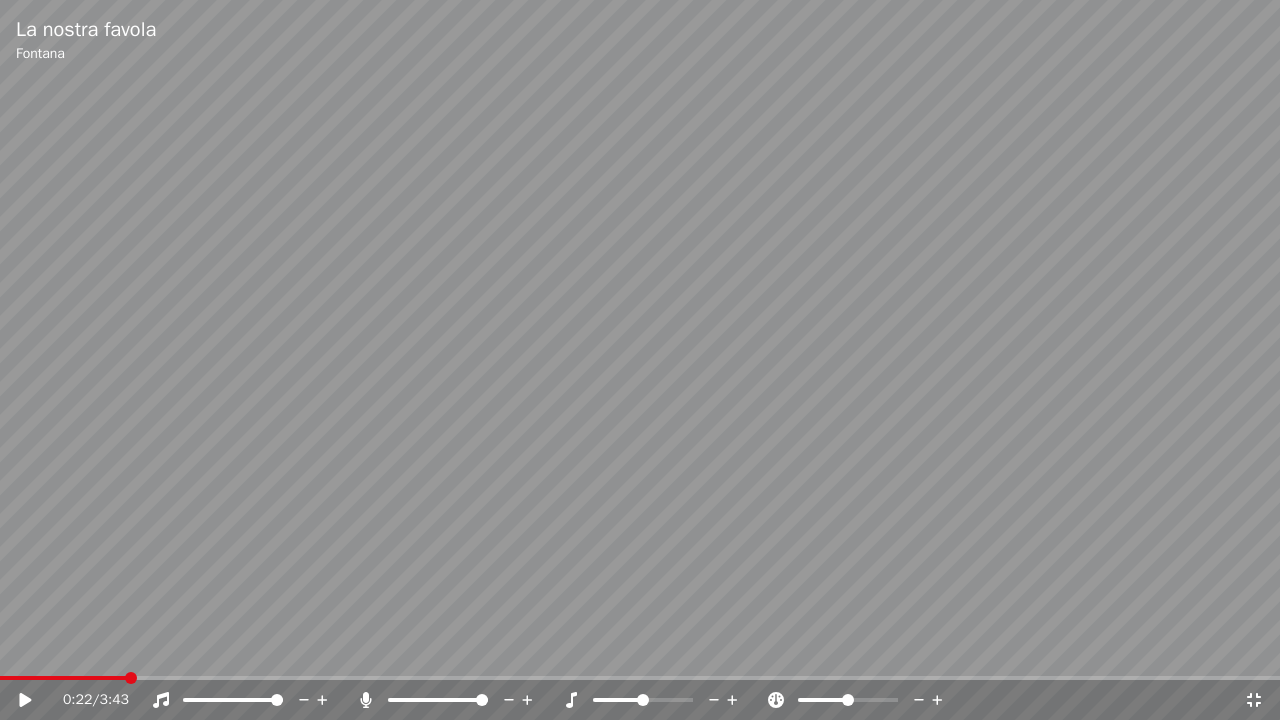 click at bounding box center (63, 678) 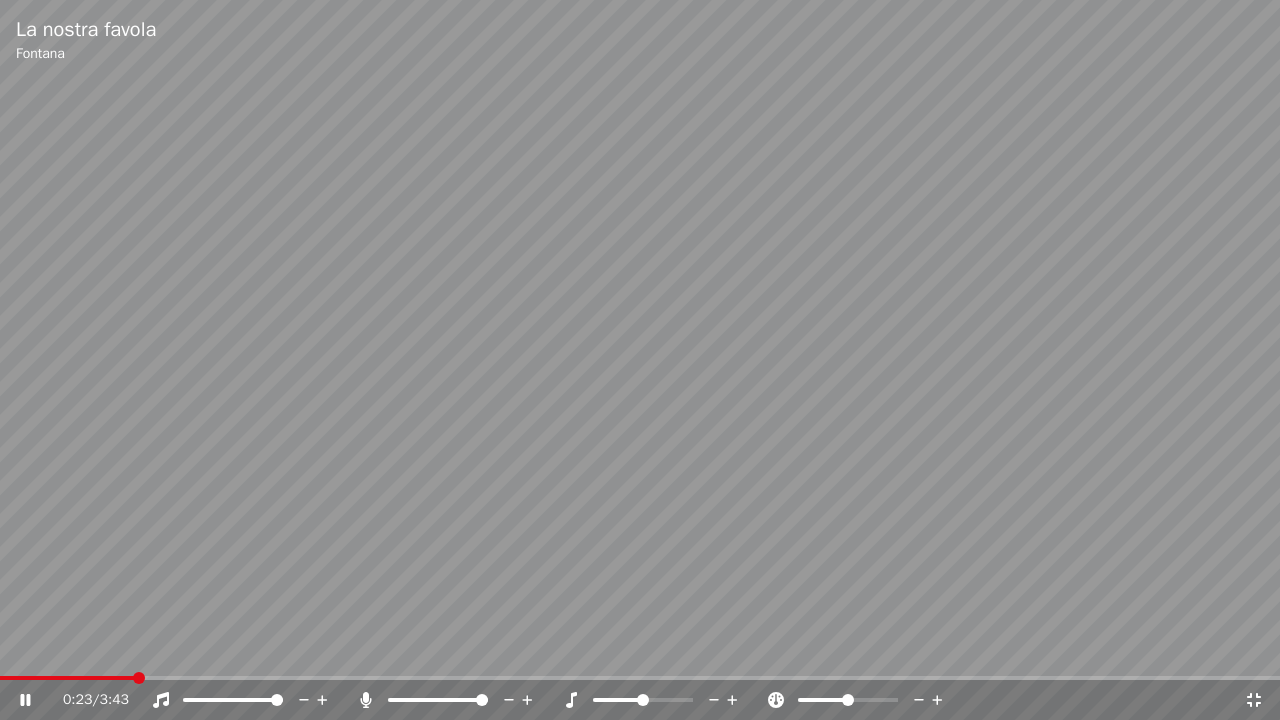 click 